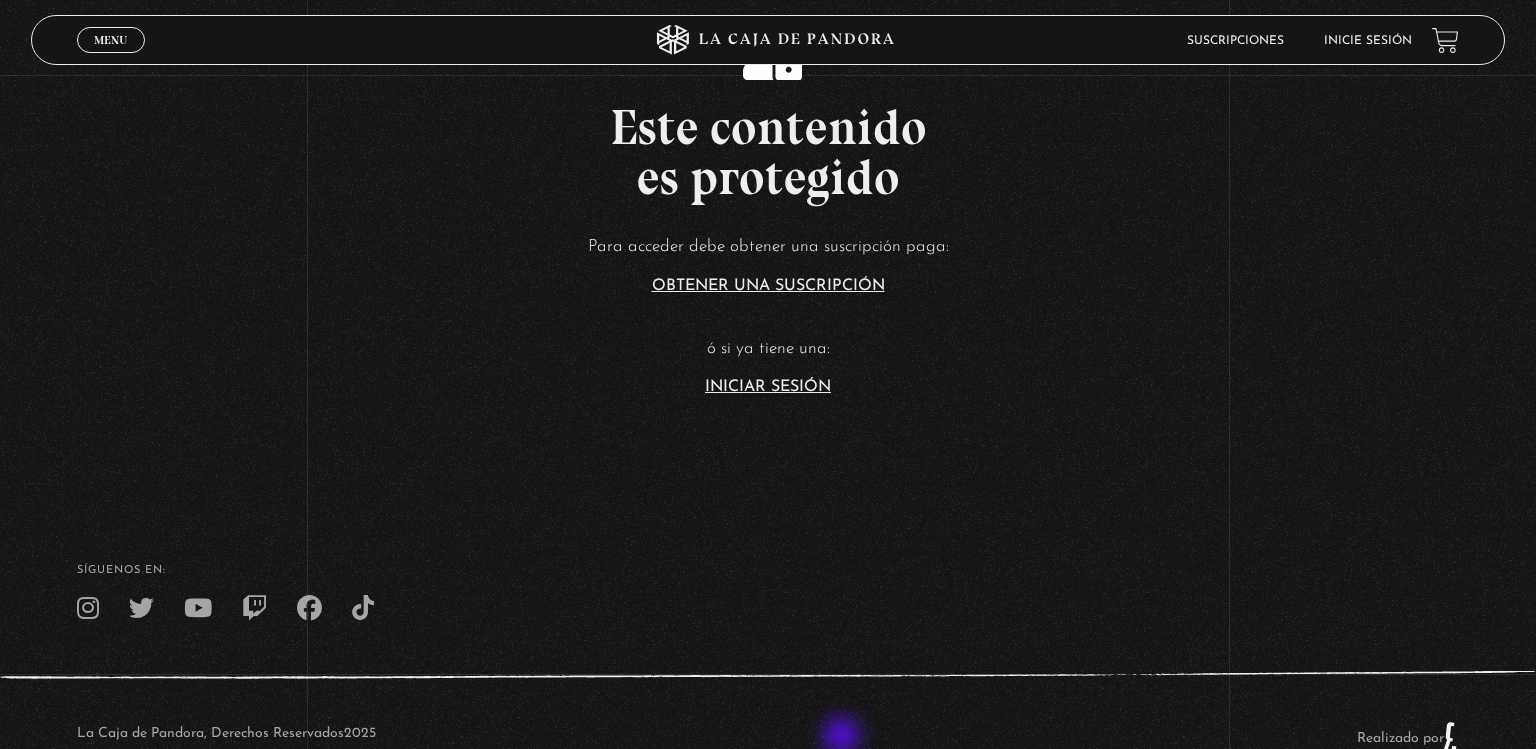 scroll, scrollTop: 429, scrollLeft: 0, axis: vertical 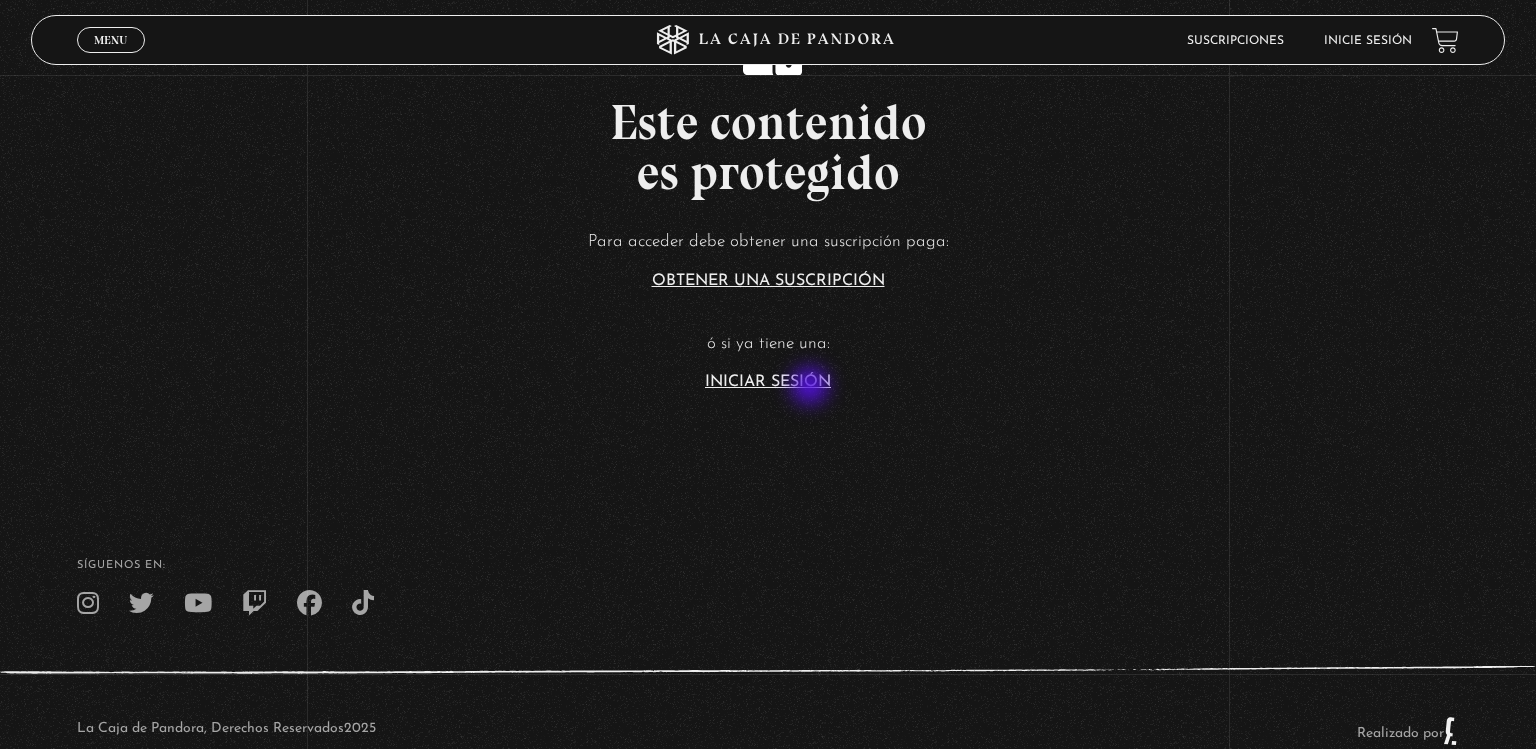 click on "Iniciar Sesión" at bounding box center [768, 382] 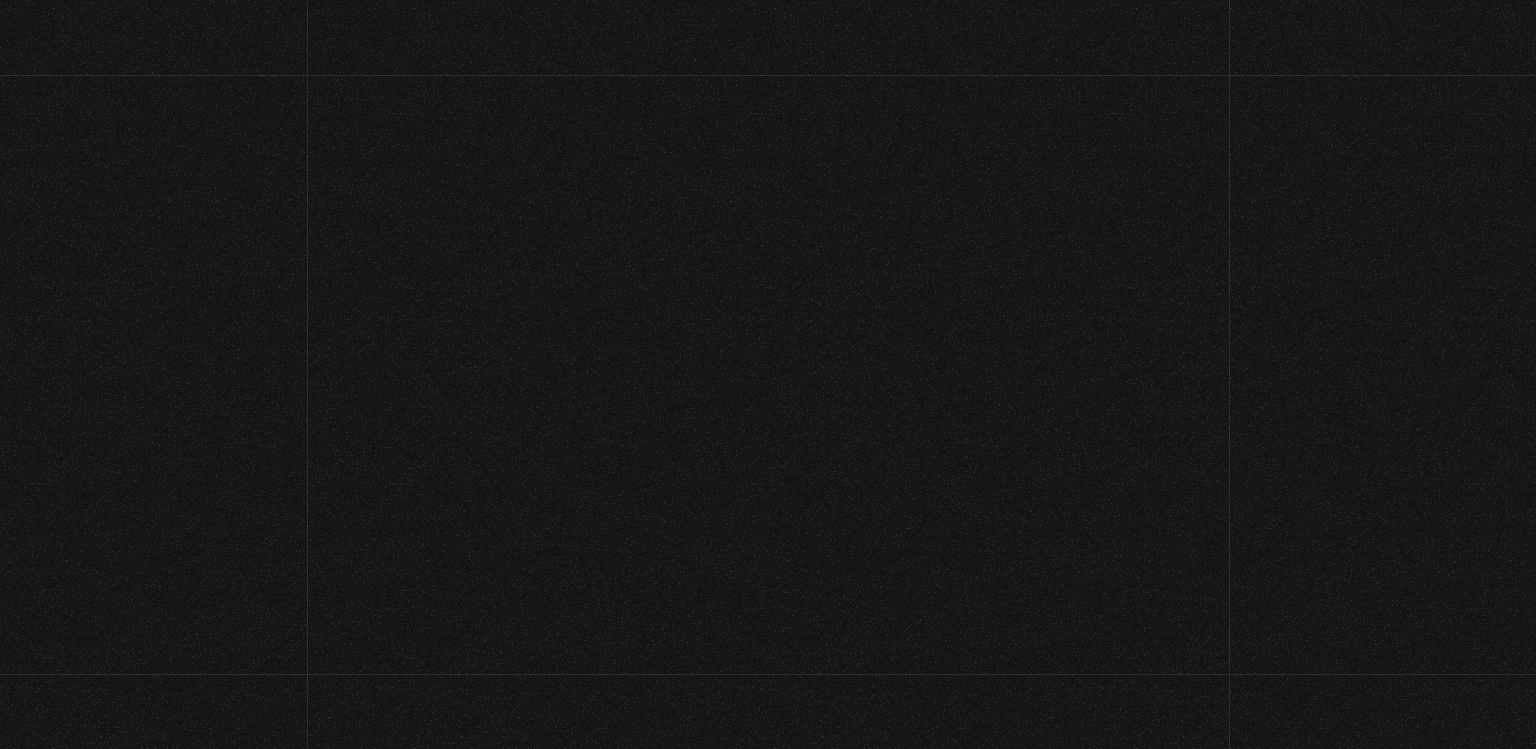 scroll, scrollTop: 0, scrollLeft: 0, axis: both 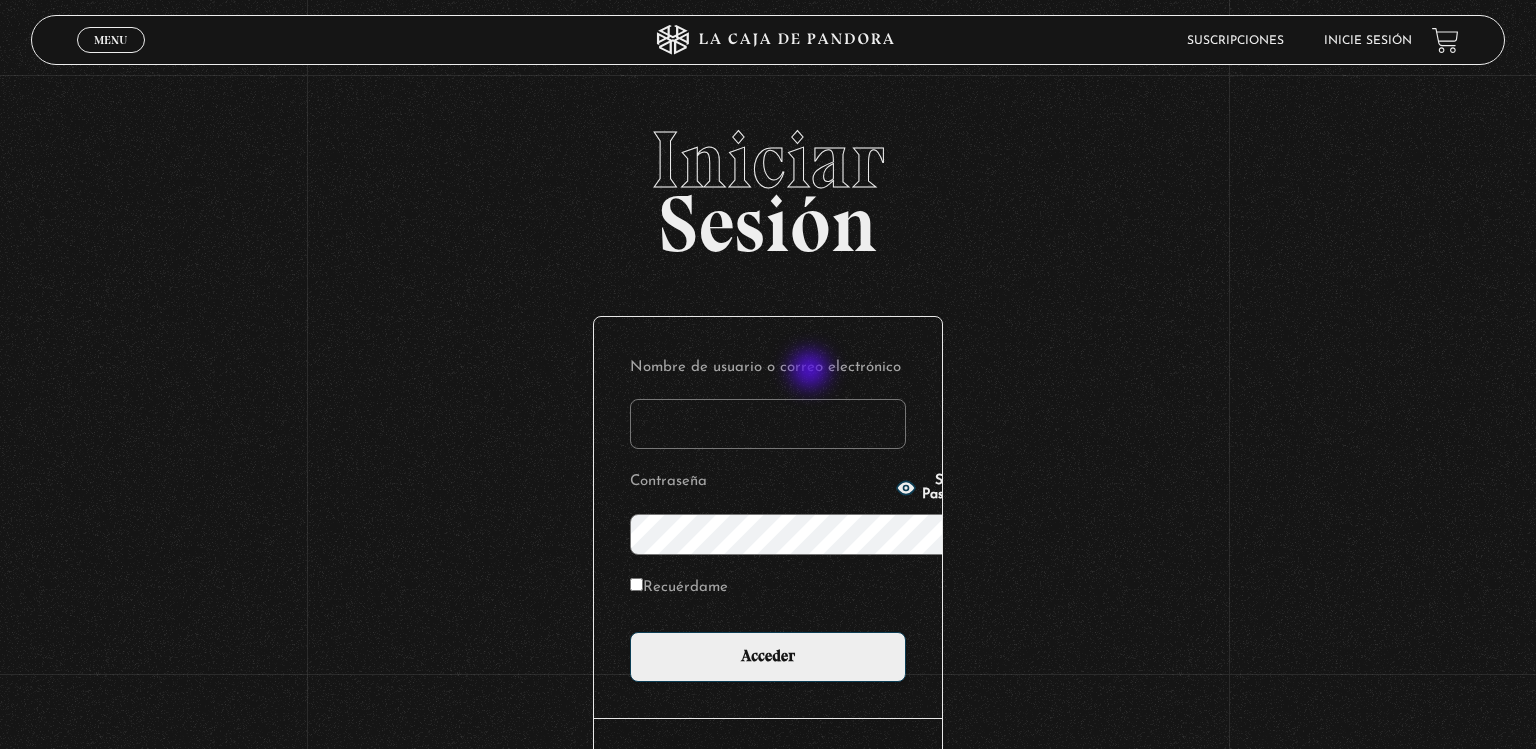 click on "Nombre de usuario o correo electrónico     Contraseña         Show Password    Recuérdame   Acceder" at bounding box center [768, 517] 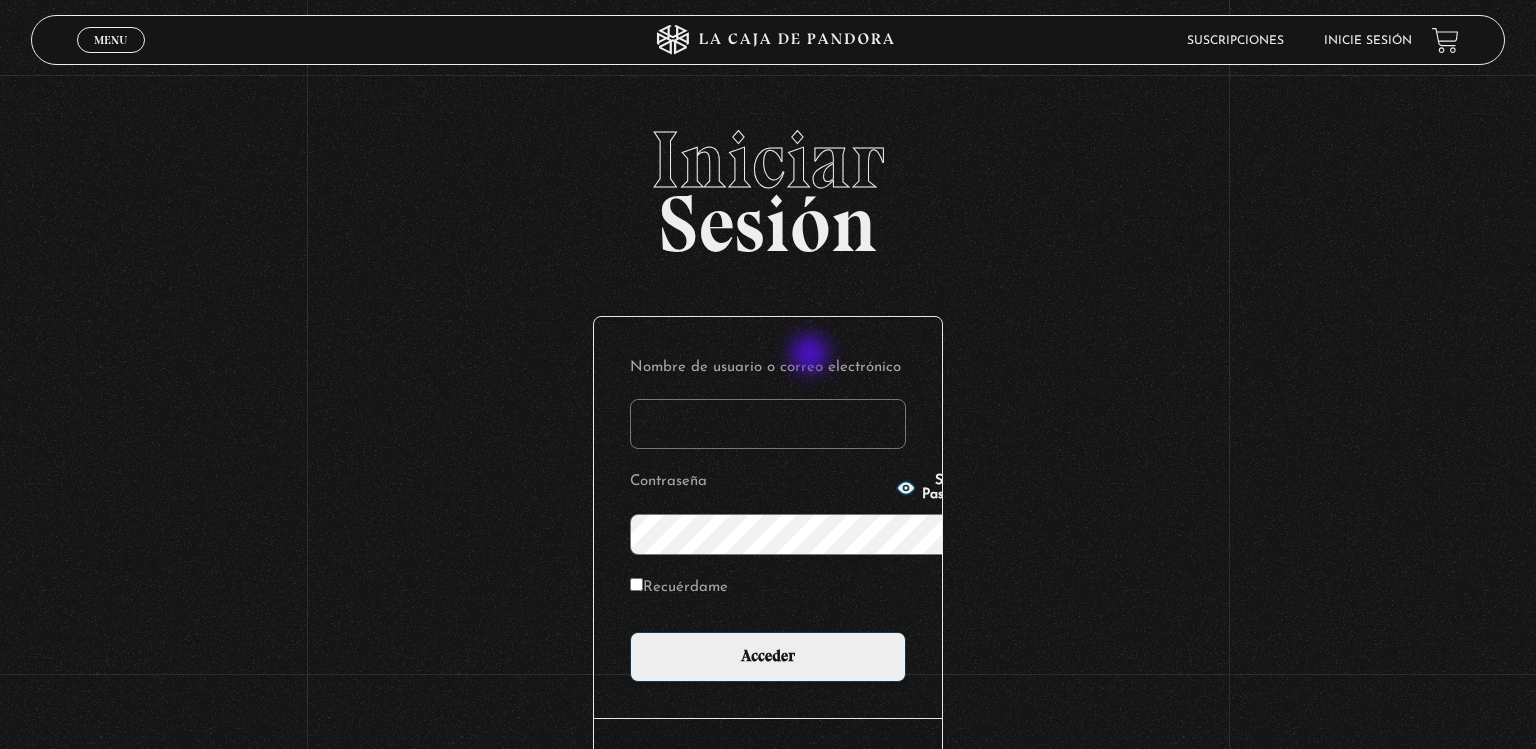 click on "Nombre de usuario o correo electrónico" at bounding box center [768, 424] 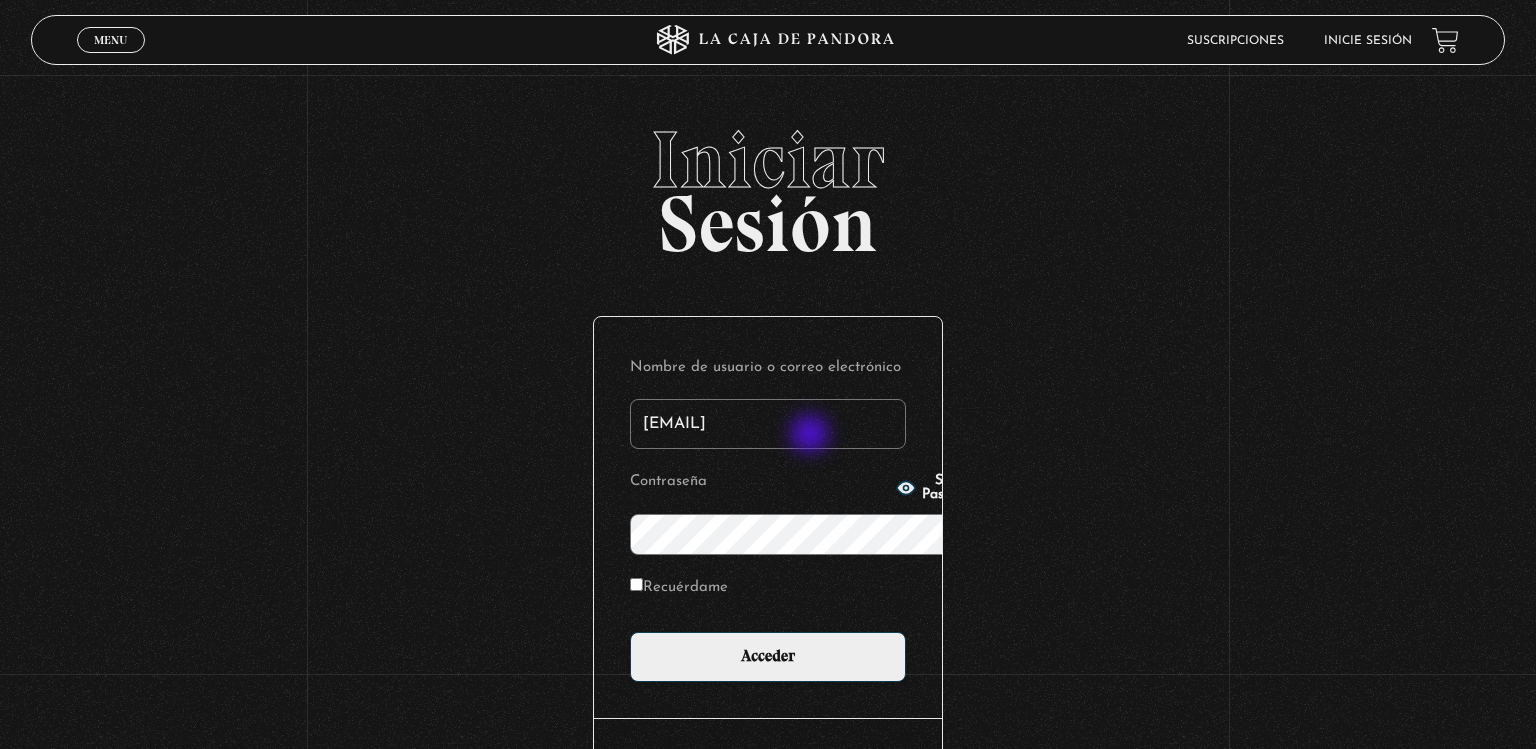 type on "jessicamoyaguido@gmail.com" 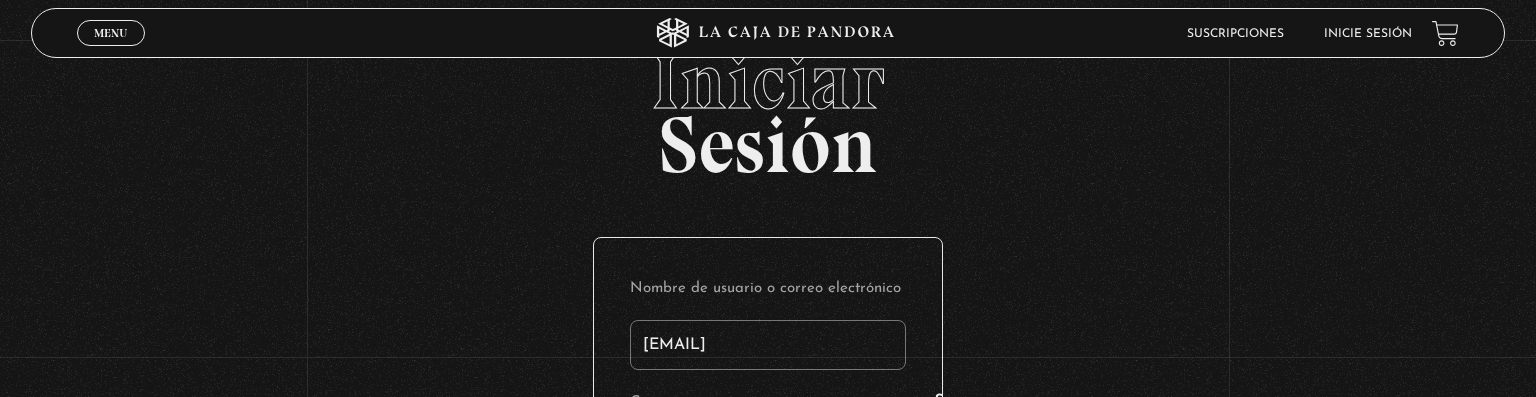 scroll, scrollTop: 0, scrollLeft: 0, axis: both 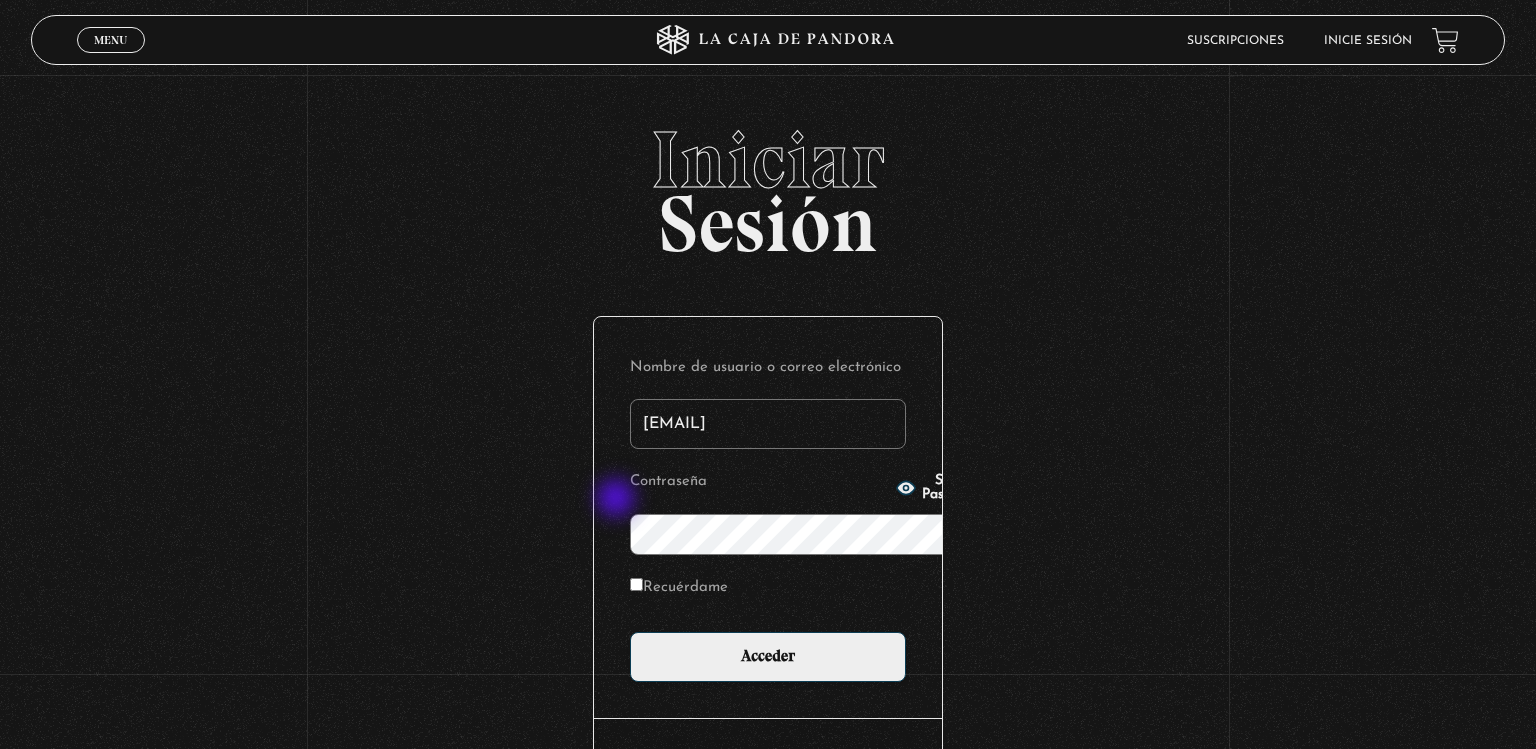 click at bounding box center (906, 488) 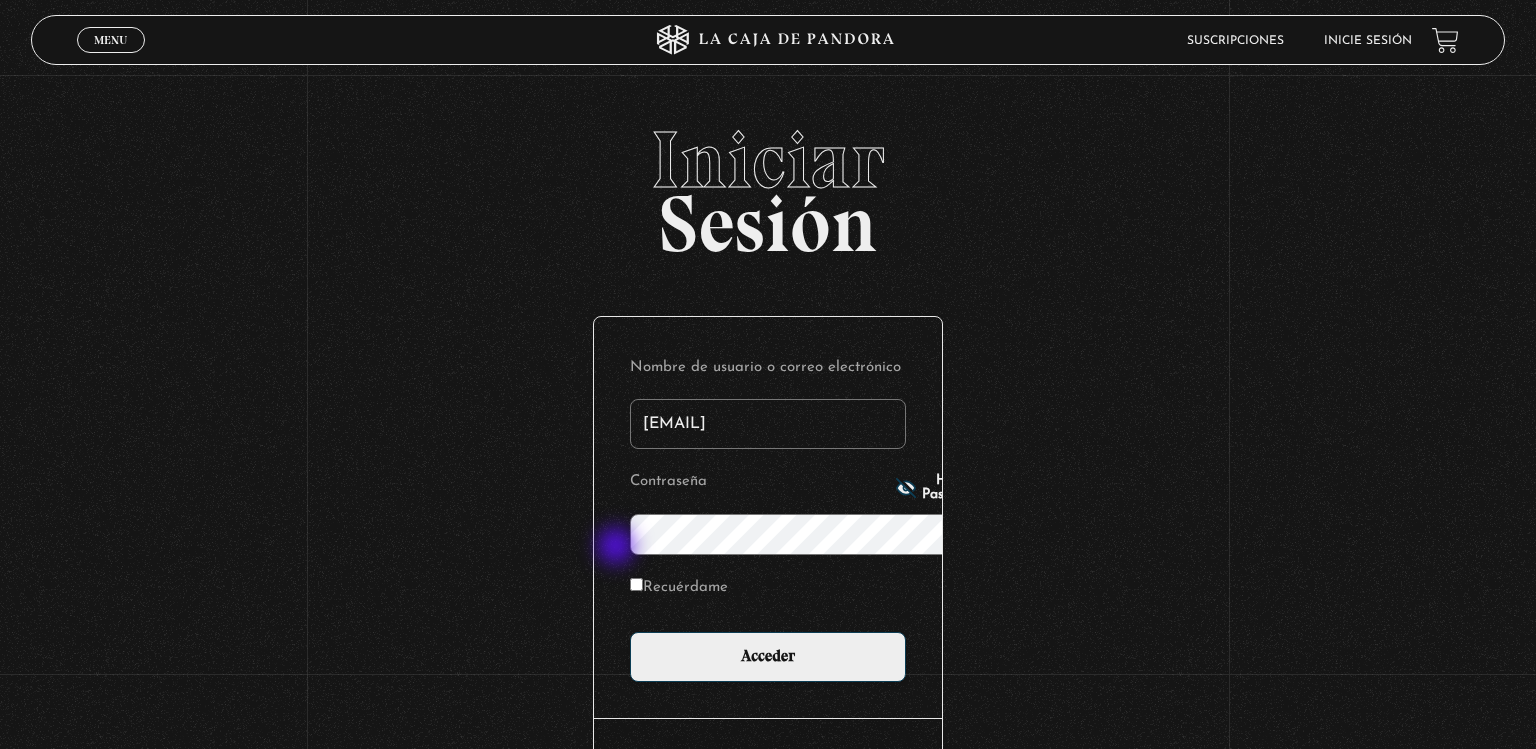 click on "Recuérdame" at bounding box center [768, 593] 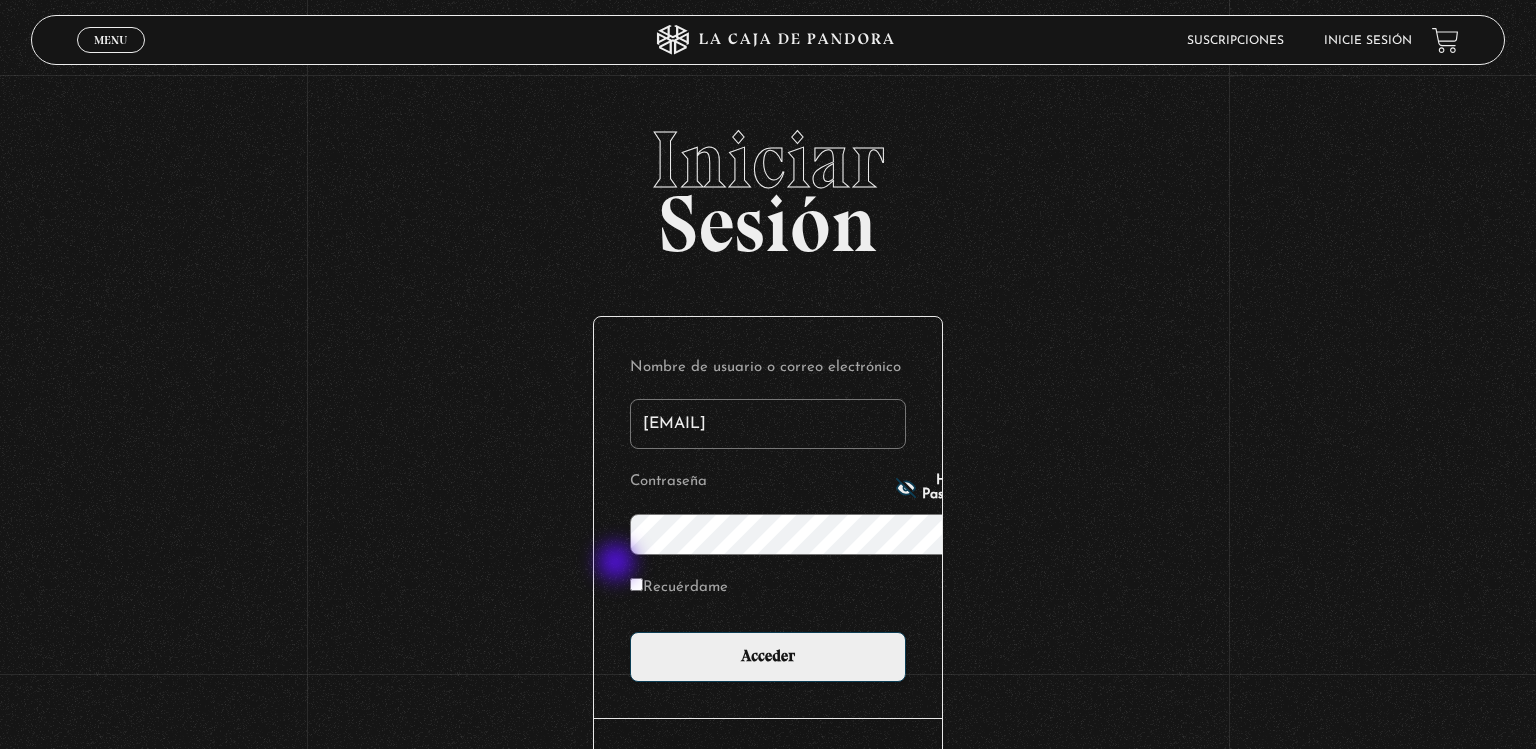 click on "Recuérdame" at bounding box center (679, 588) 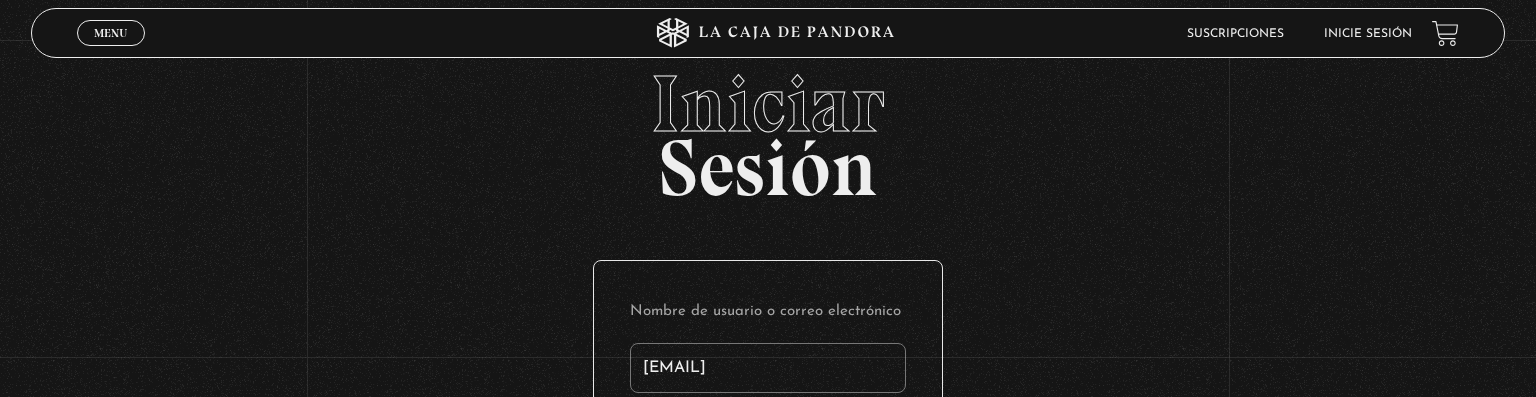 scroll, scrollTop: 23, scrollLeft: 0, axis: vertical 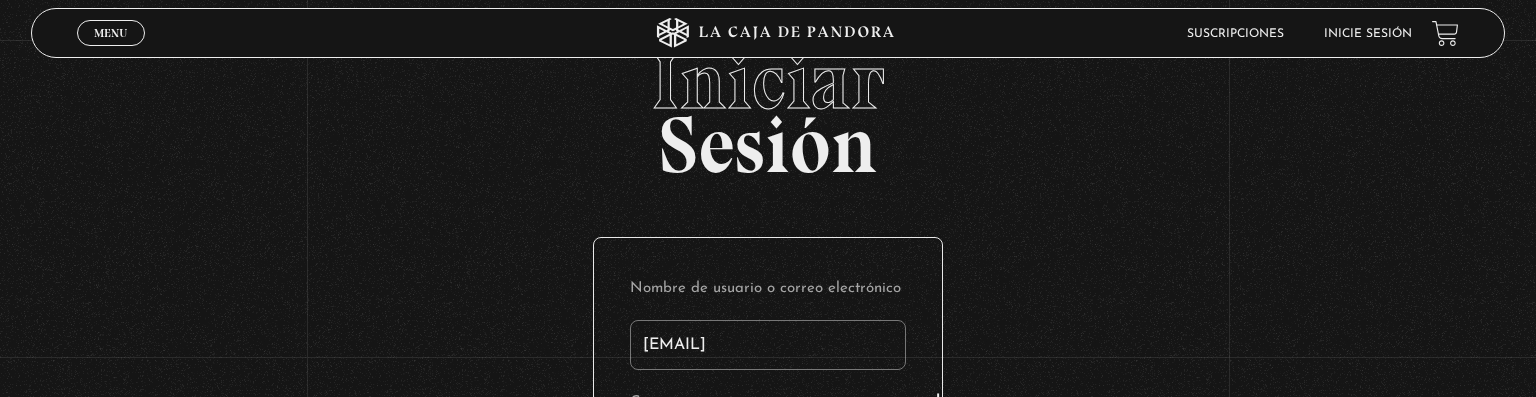 click on "Acceder" at bounding box center (768, 577) 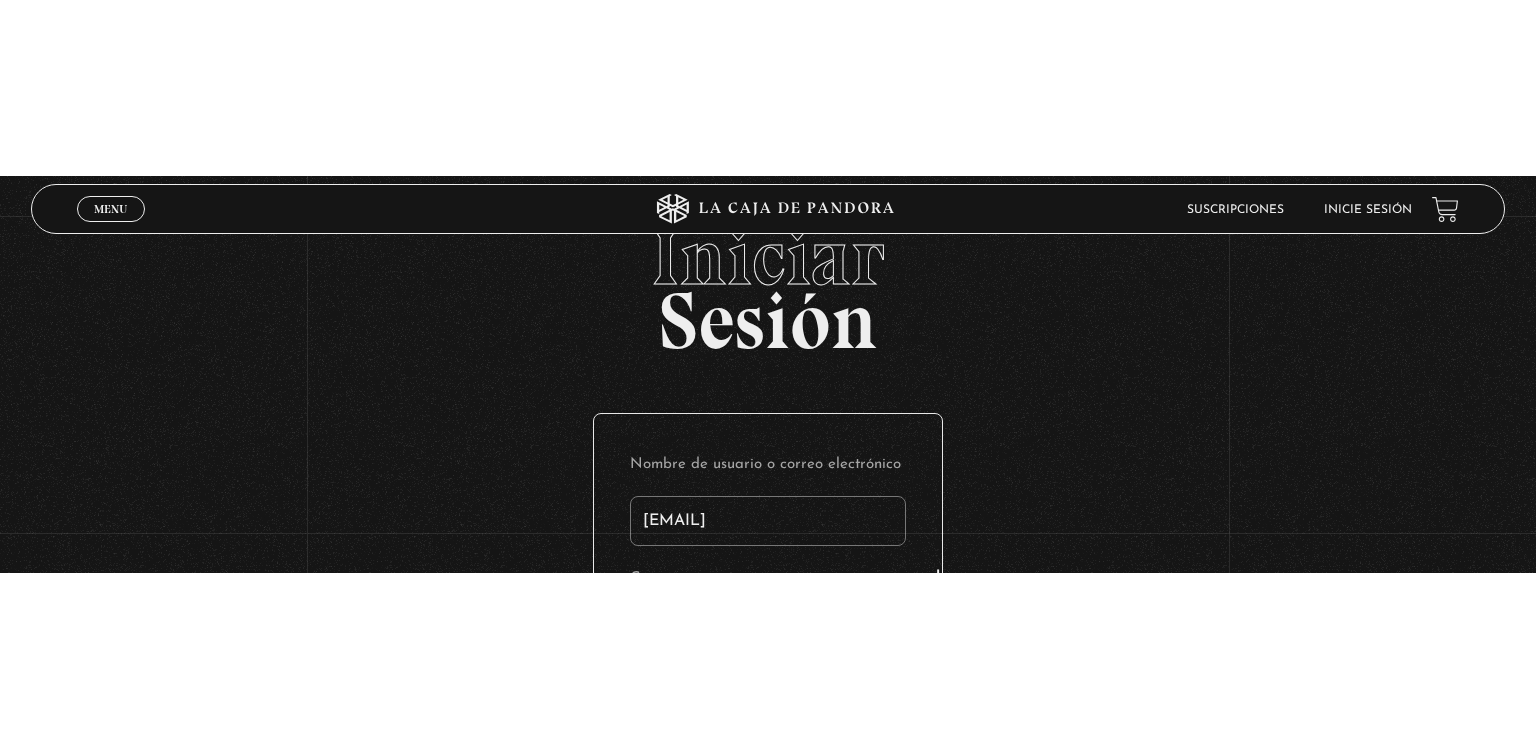scroll, scrollTop: 0, scrollLeft: 0, axis: both 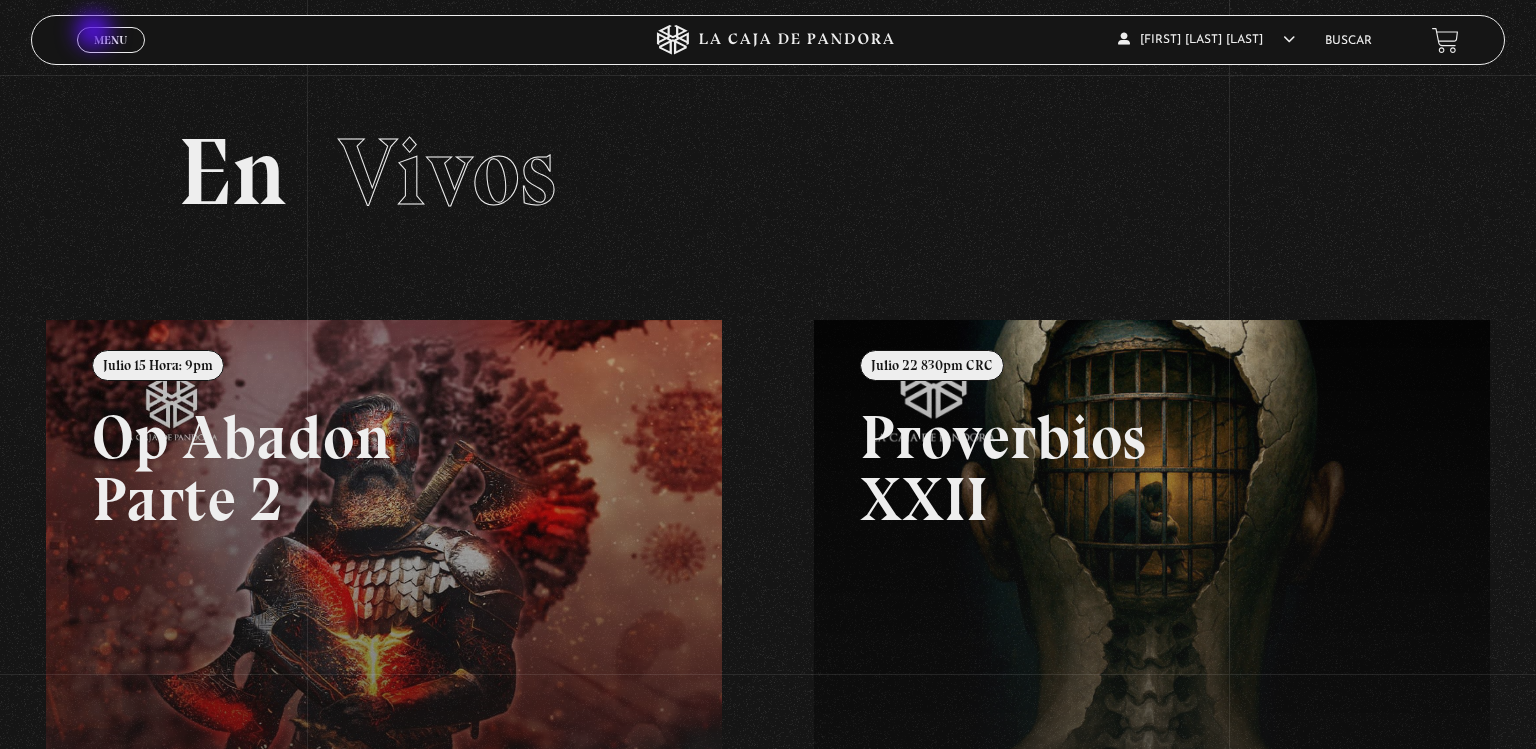 click on "Menu" at bounding box center (110, 40) 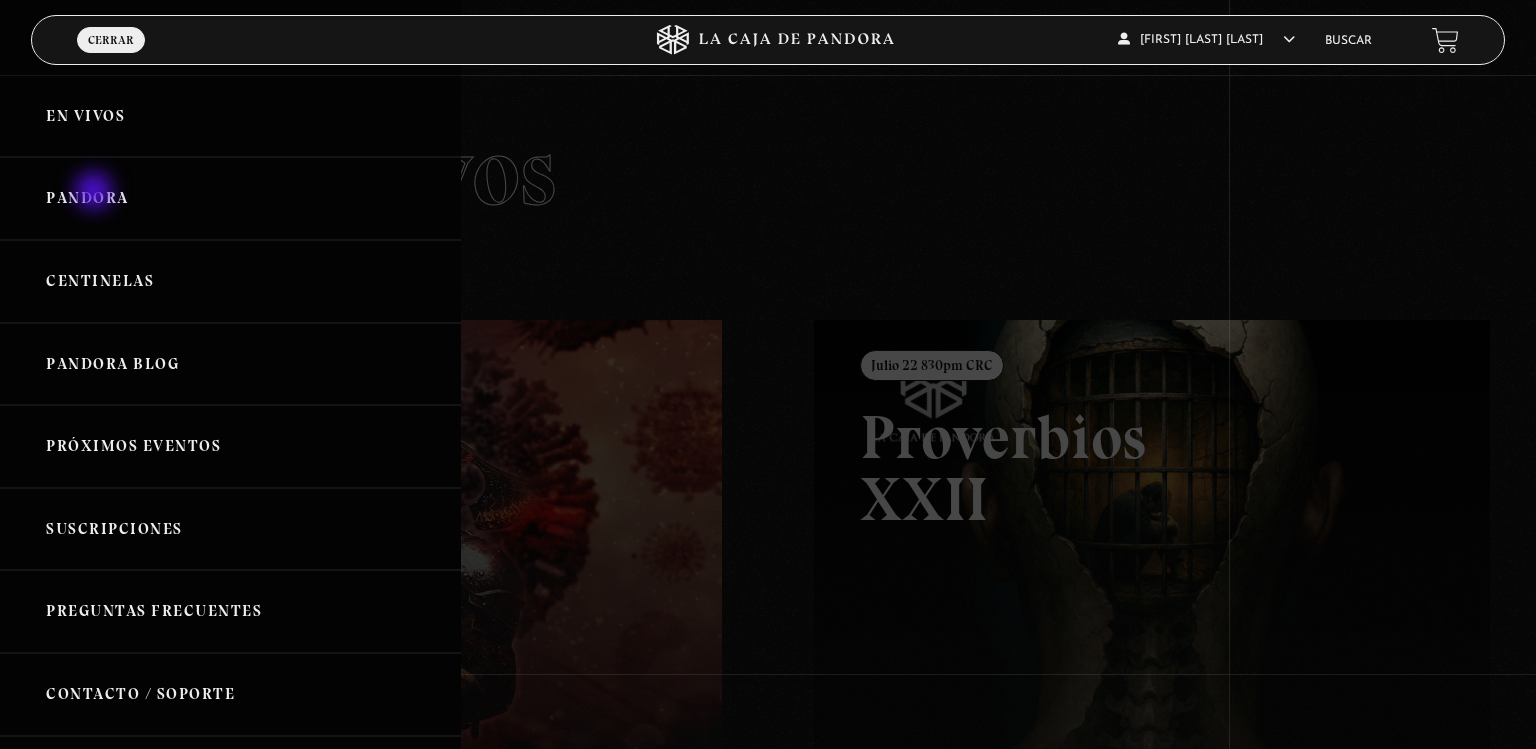 click on "Pandora" at bounding box center [230, 198] 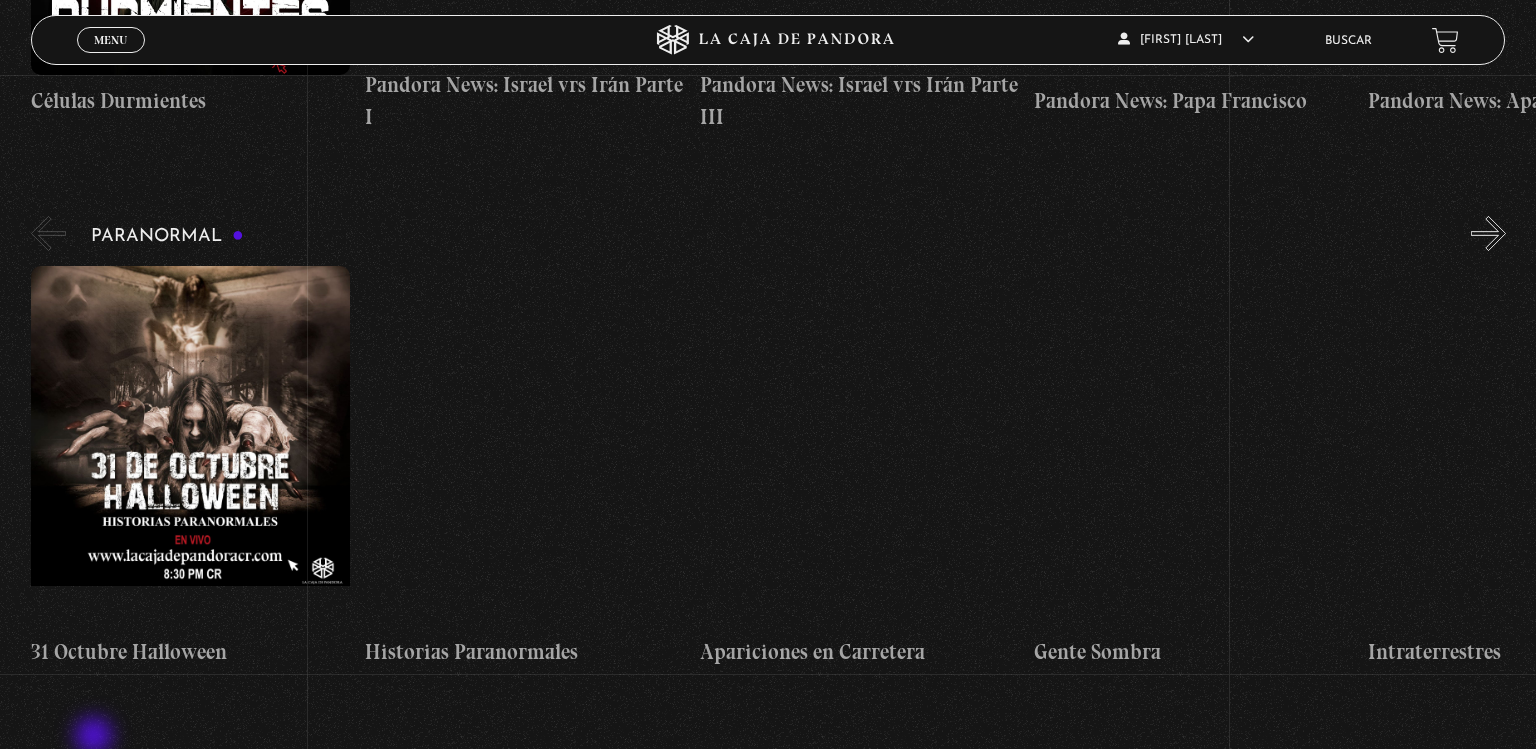 scroll, scrollTop: 788, scrollLeft: 0, axis: vertical 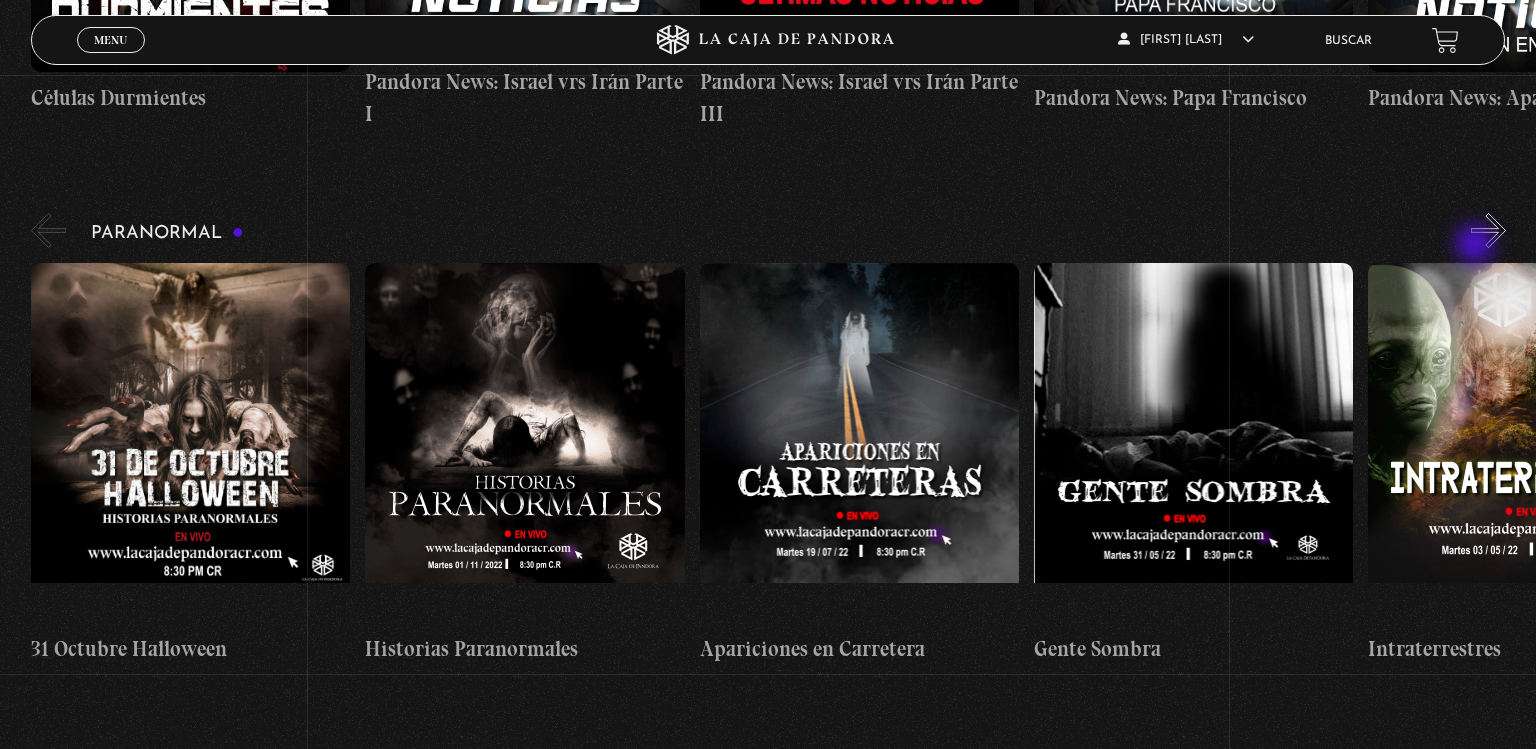 click on "»" at bounding box center (1488, 230) 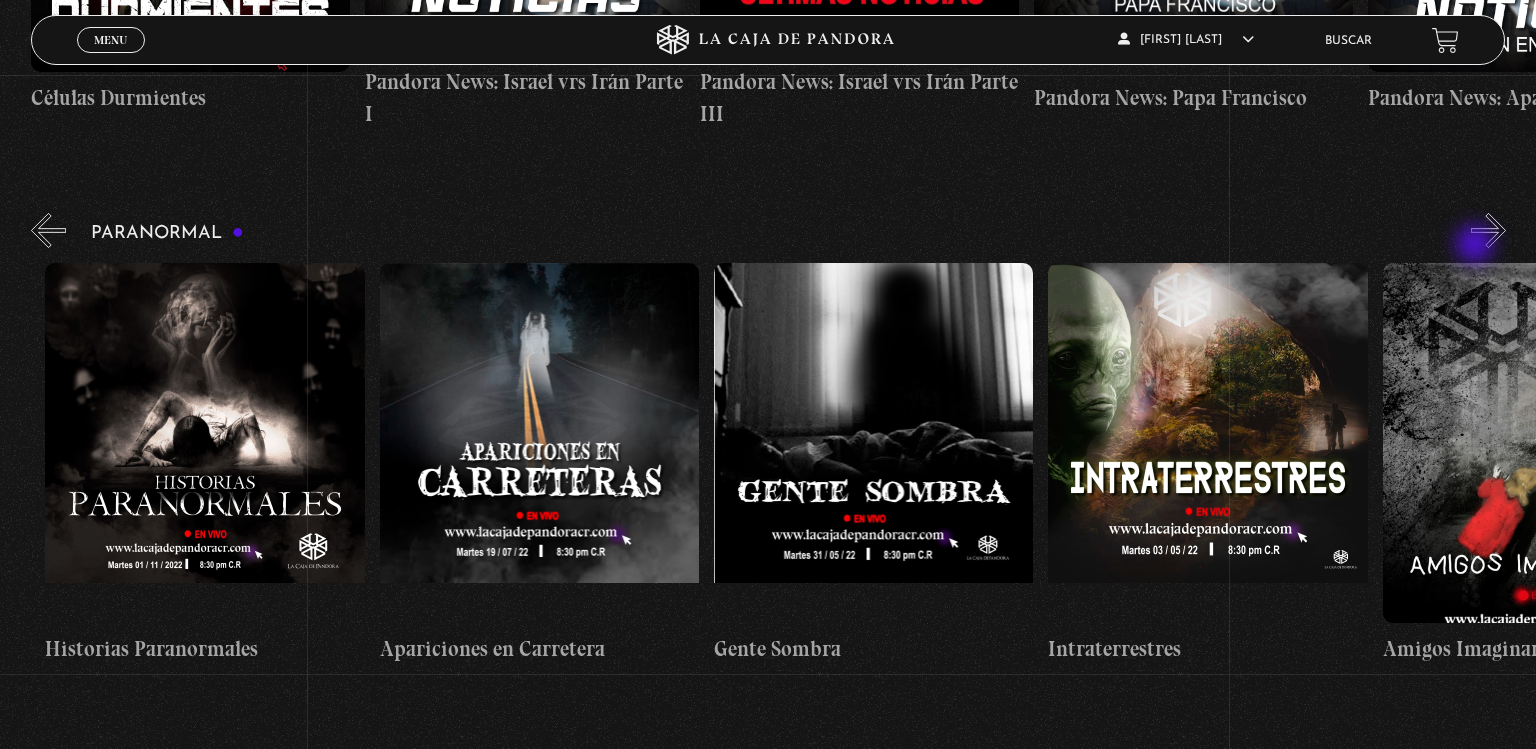 click on "»" at bounding box center [1488, 230] 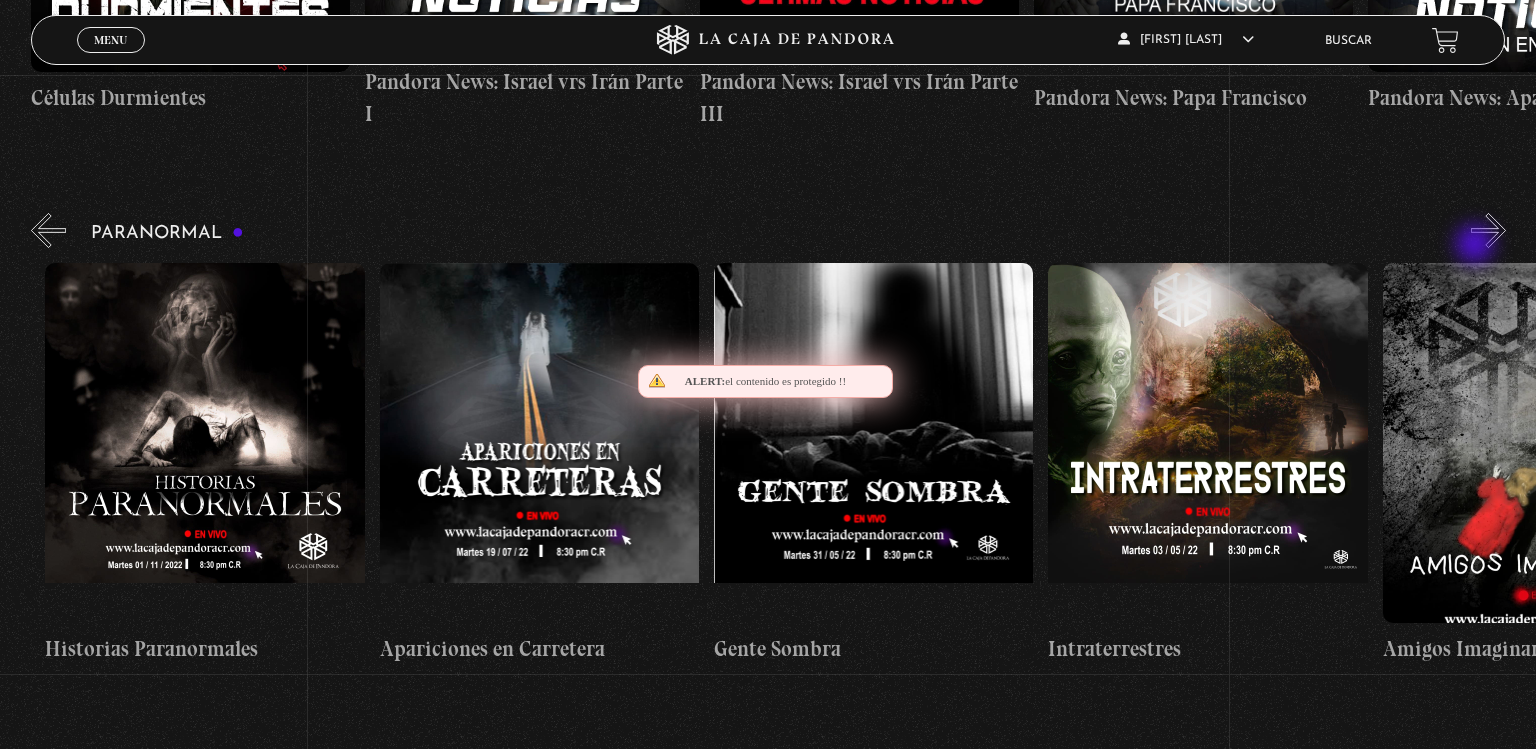 scroll, scrollTop: 0, scrollLeft: 668, axis: horizontal 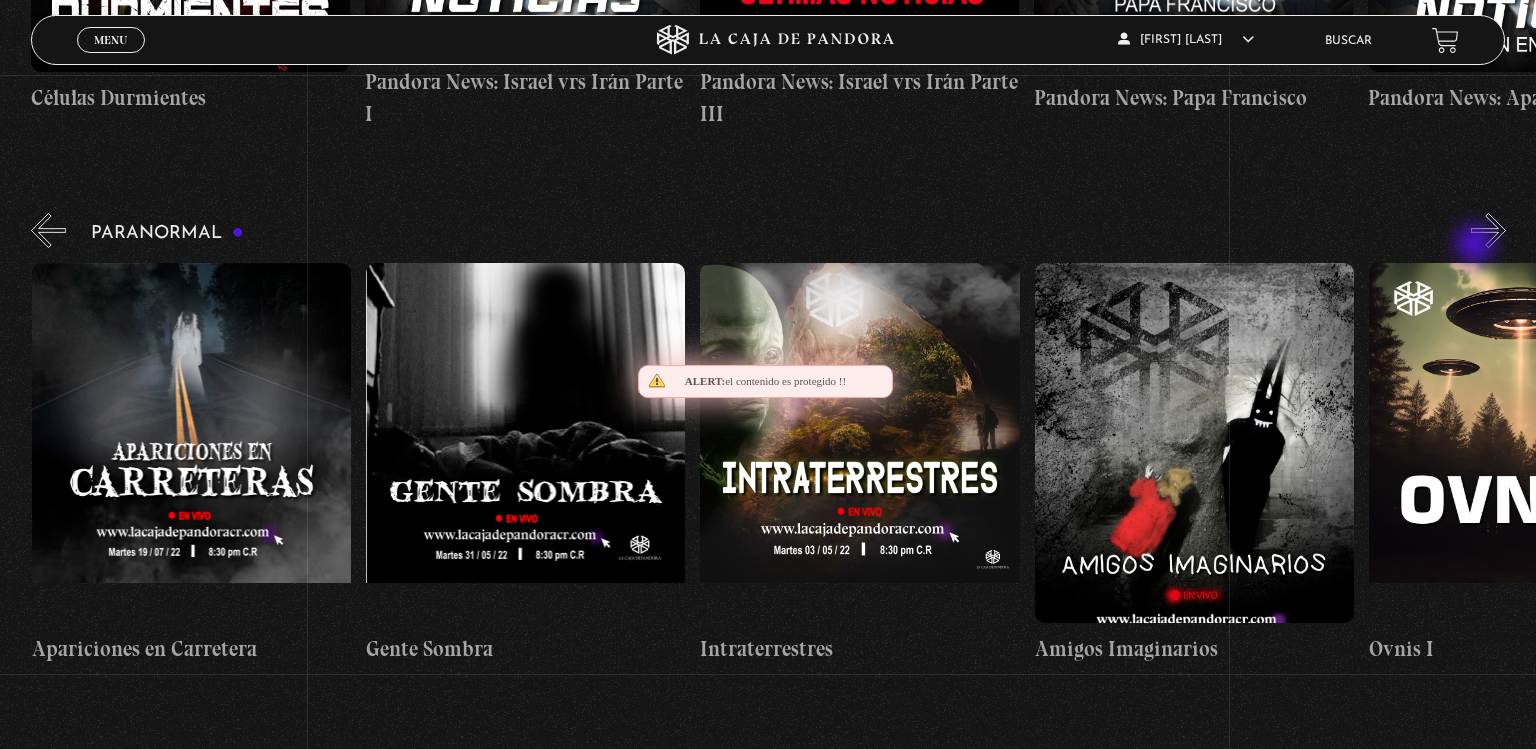 click on "»" at bounding box center (1488, 230) 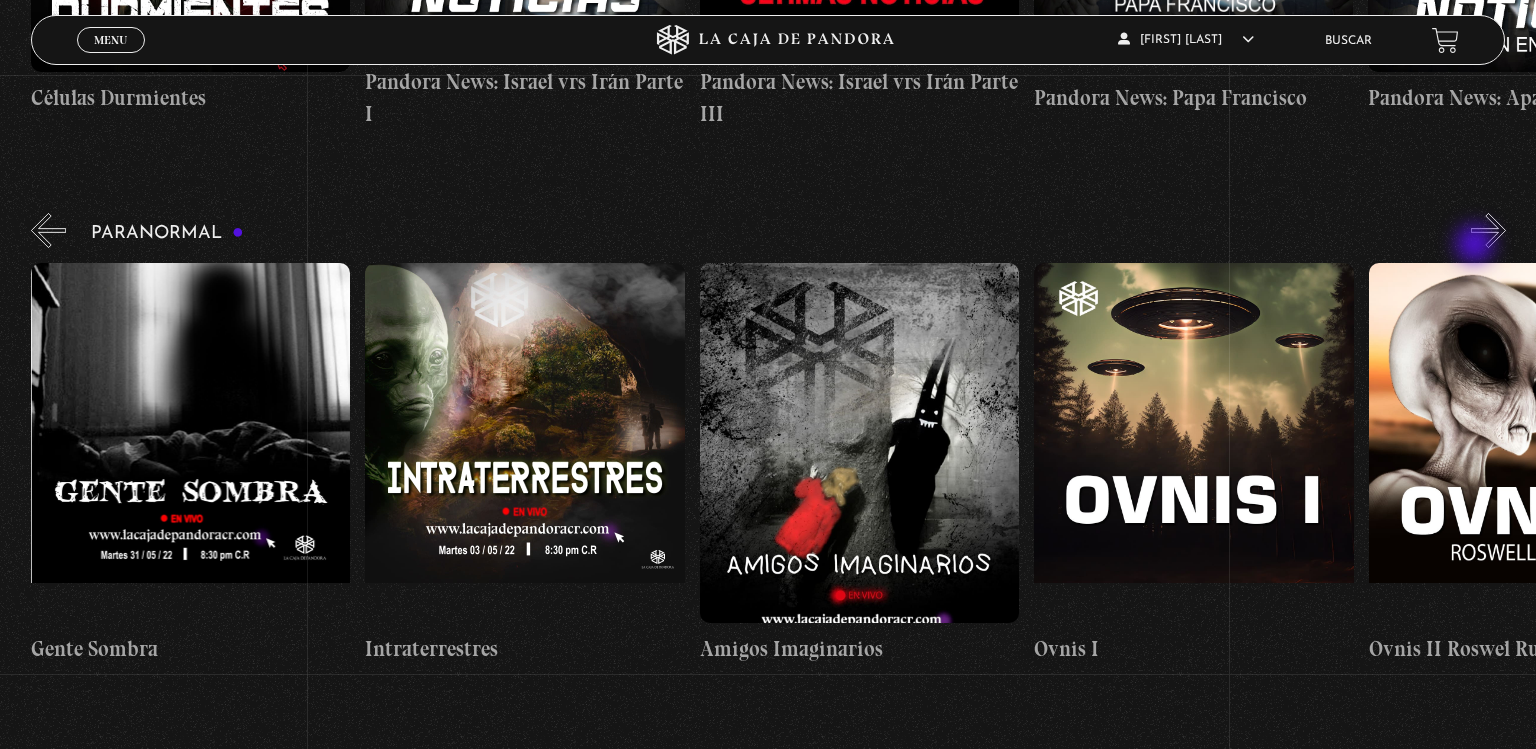 click on "»" at bounding box center [1488, 230] 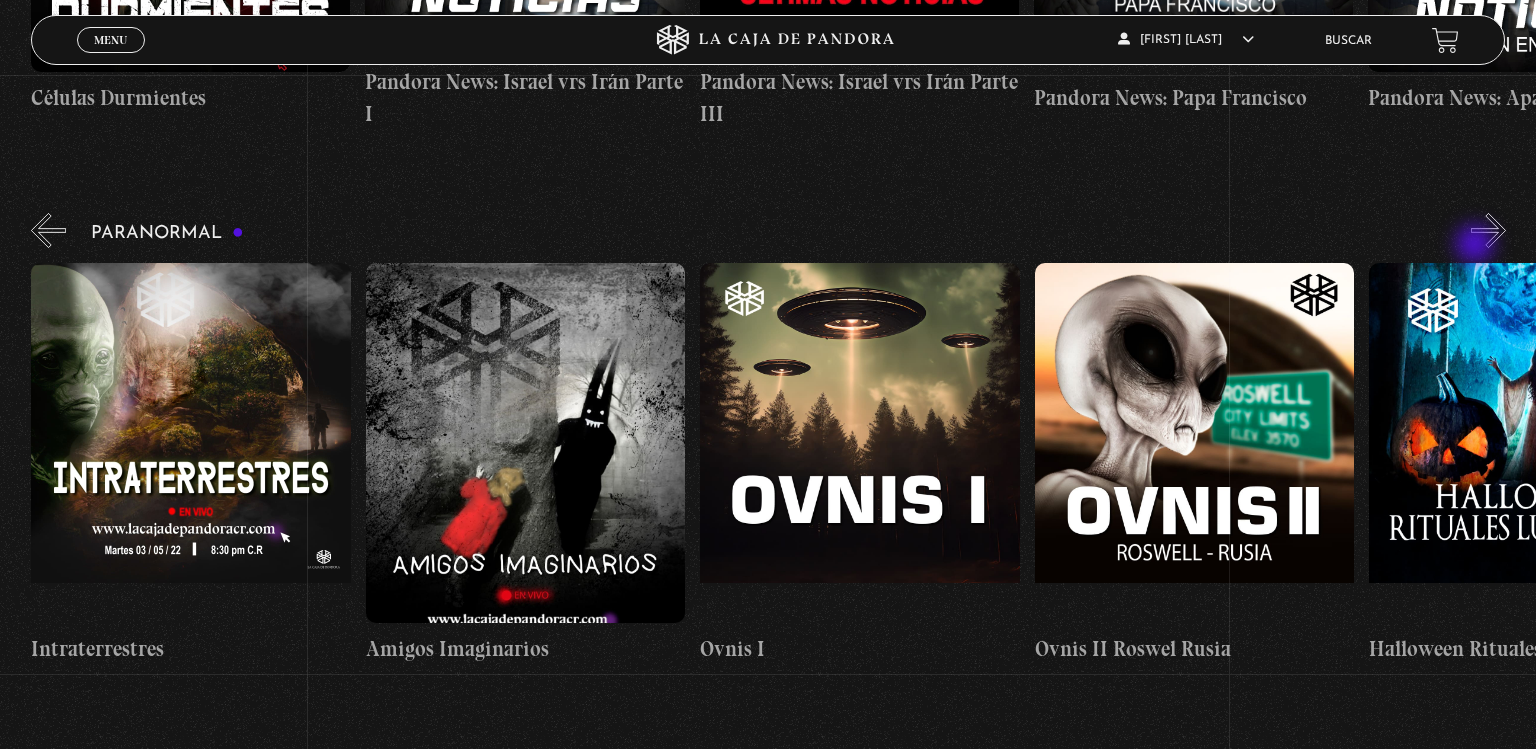click on "»" at bounding box center (1488, 230) 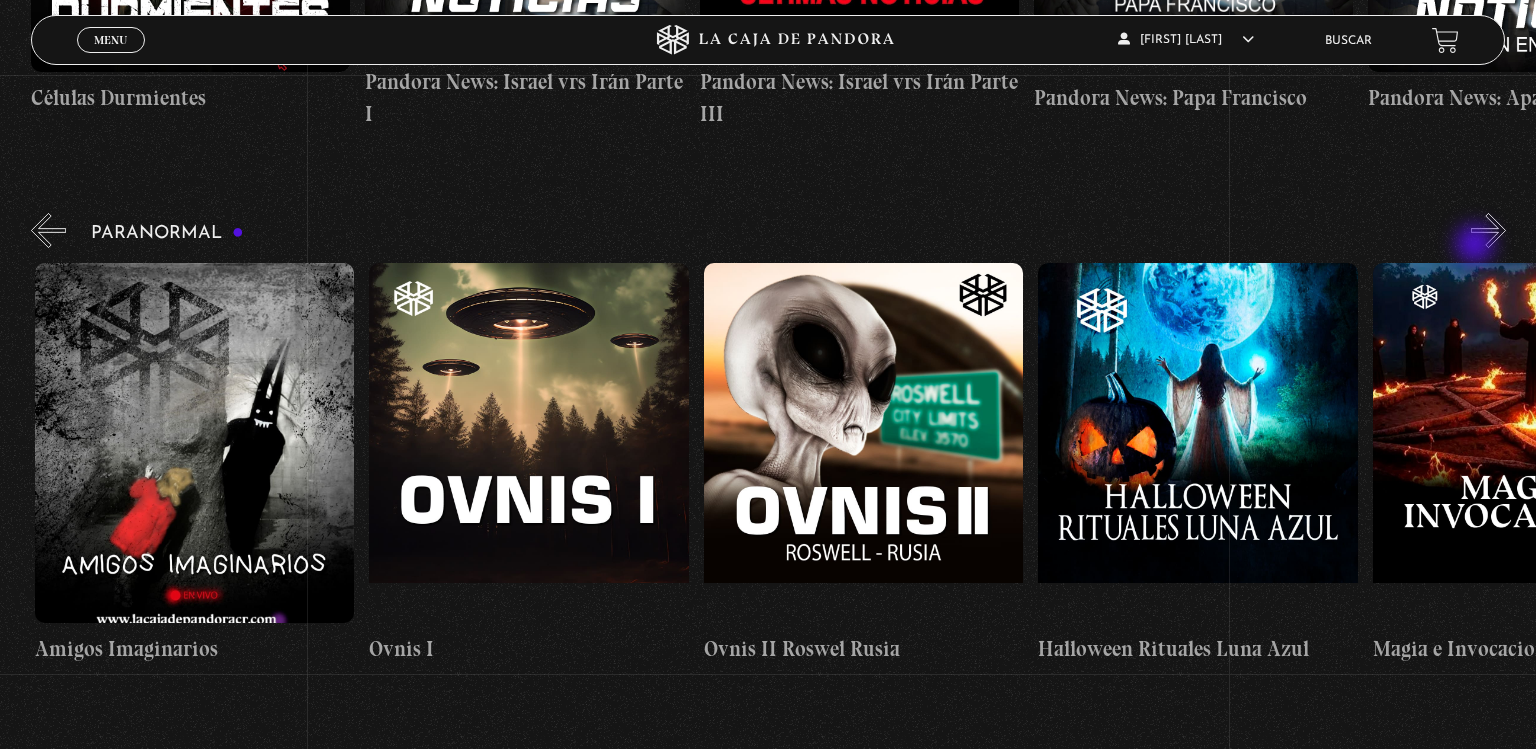 click on "»" at bounding box center (1488, 230) 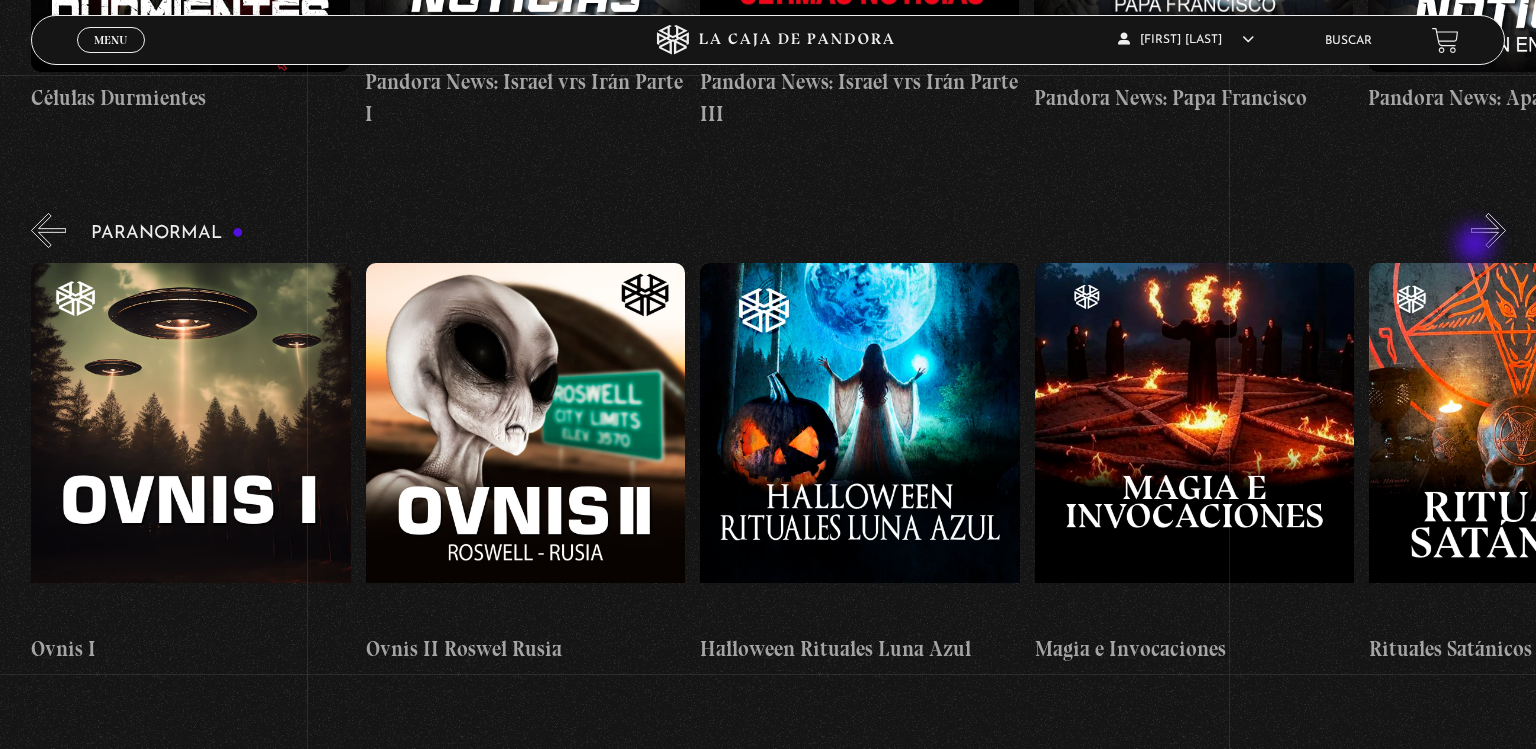 click on "»" at bounding box center (1488, 230) 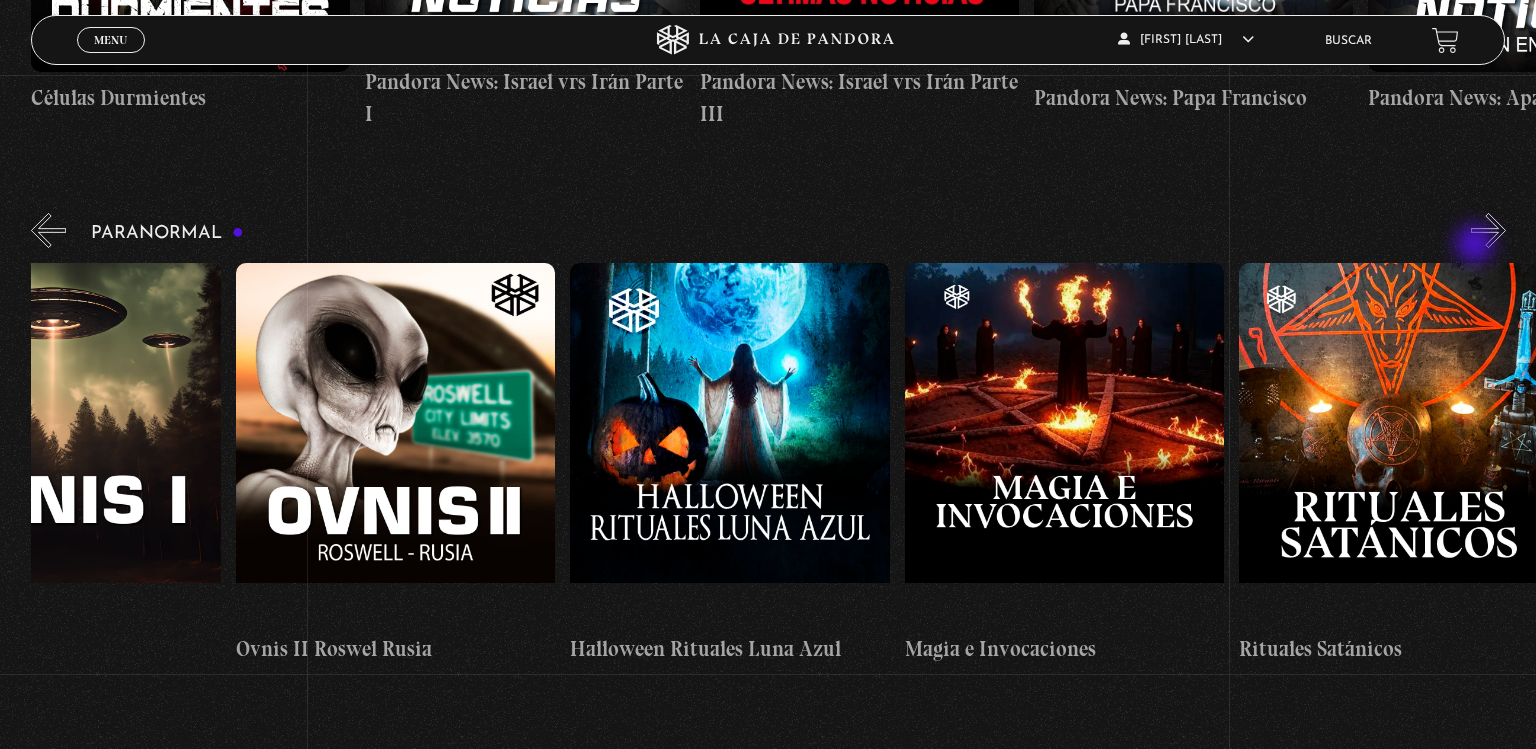 scroll, scrollTop: 0, scrollLeft: 2173, axis: horizontal 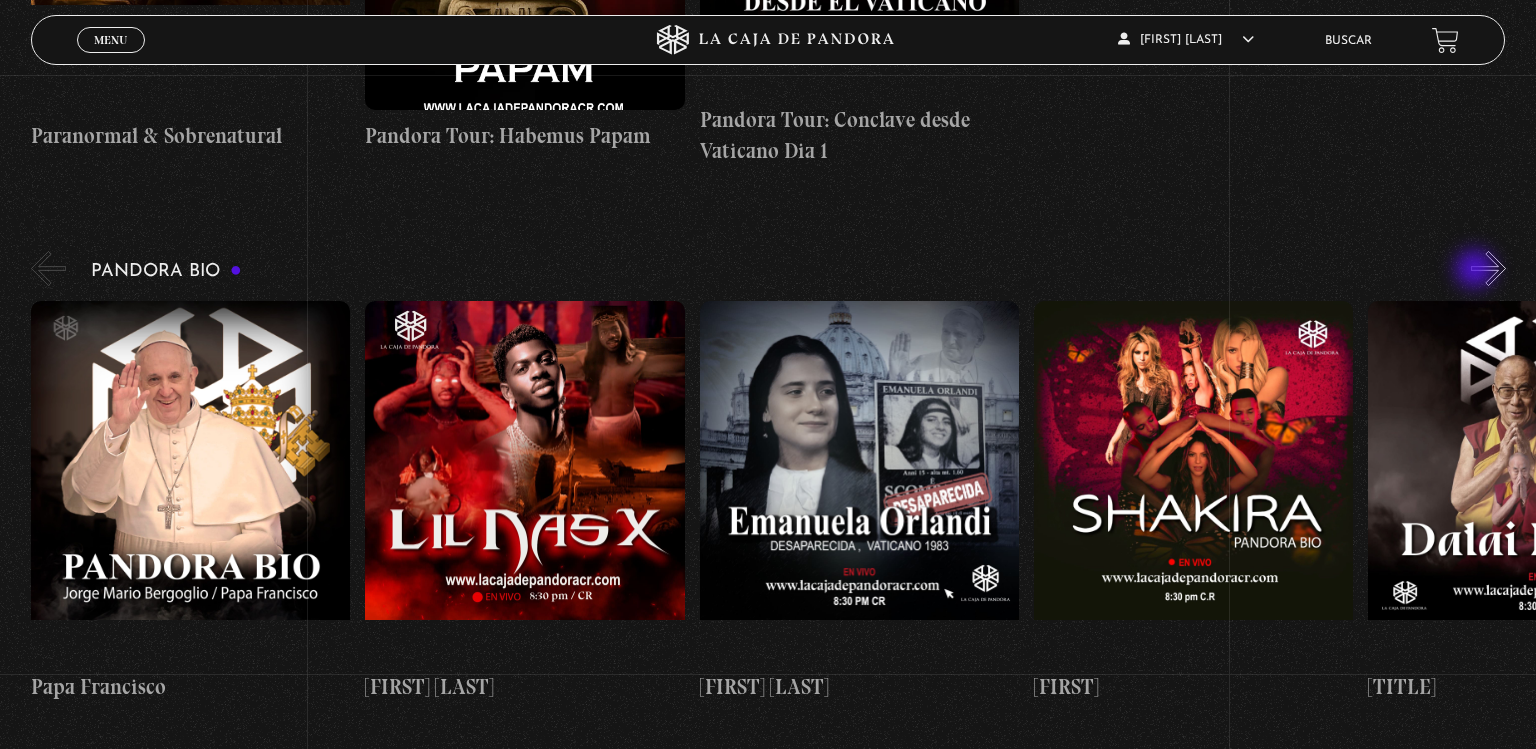 click on "»" at bounding box center [1488, 268] 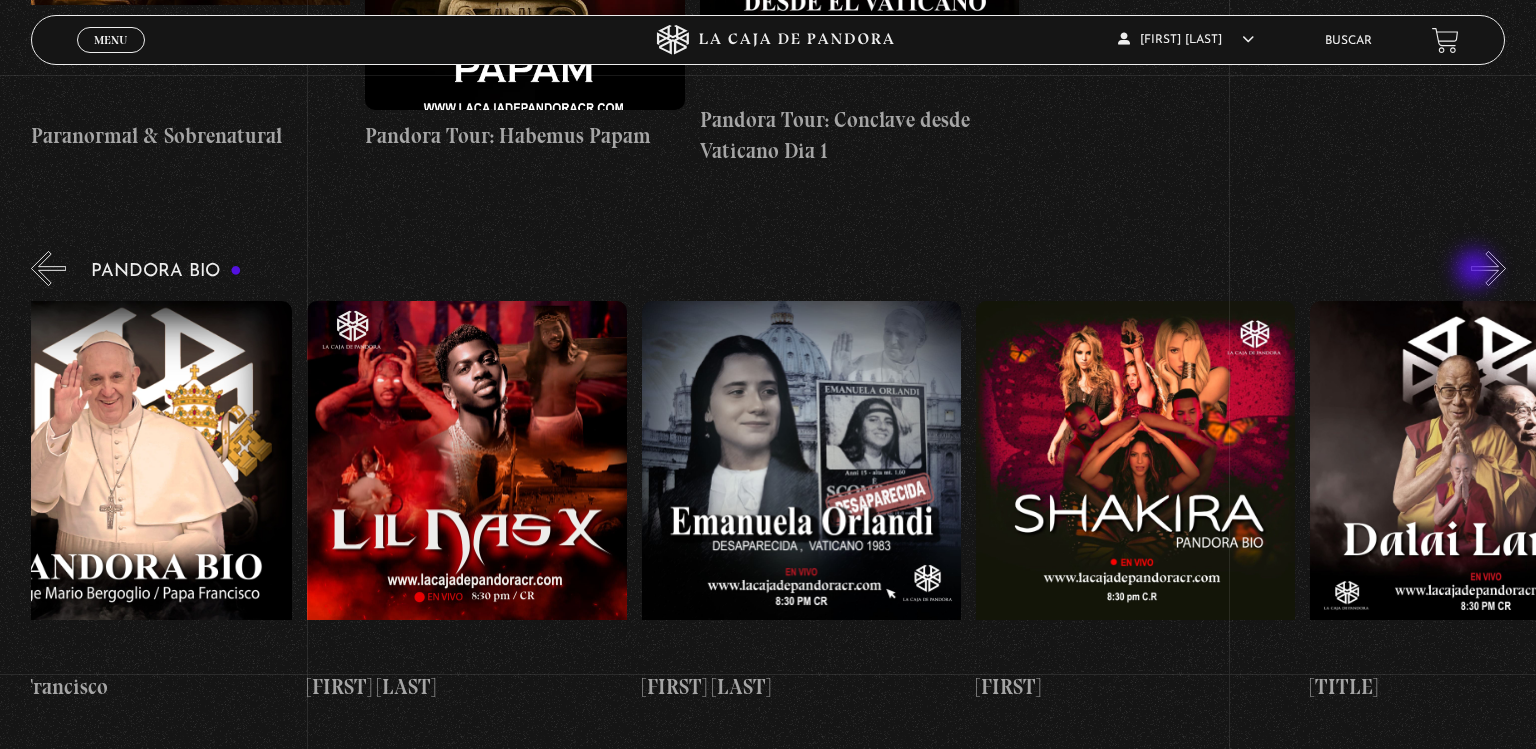 click on "»" at bounding box center (1488, 268) 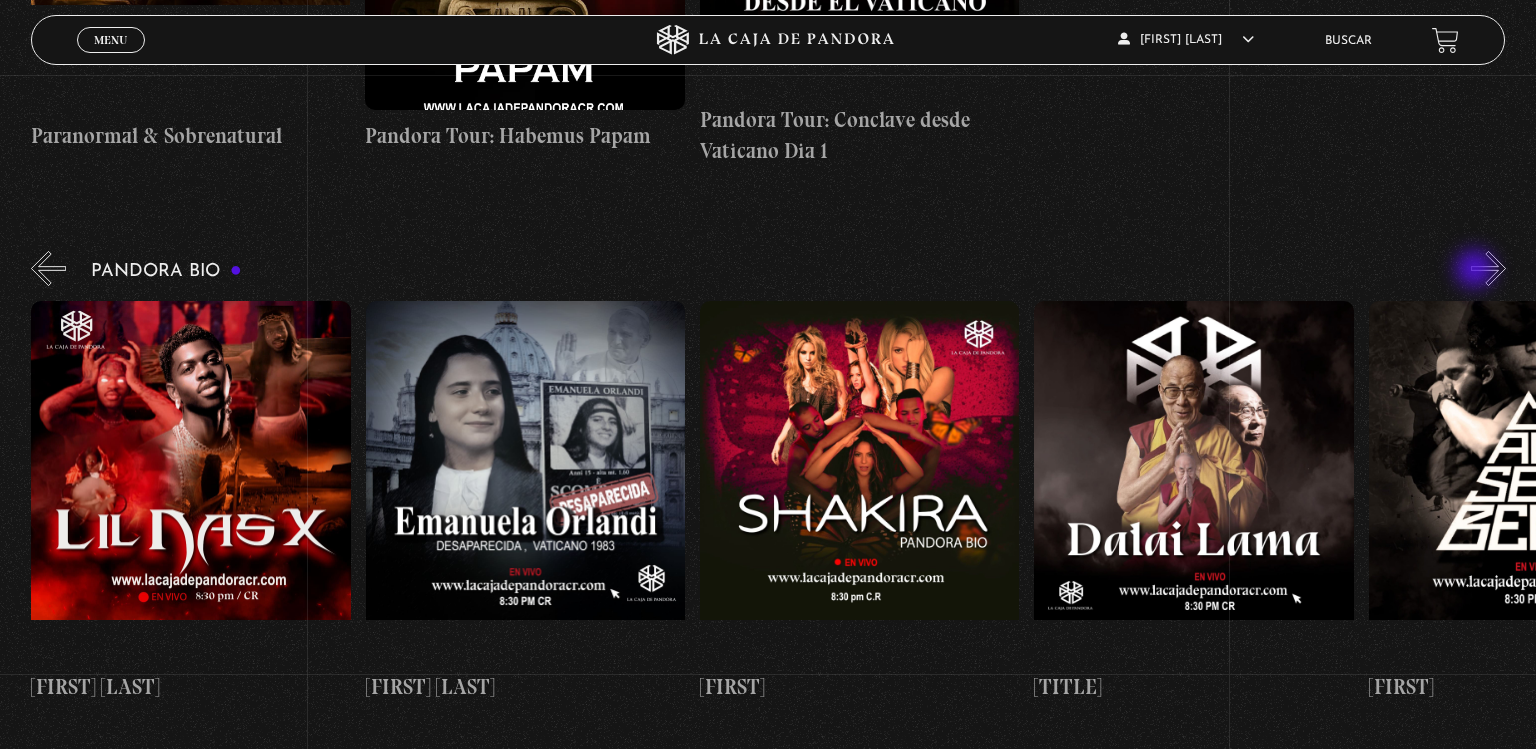 click on "»" at bounding box center [1488, 268] 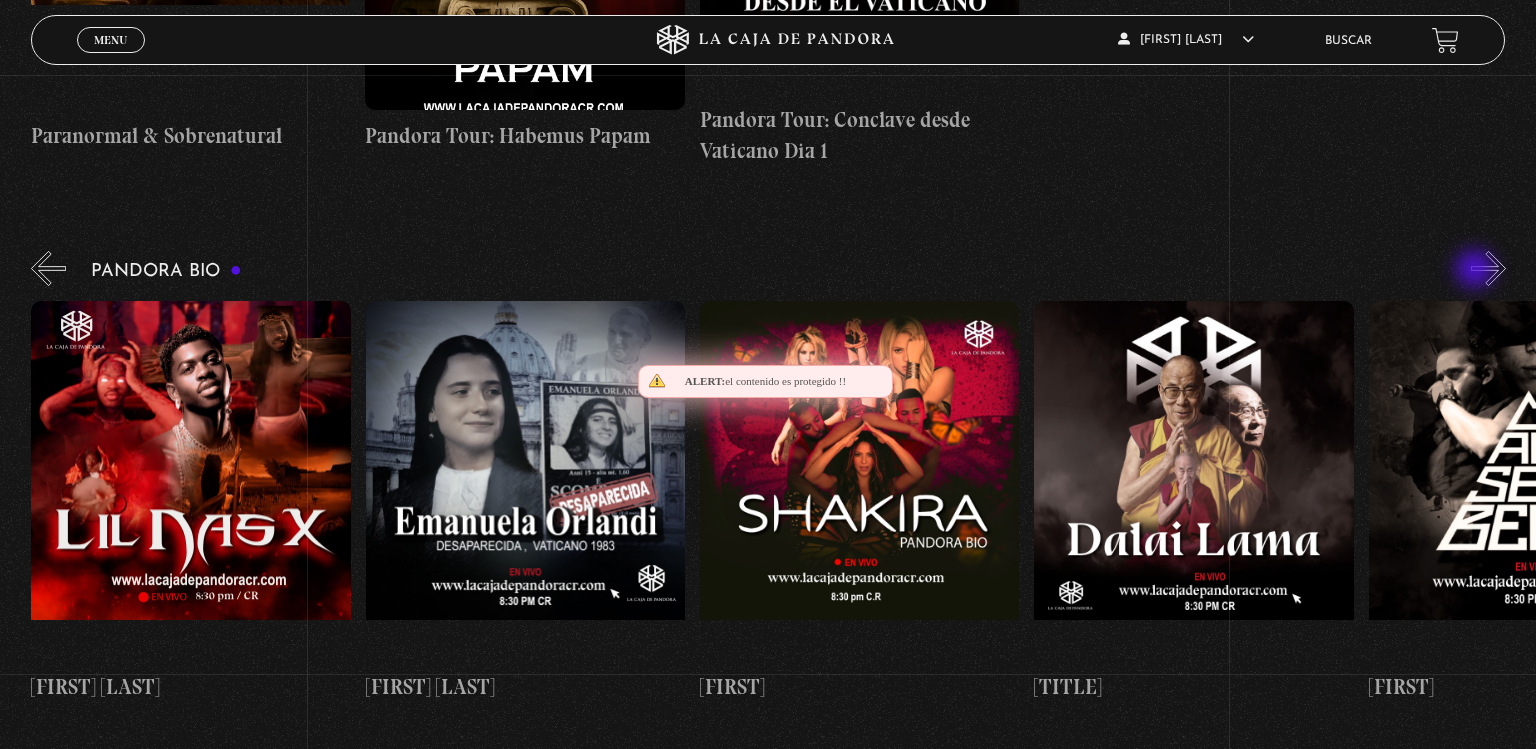 click on "»" at bounding box center [1488, 268] 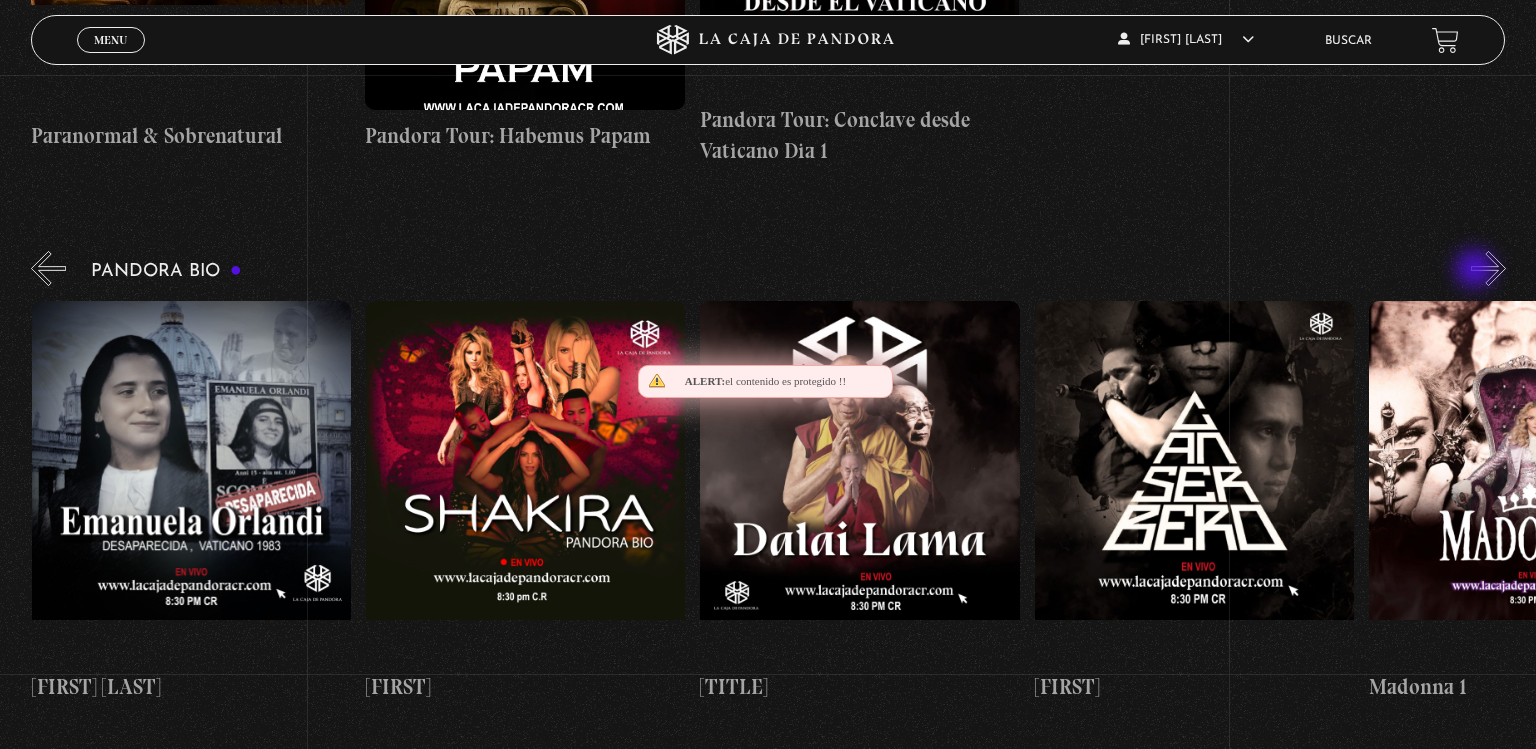 scroll, scrollTop: 0, scrollLeft: 668, axis: horizontal 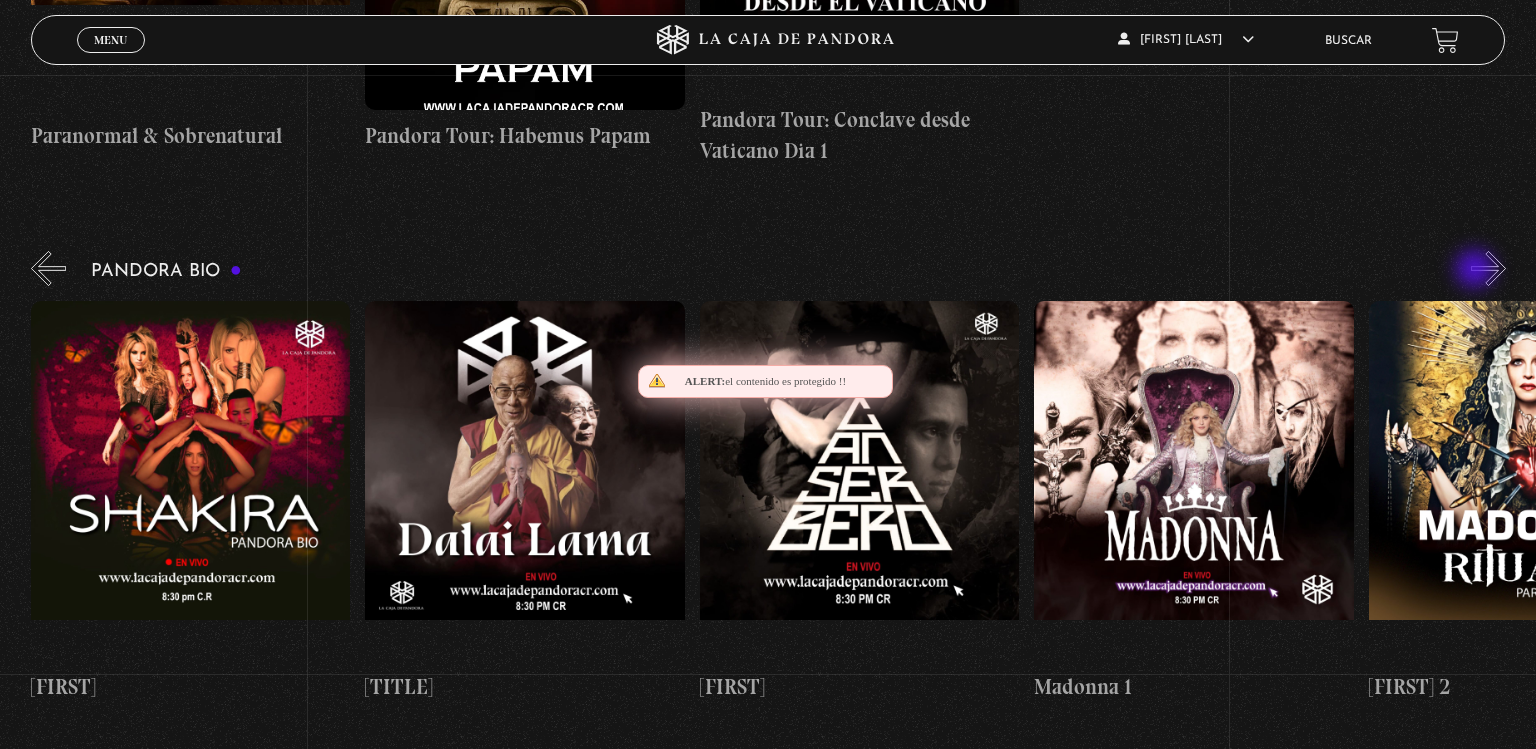 click on "»" at bounding box center [1488, 268] 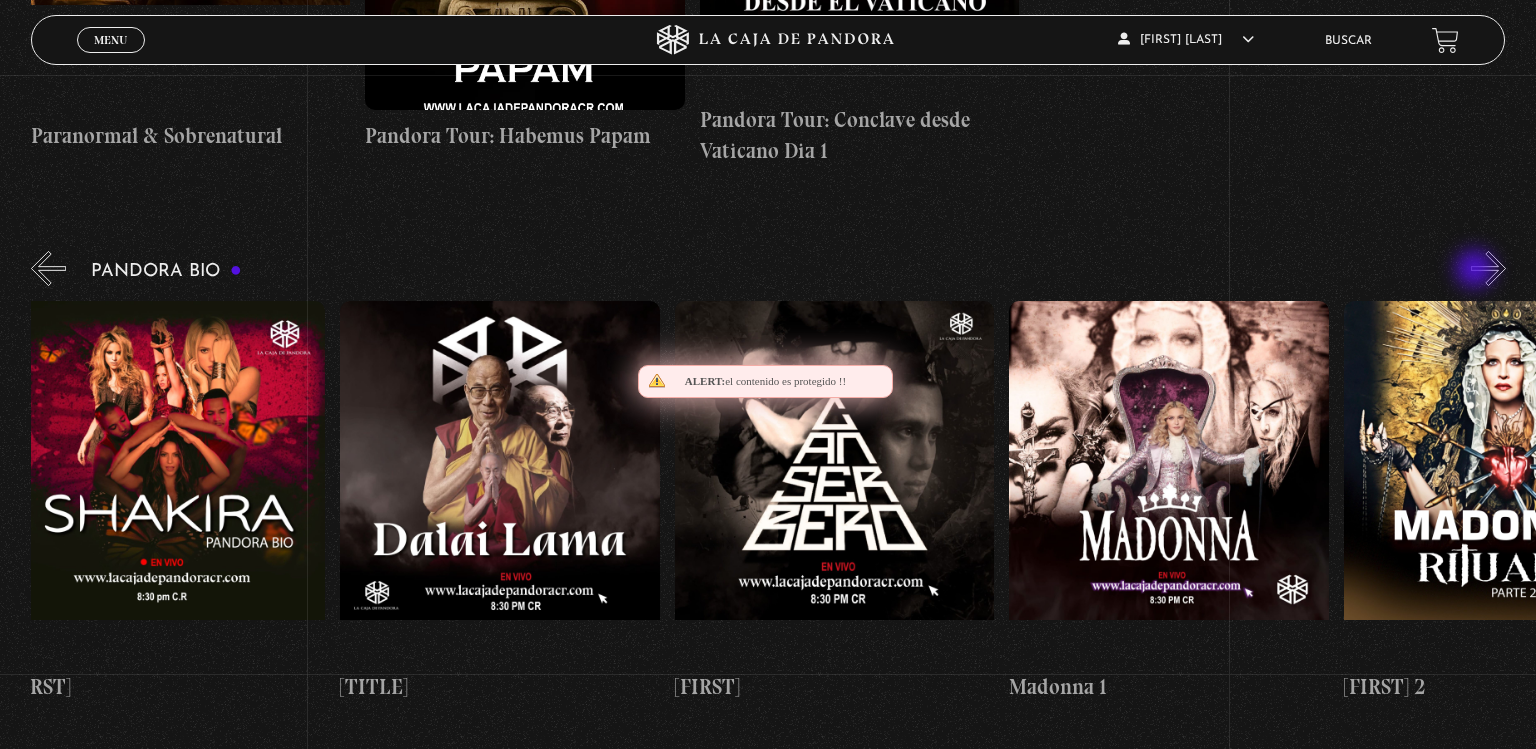 click on "»" at bounding box center (1488, 268) 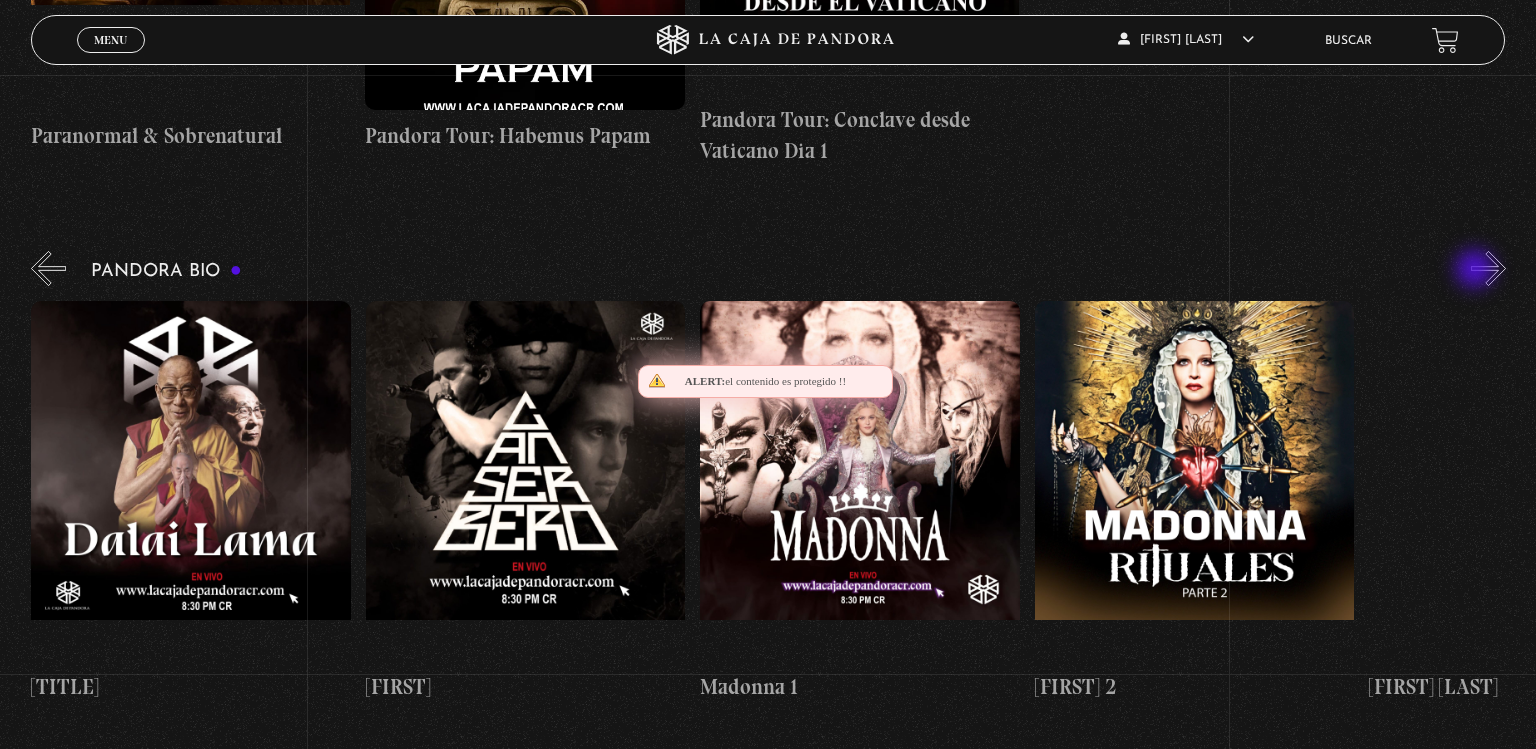 click on "»" at bounding box center (1488, 268) 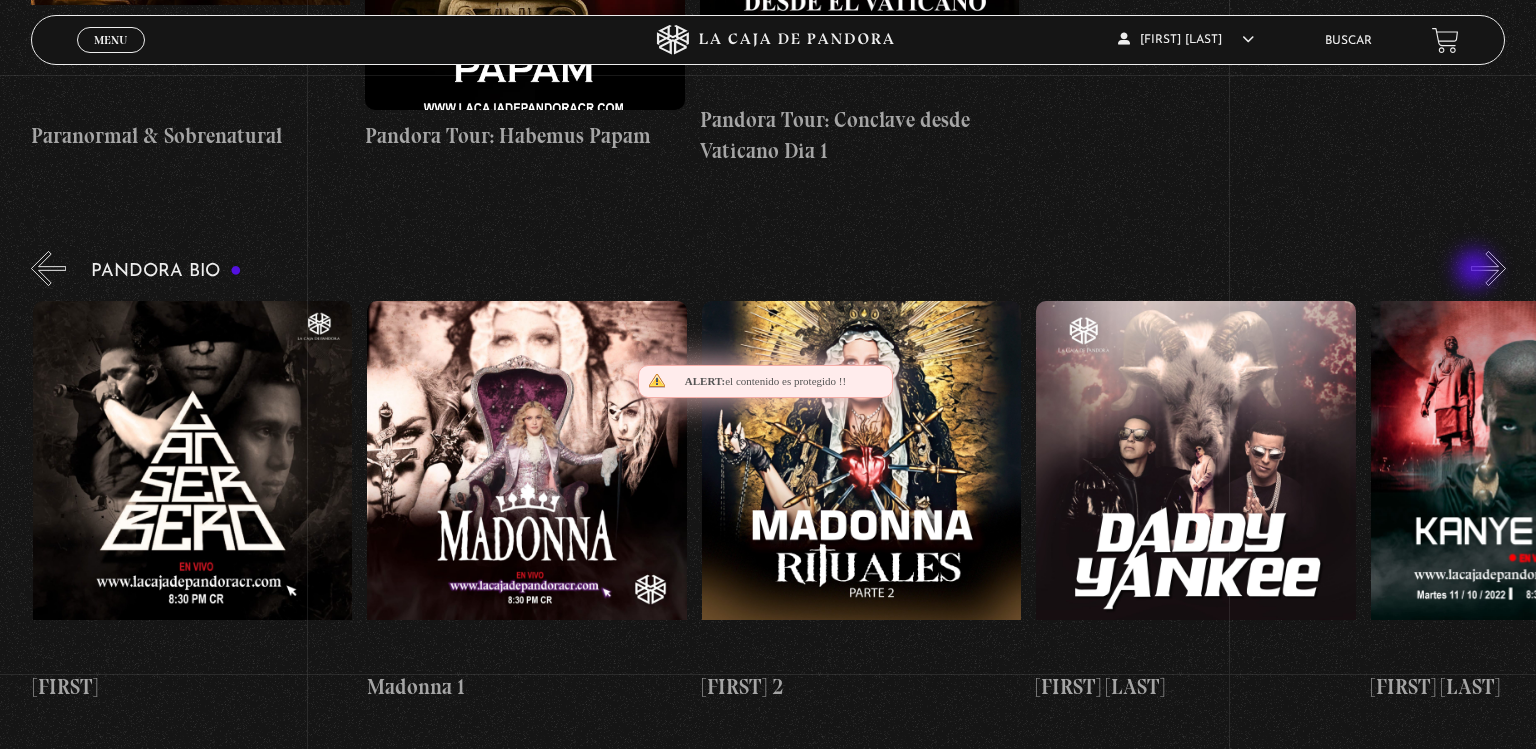 scroll, scrollTop: 0, scrollLeft: 1672, axis: horizontal 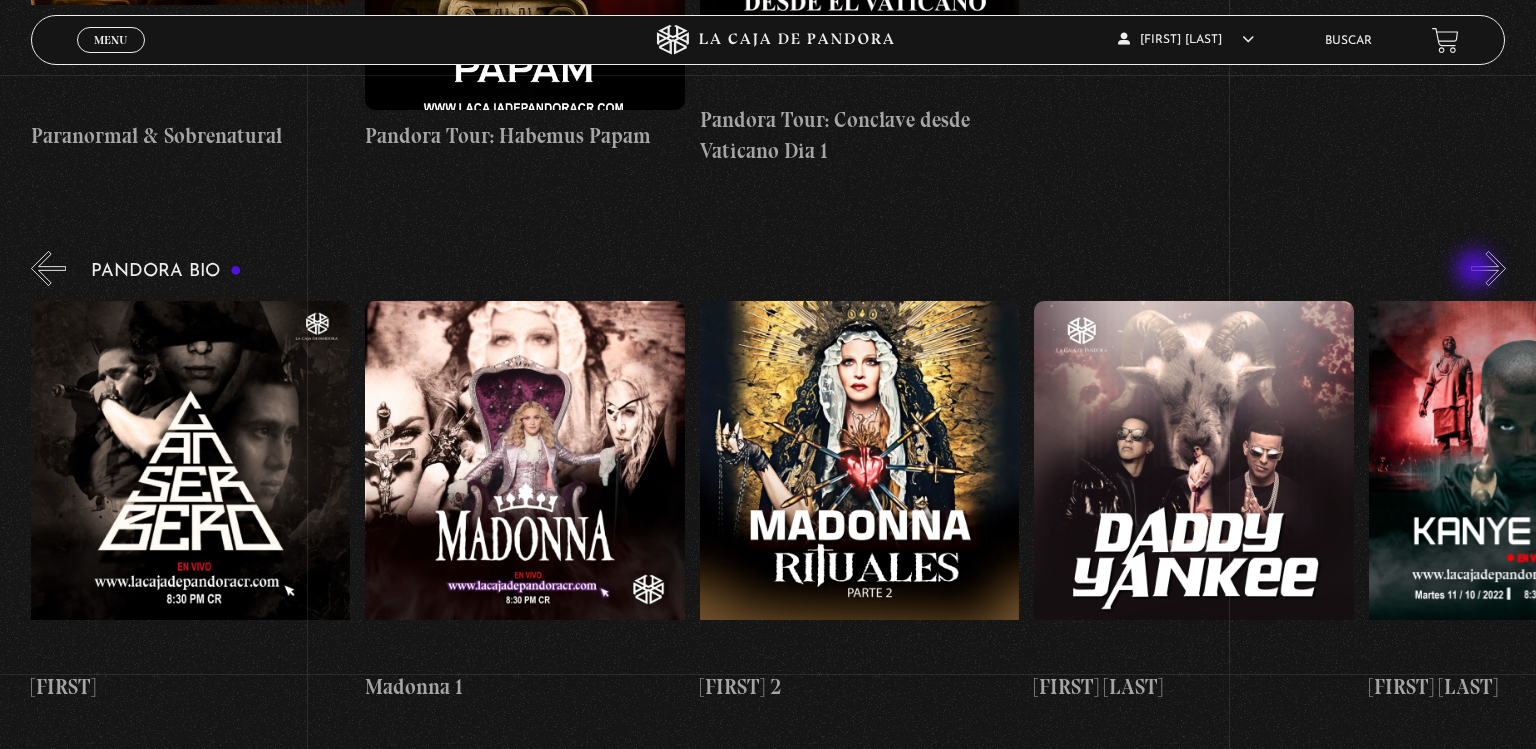 click on "»" at bounding box center [1488, 268] 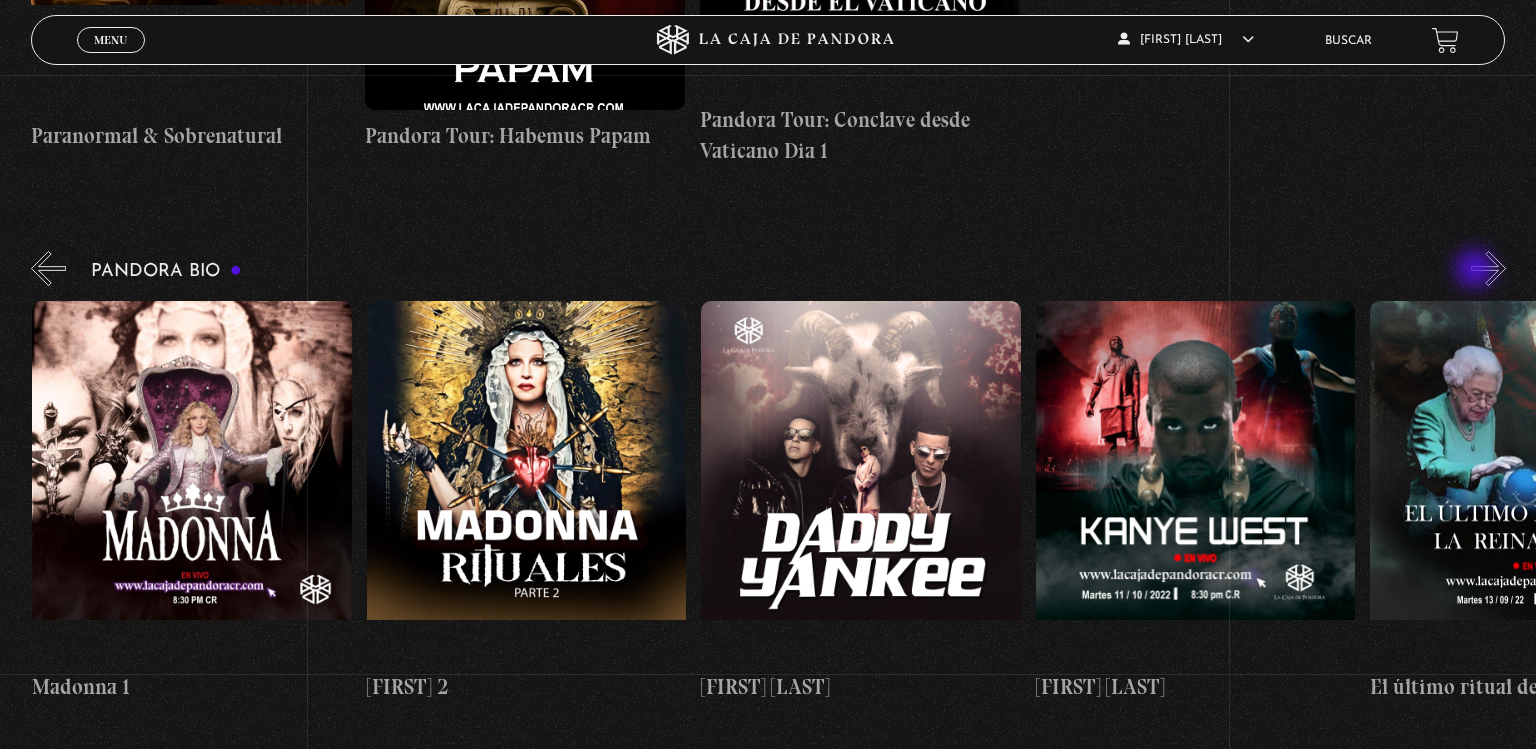 scroll, scrollTop: 0, scrollLeft: 2006, axis: horizontal 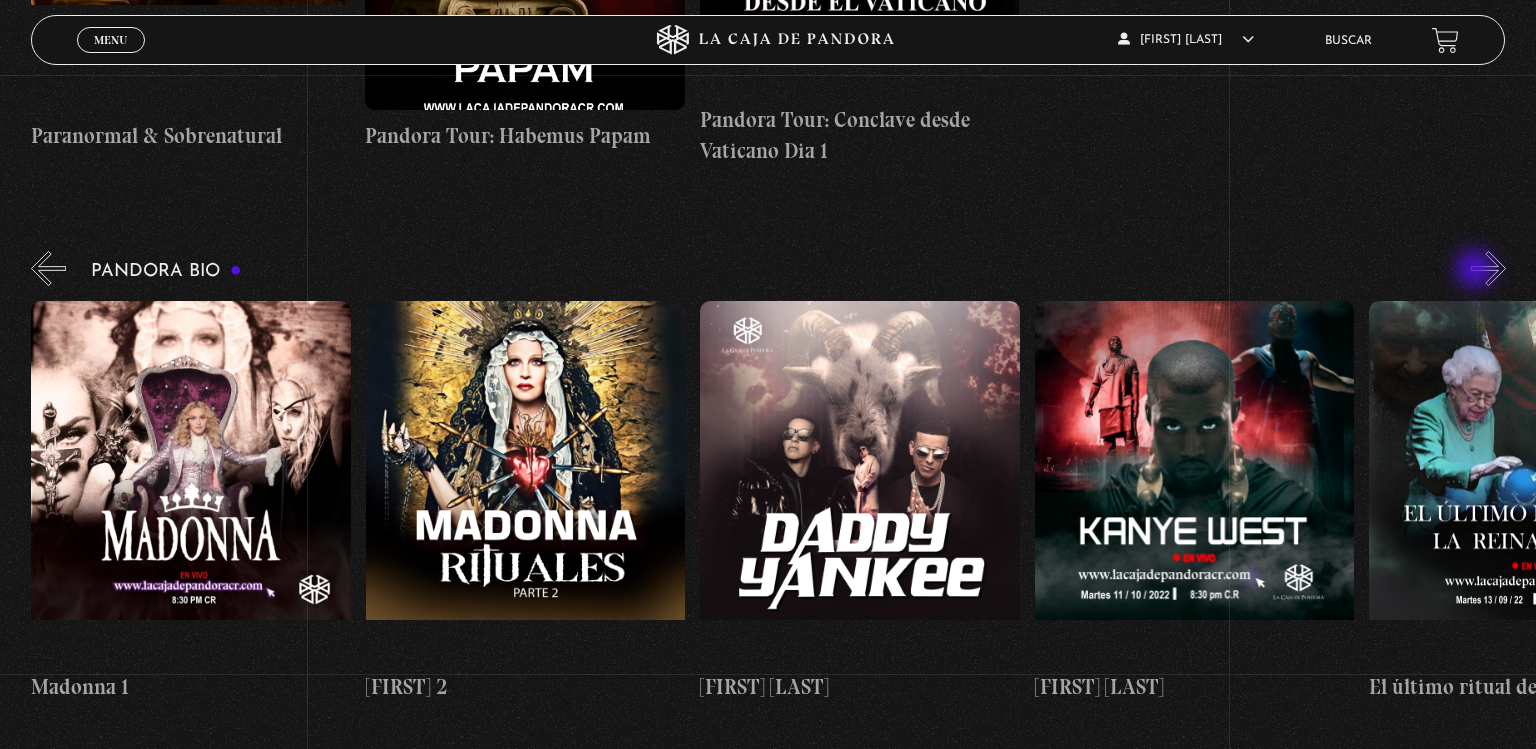click on "»" at bounding box center [1488, 268] 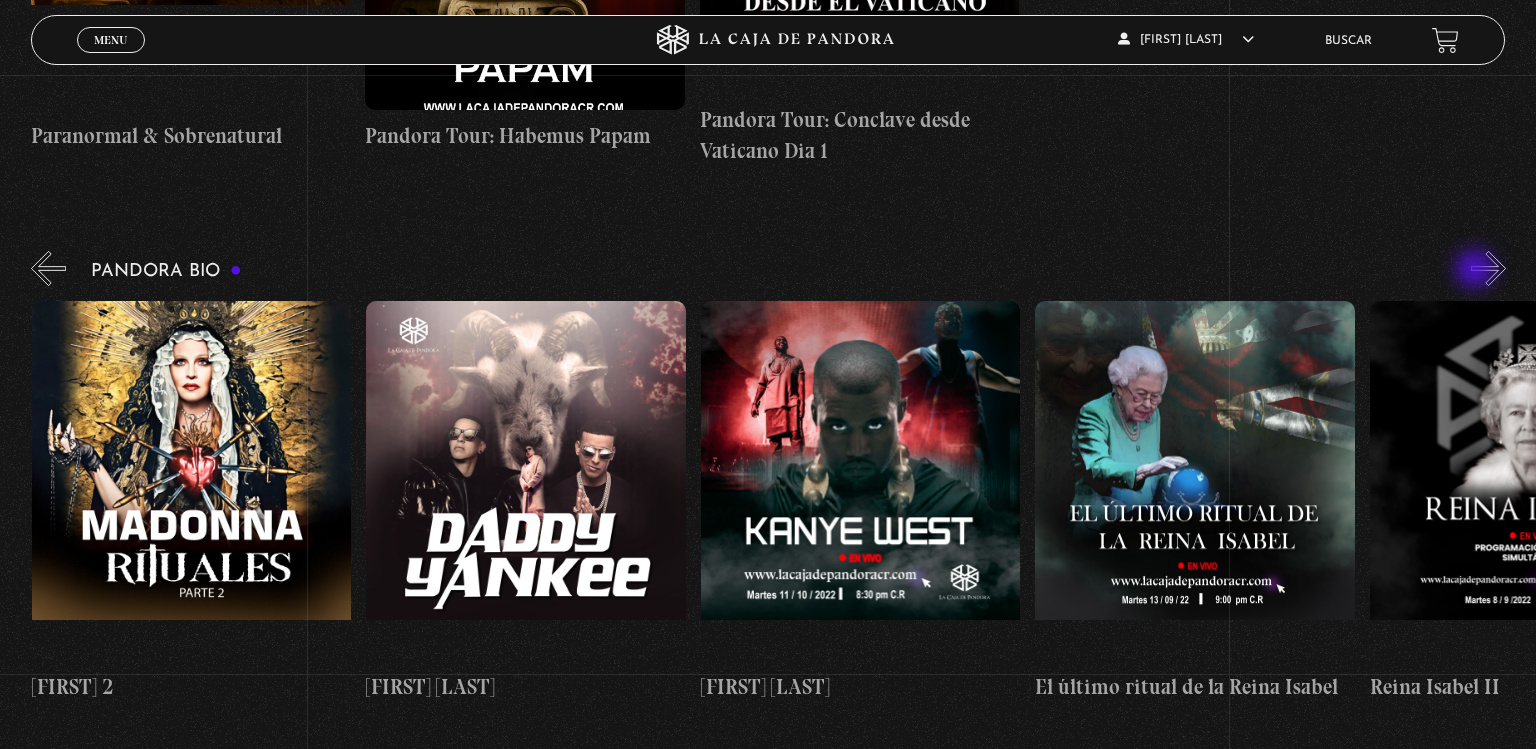 scroll, scrollTop: 0, scrollLeft: 2340, axis: horizontal 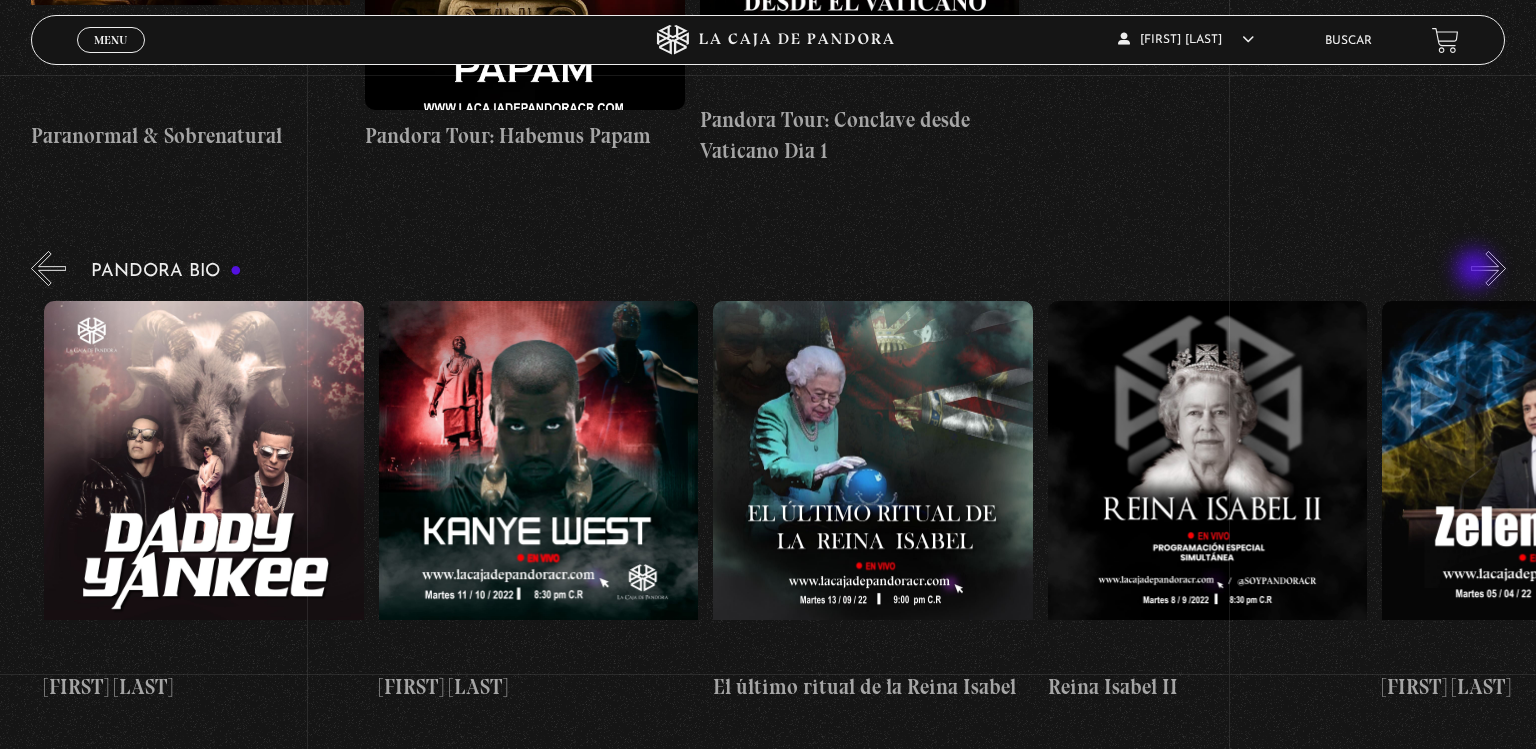 click on "»" at bounding box center (1488, 268) 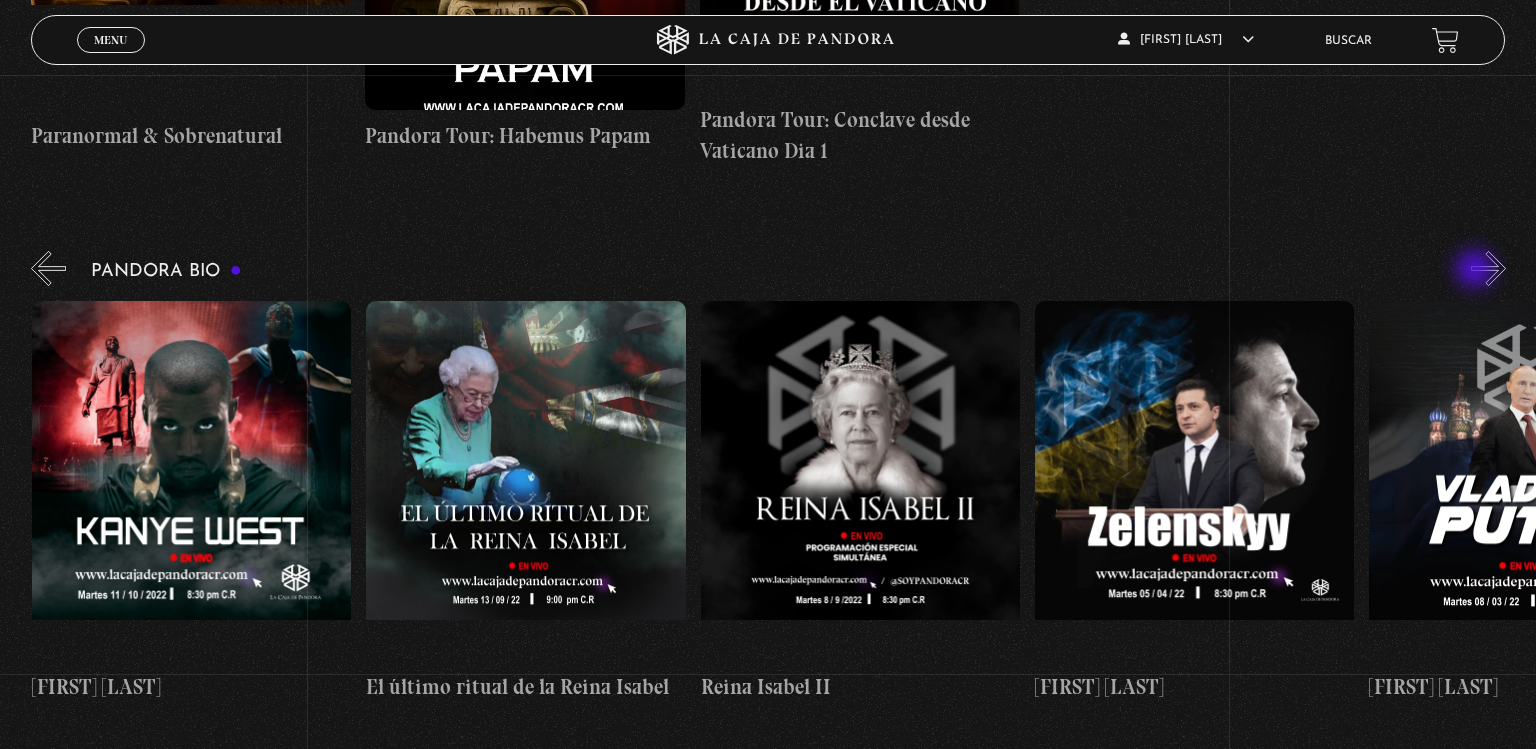 click on "»" at bounding box center [1488, 268] 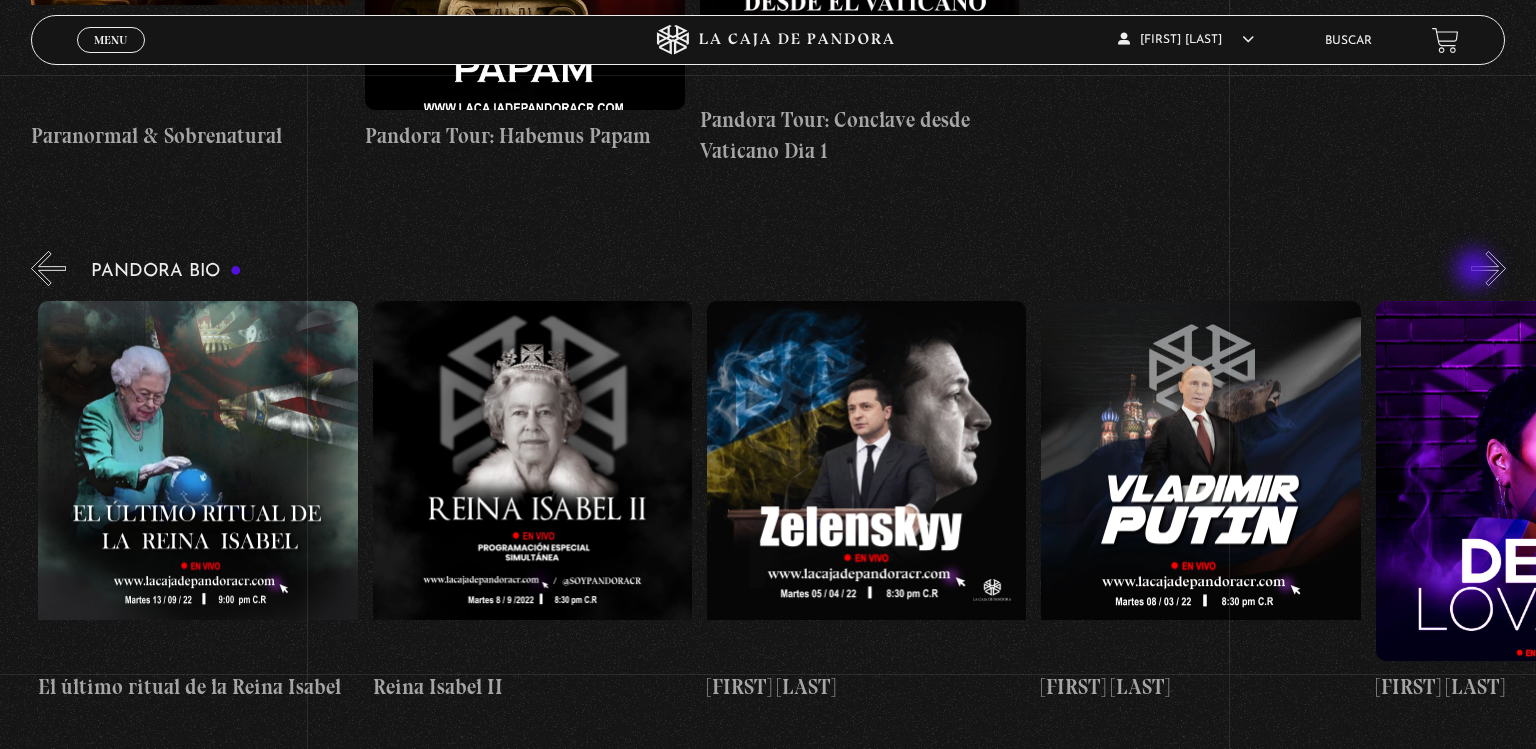click on "»" at bounding box center [1488, 268] 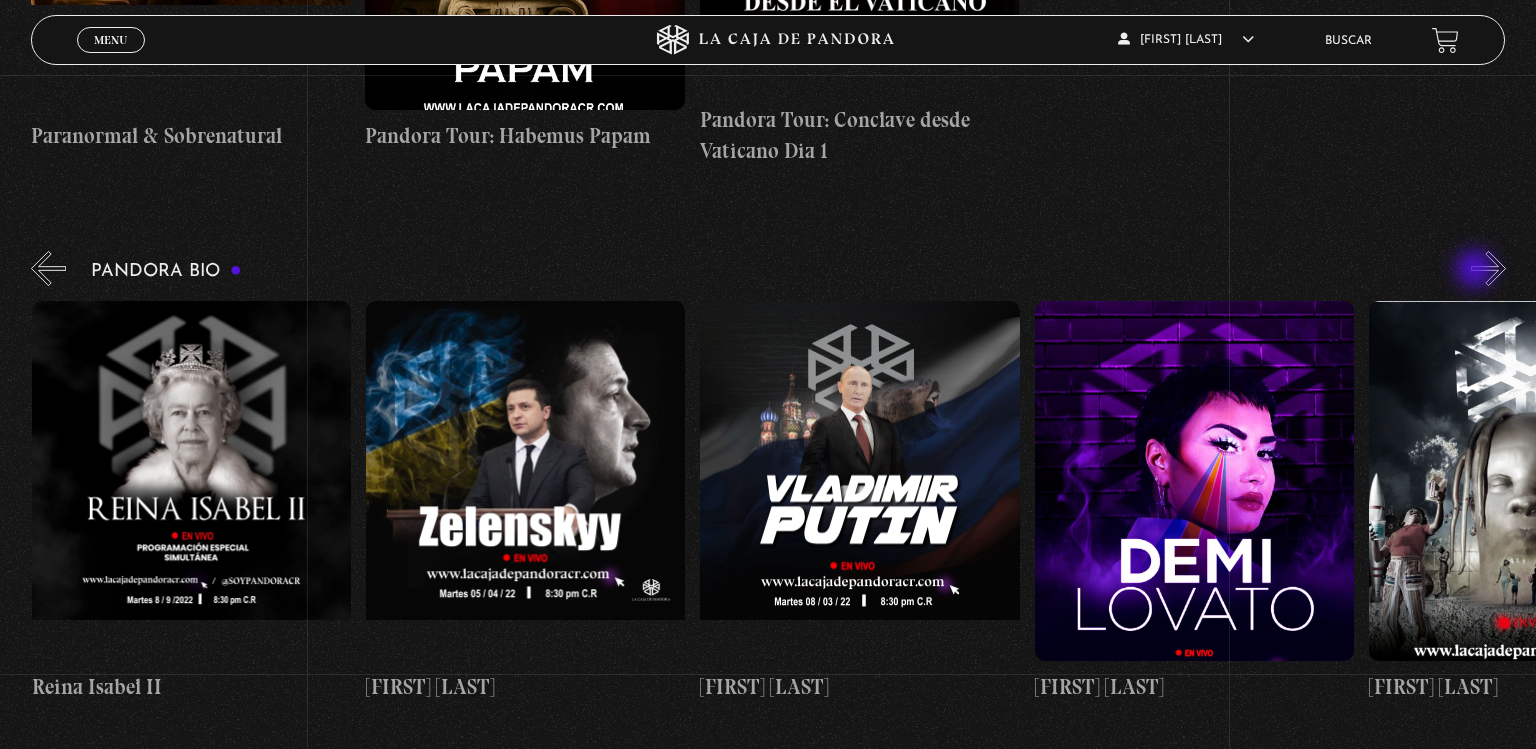 click on "»" at bounding box center (1488, 268) 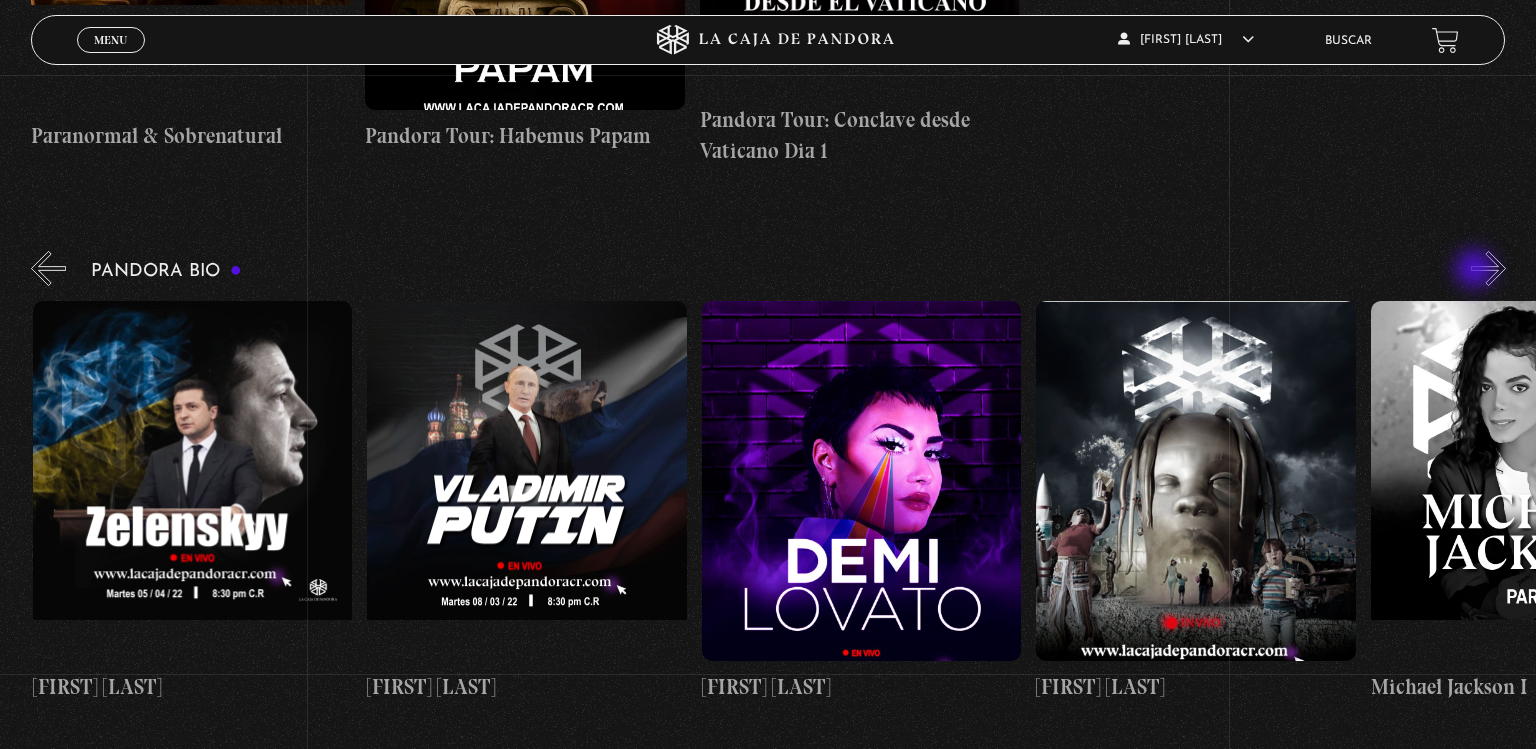 click on "»" at bounding box center (1488, 268) 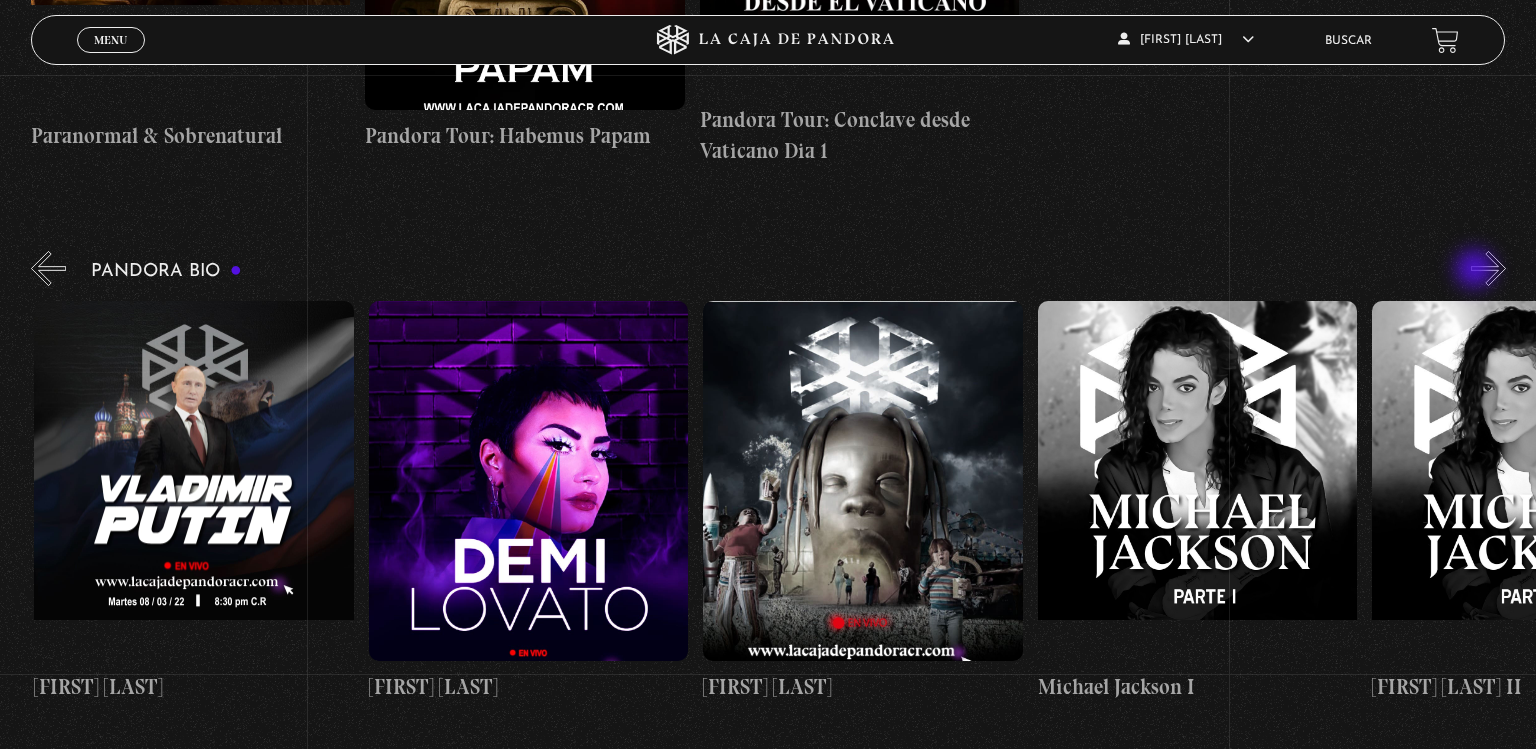 click on "»" at bounding box center (1488, 268) 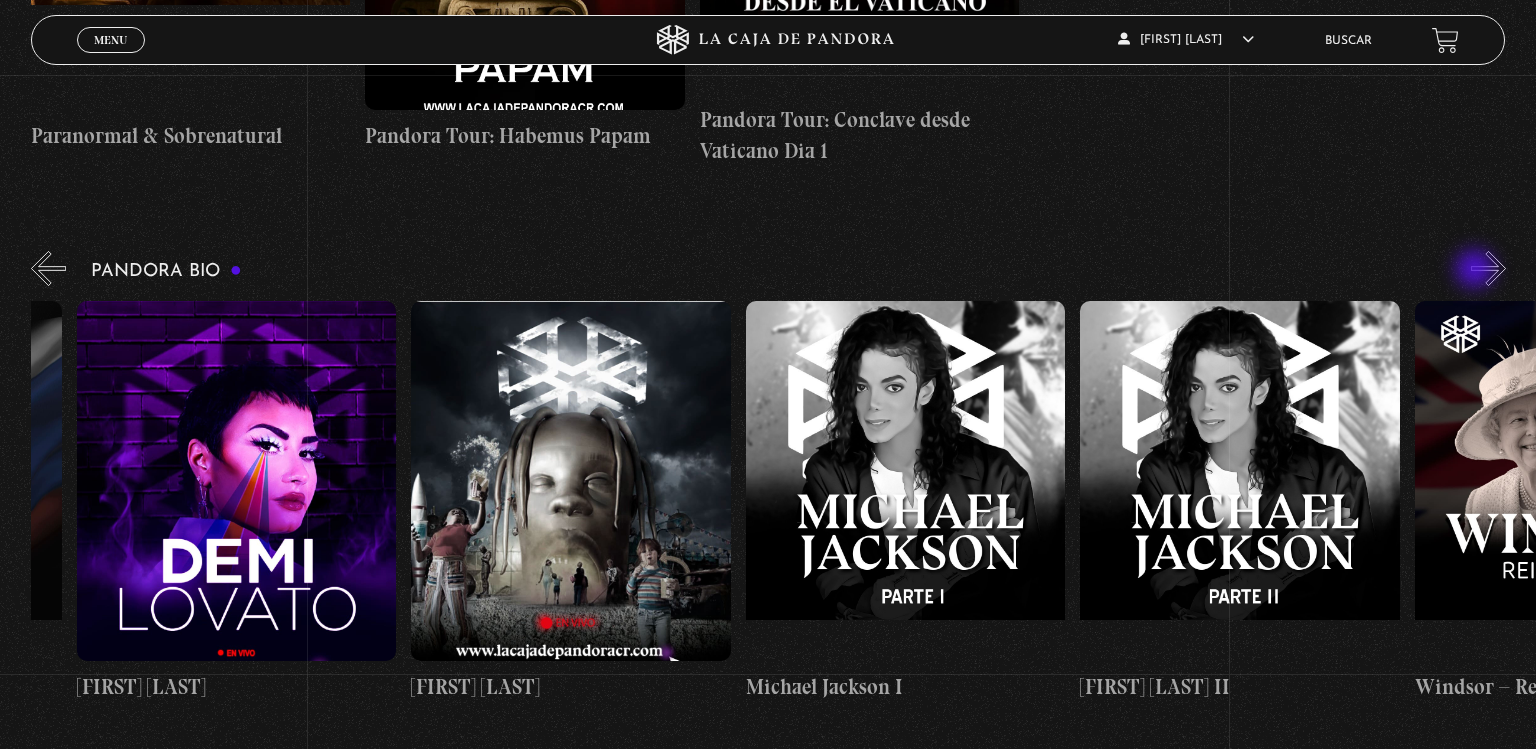 scroll, scrollTop: 0, scrollLeft: 4681, axis: horizontal 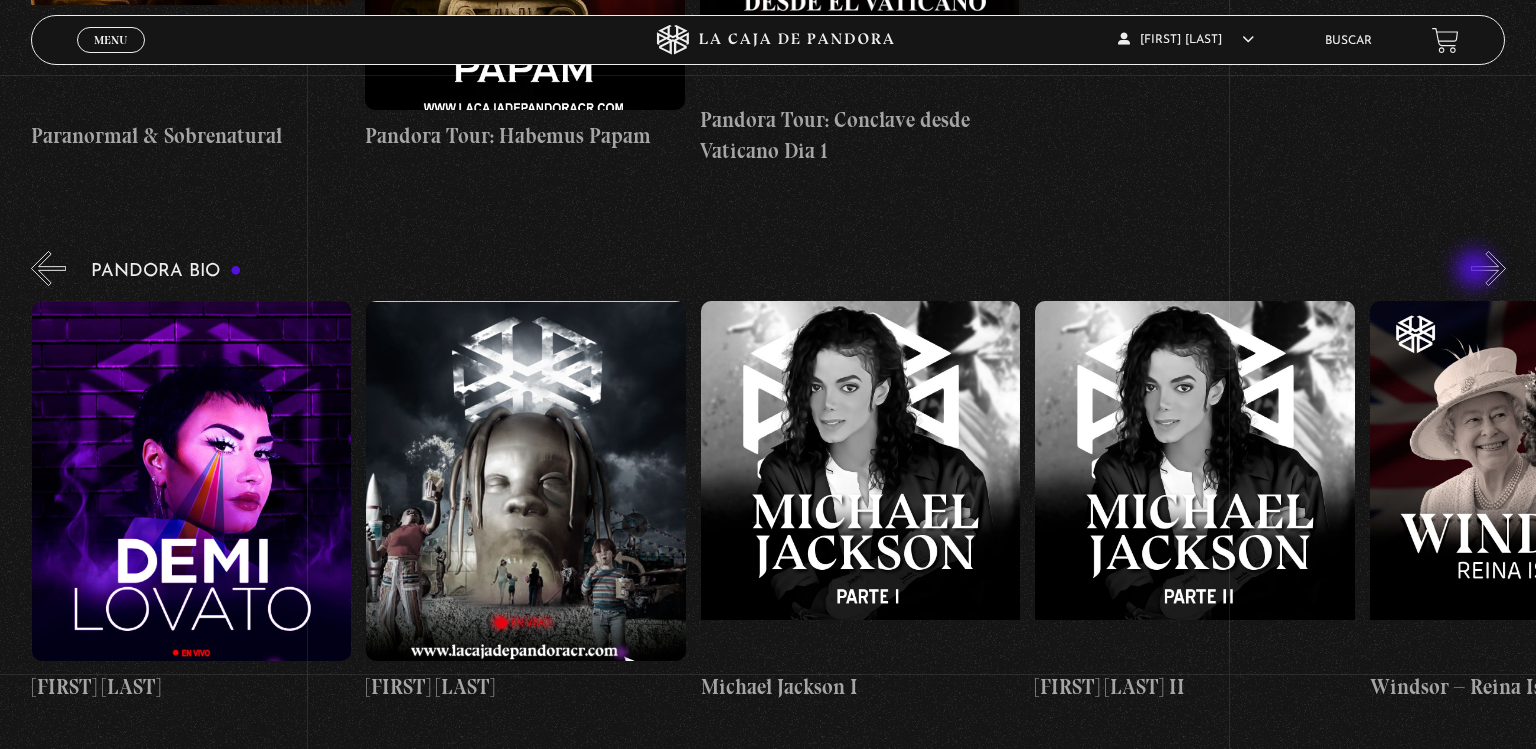 click on "»" at bounding box center [1488, 268] 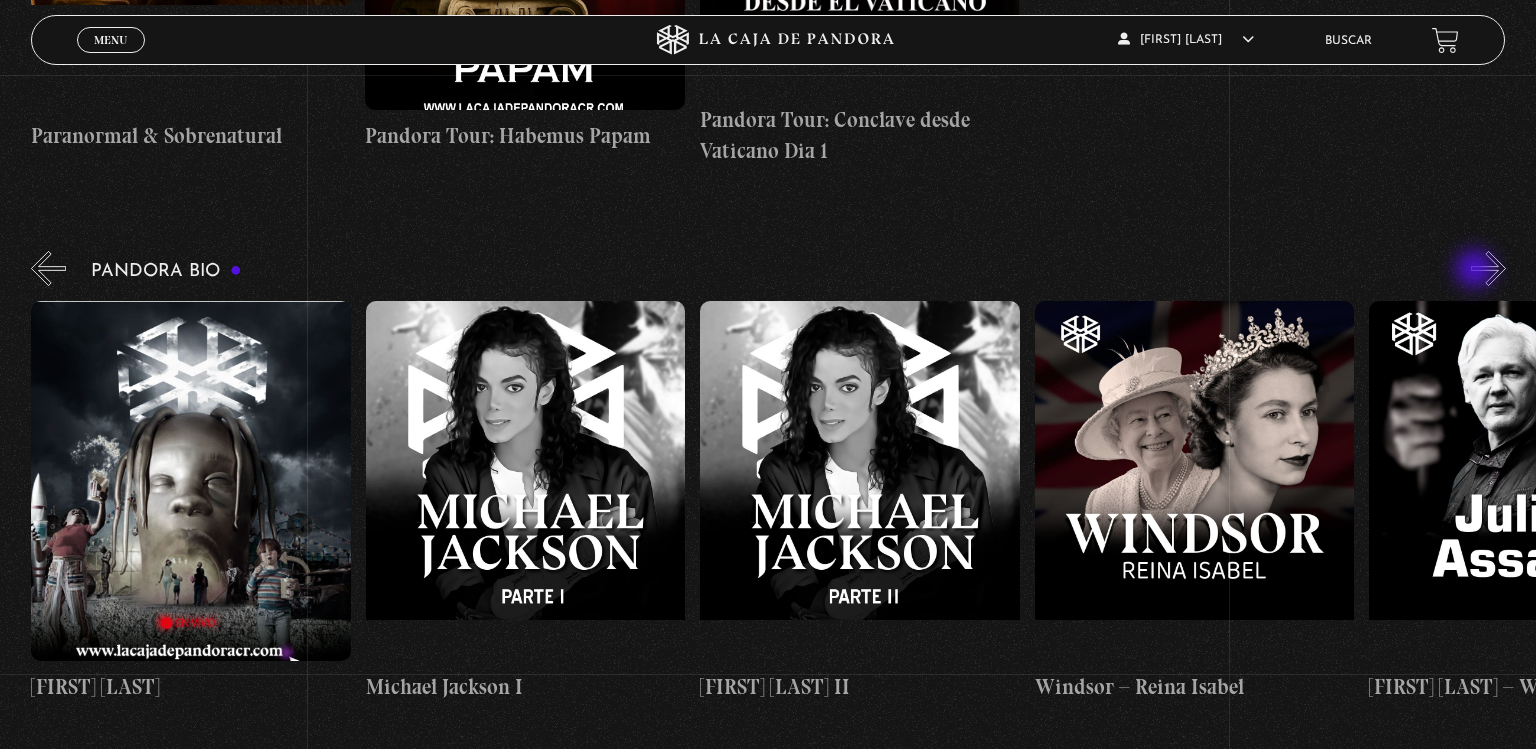 click on "»" at bounding box center (1488, 268) 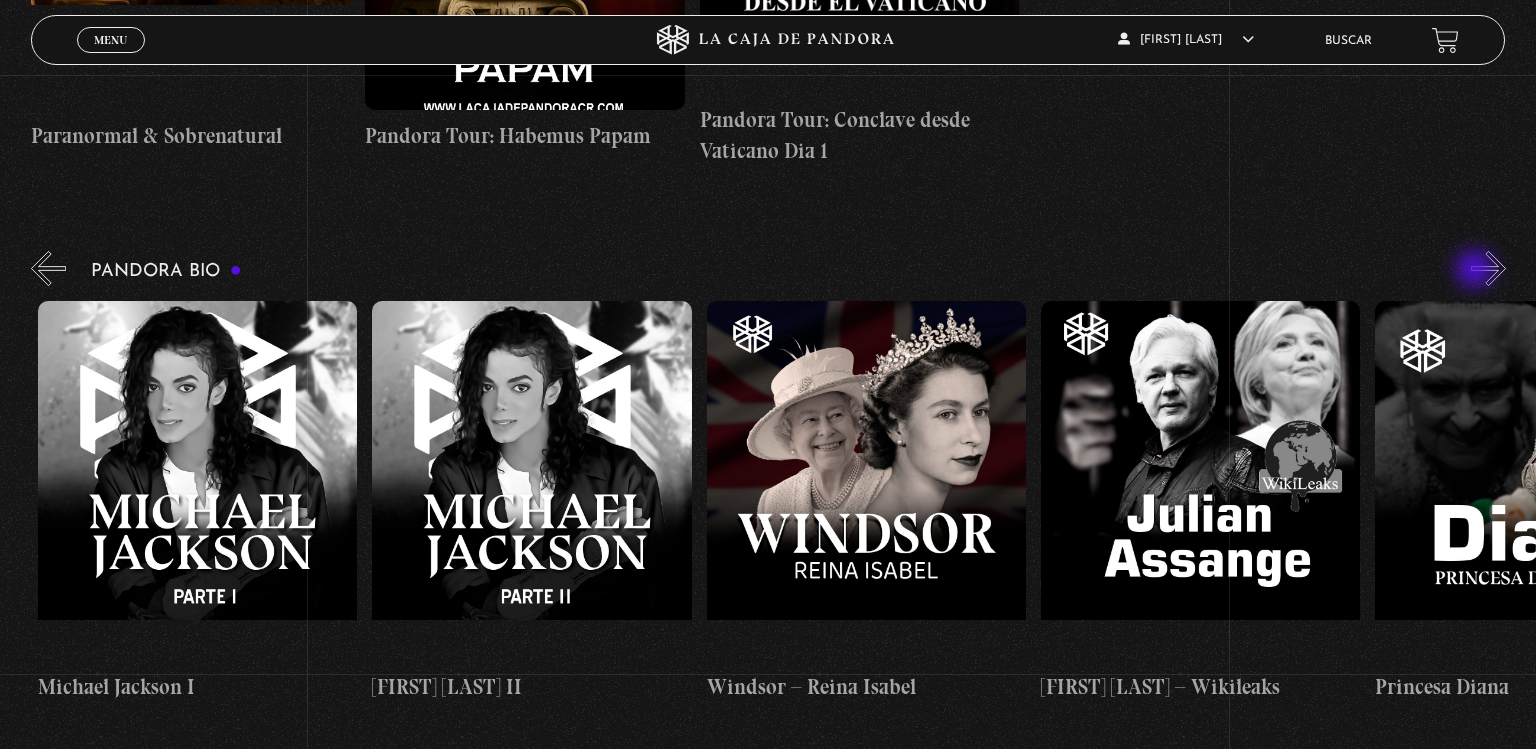 scroll, scrollTop: 0, scrollLeft: 5350, axis: horizontal 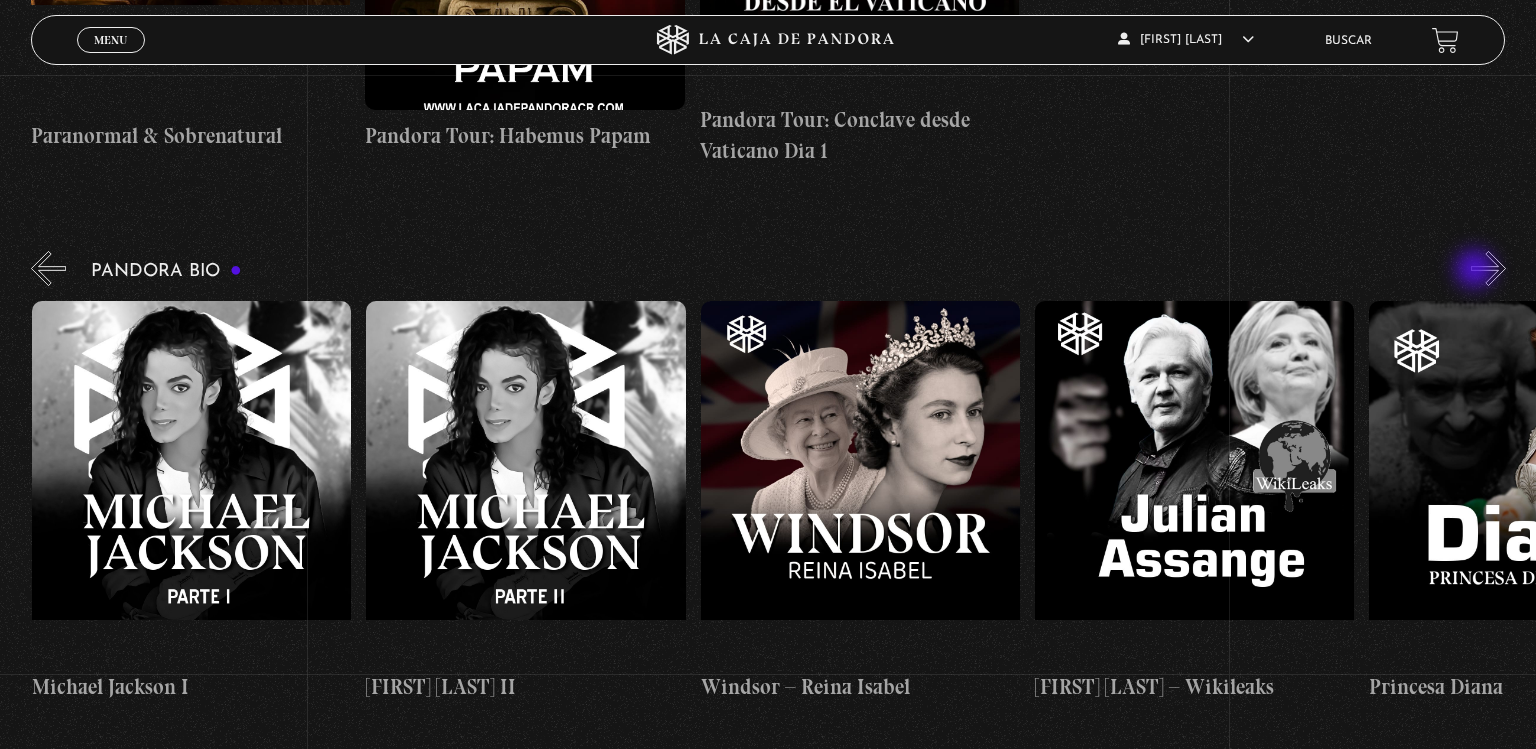 click on "»" at bounding box center (1488, 268) 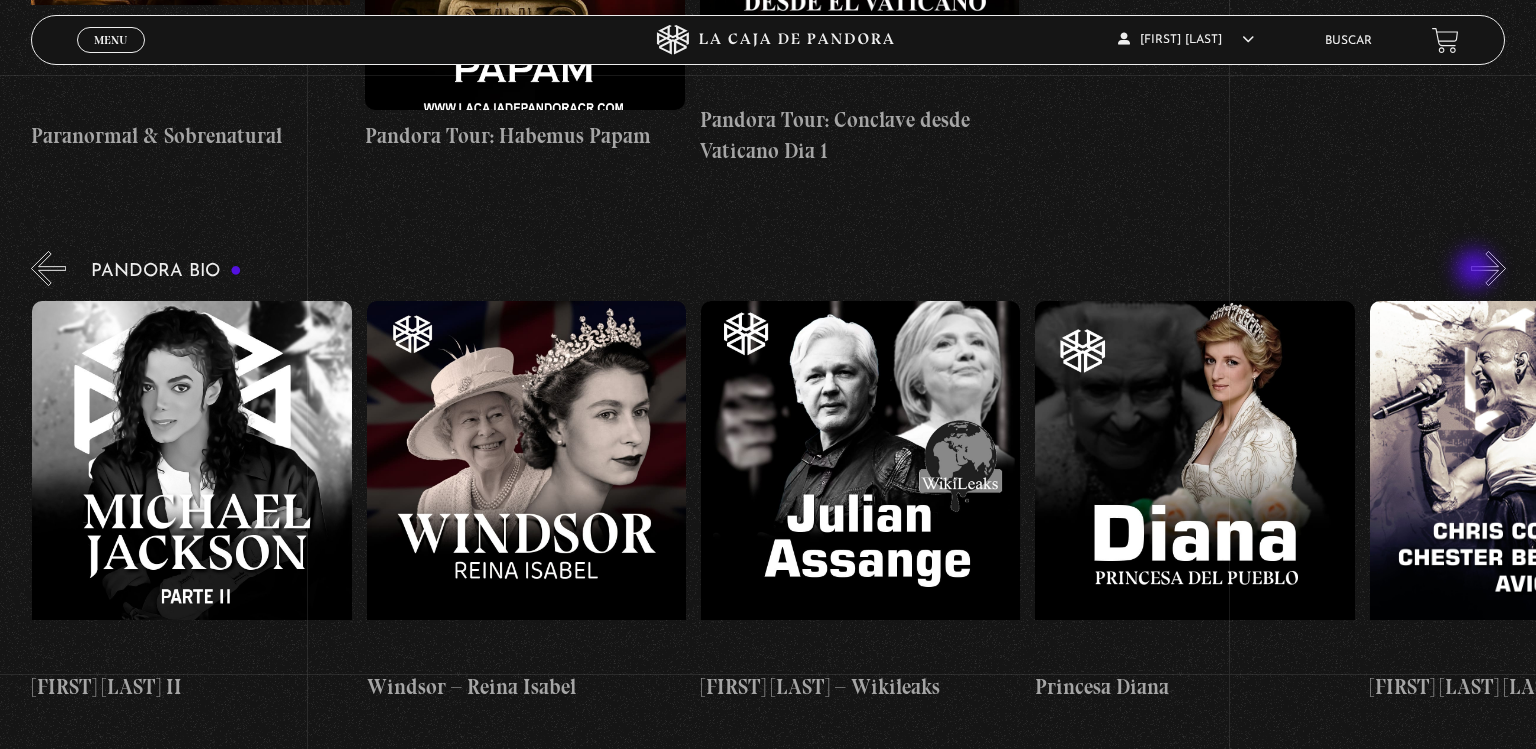 click on "»" at bounding box center (1488, 268) 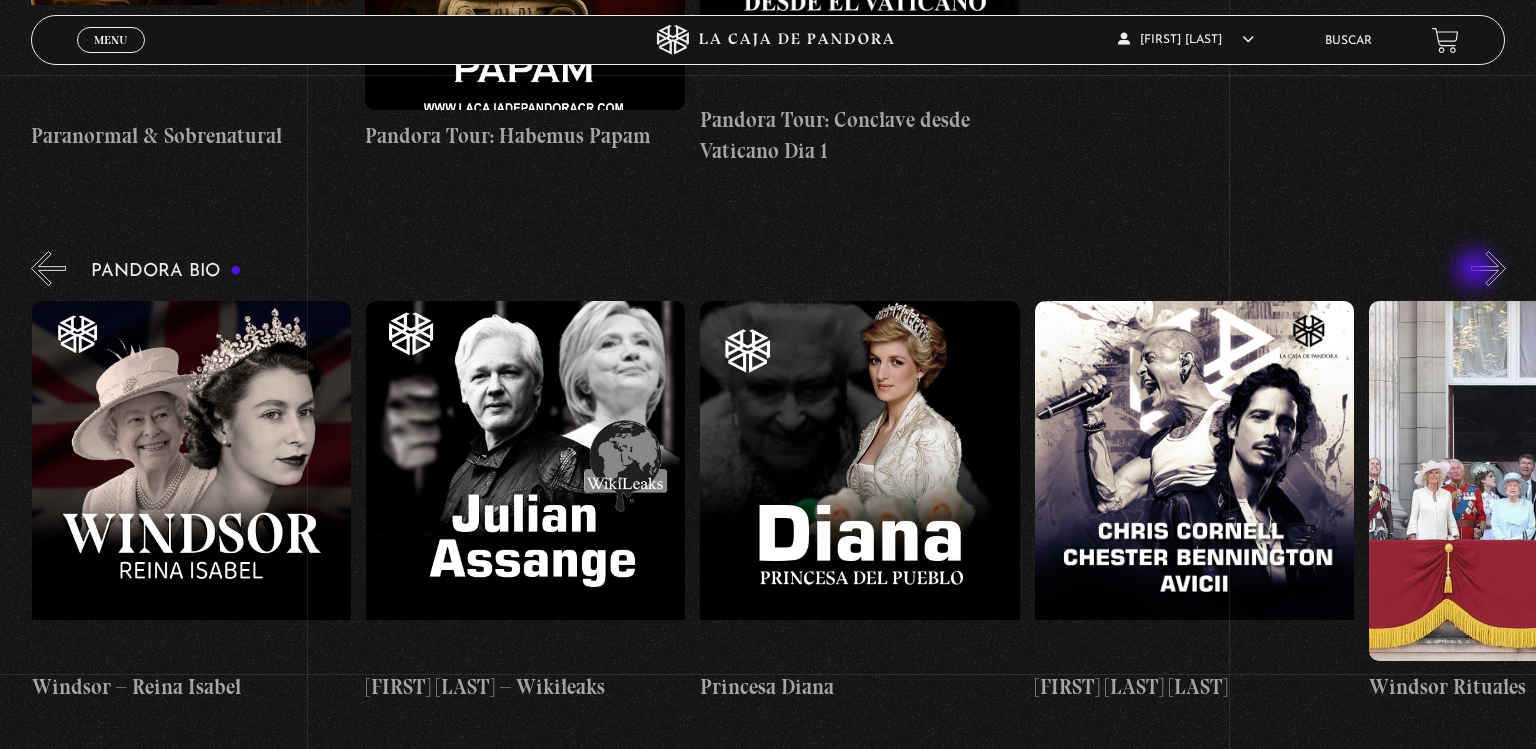 scroll, scrollTop: 0, scrollLeft: 6020, axis: horizontal 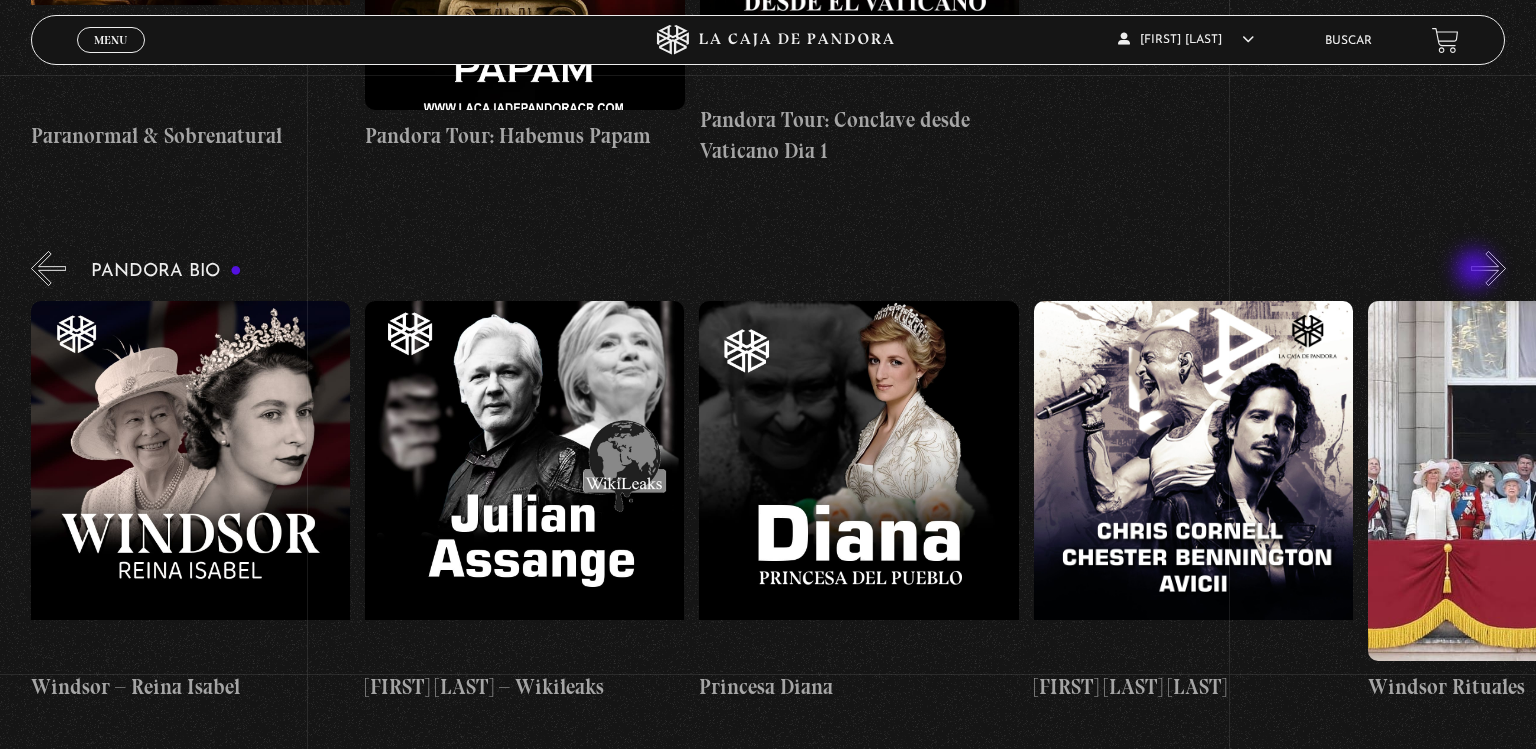 click on "»" at bounding box center [1488, 268] 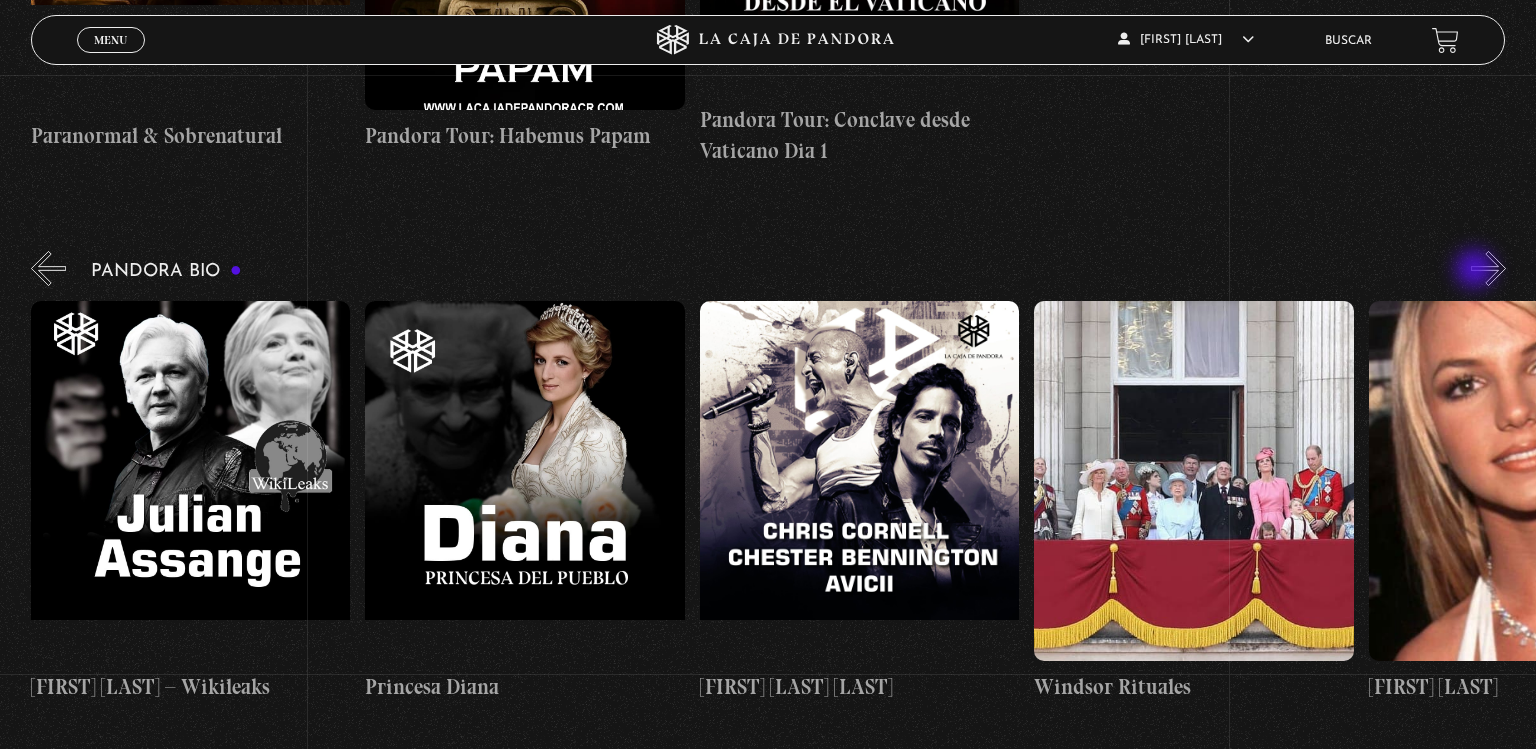 click on "»" at bounding box center [1488, 268] 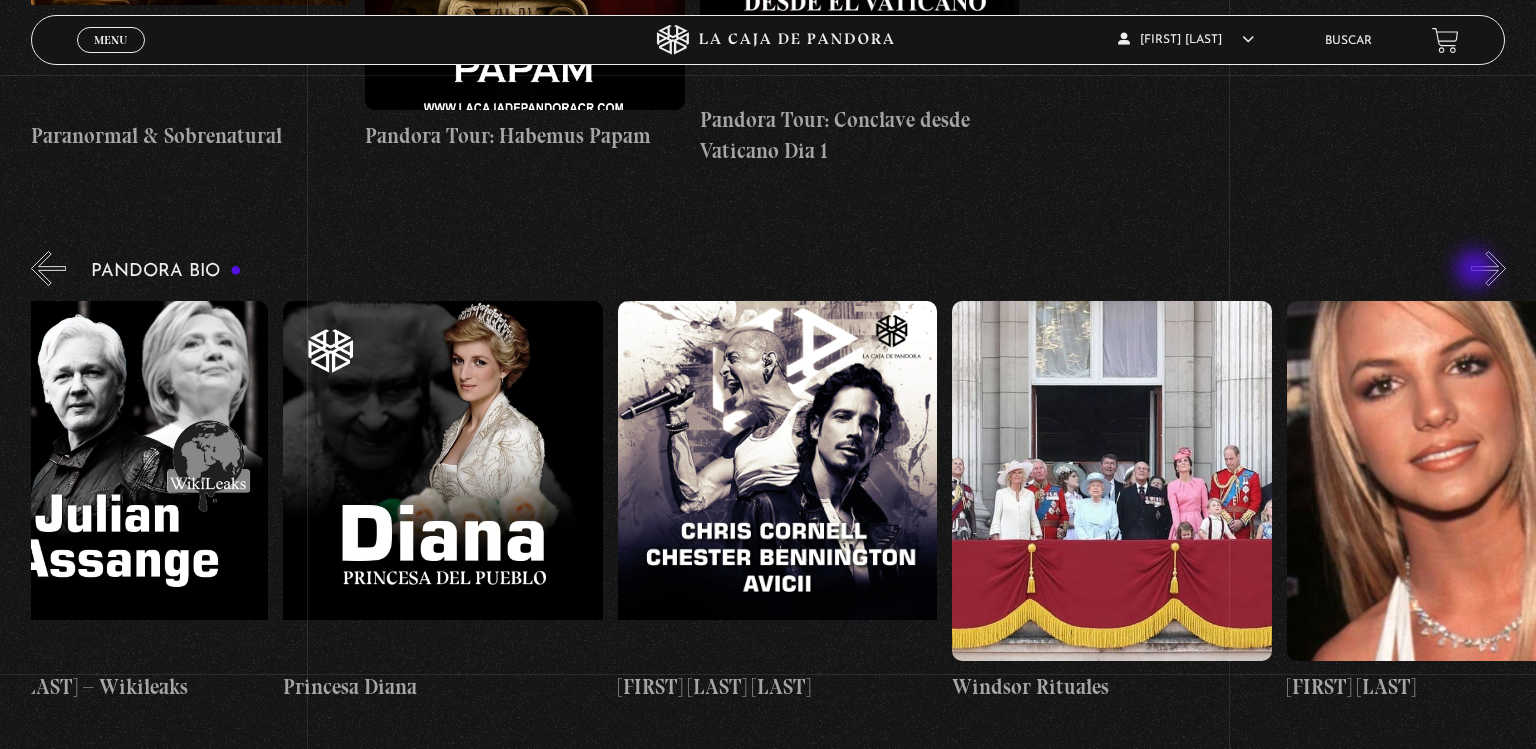 scroll, scrollTop: 0, scrollLeft: 6520, axis: horizontal 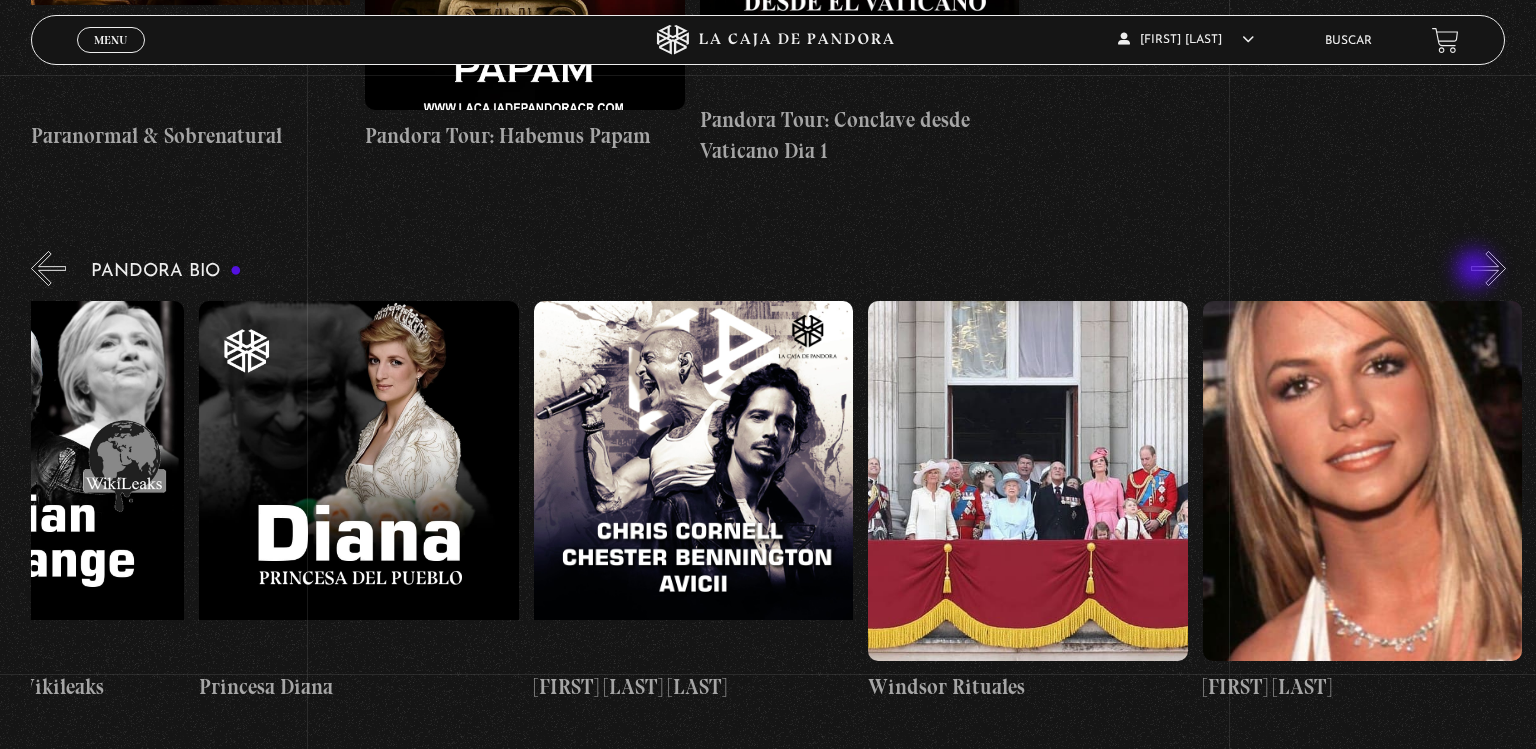 click on "»" at bounding box center [1488, 268] 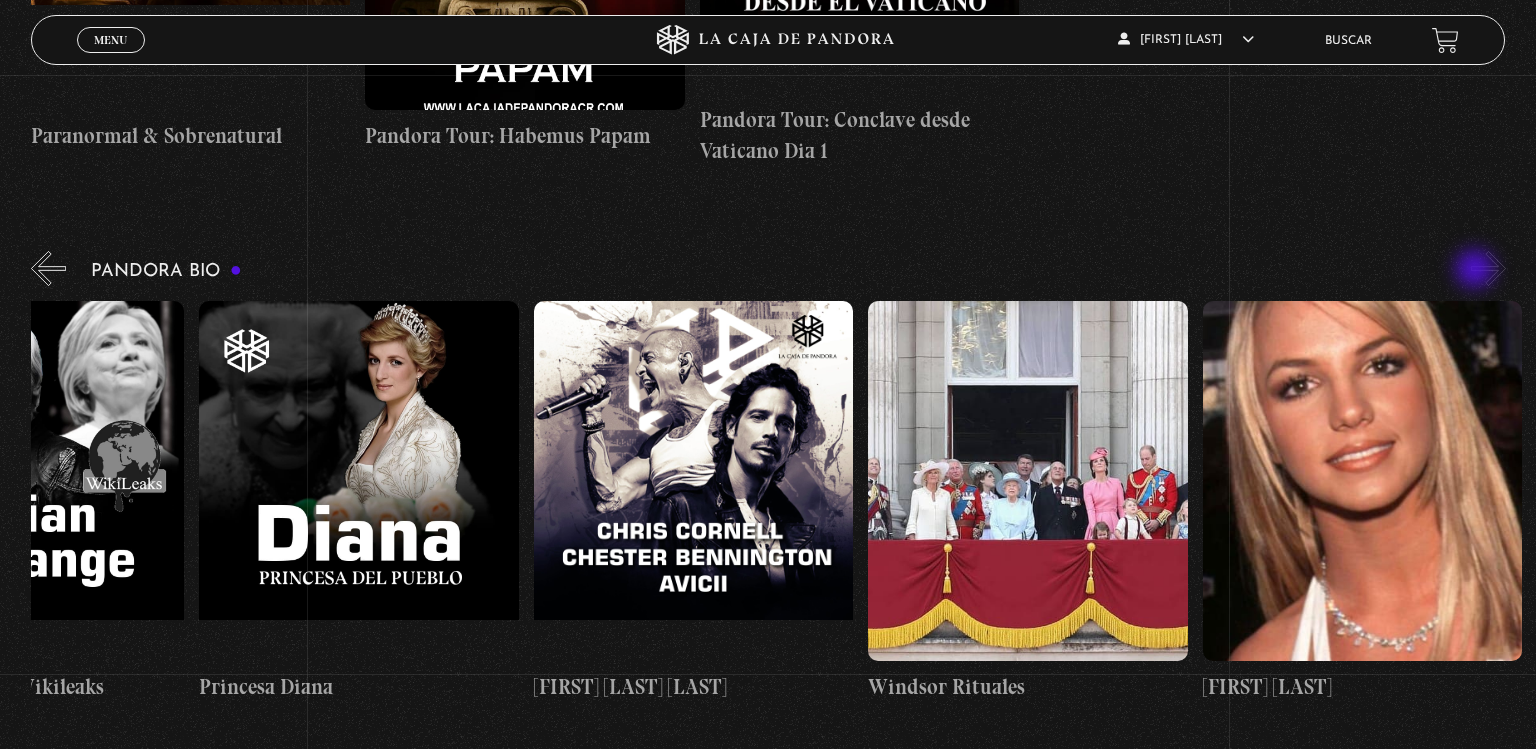 click on "»" at bounding box center [1488, 268] 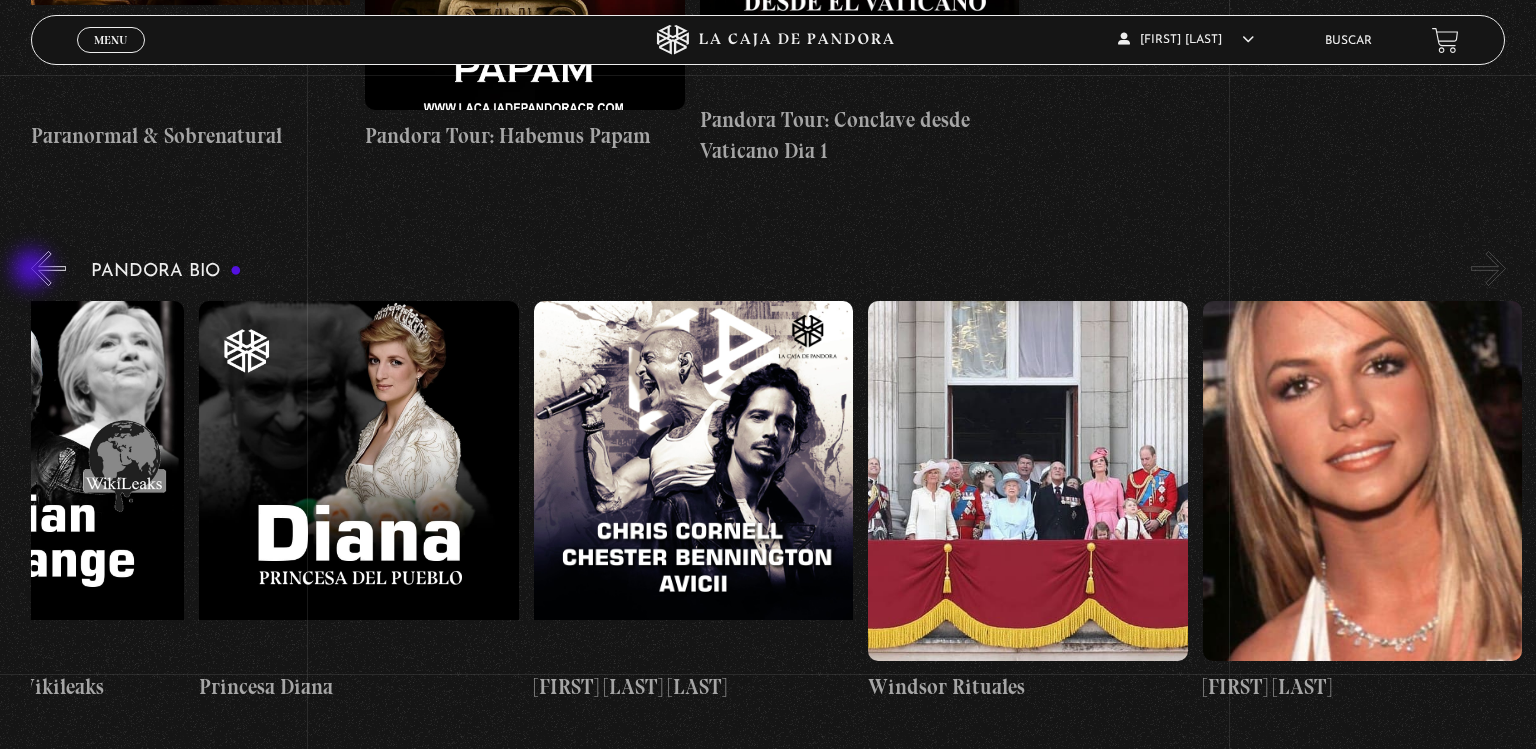 click on "«" at bounding box center [48, 268] 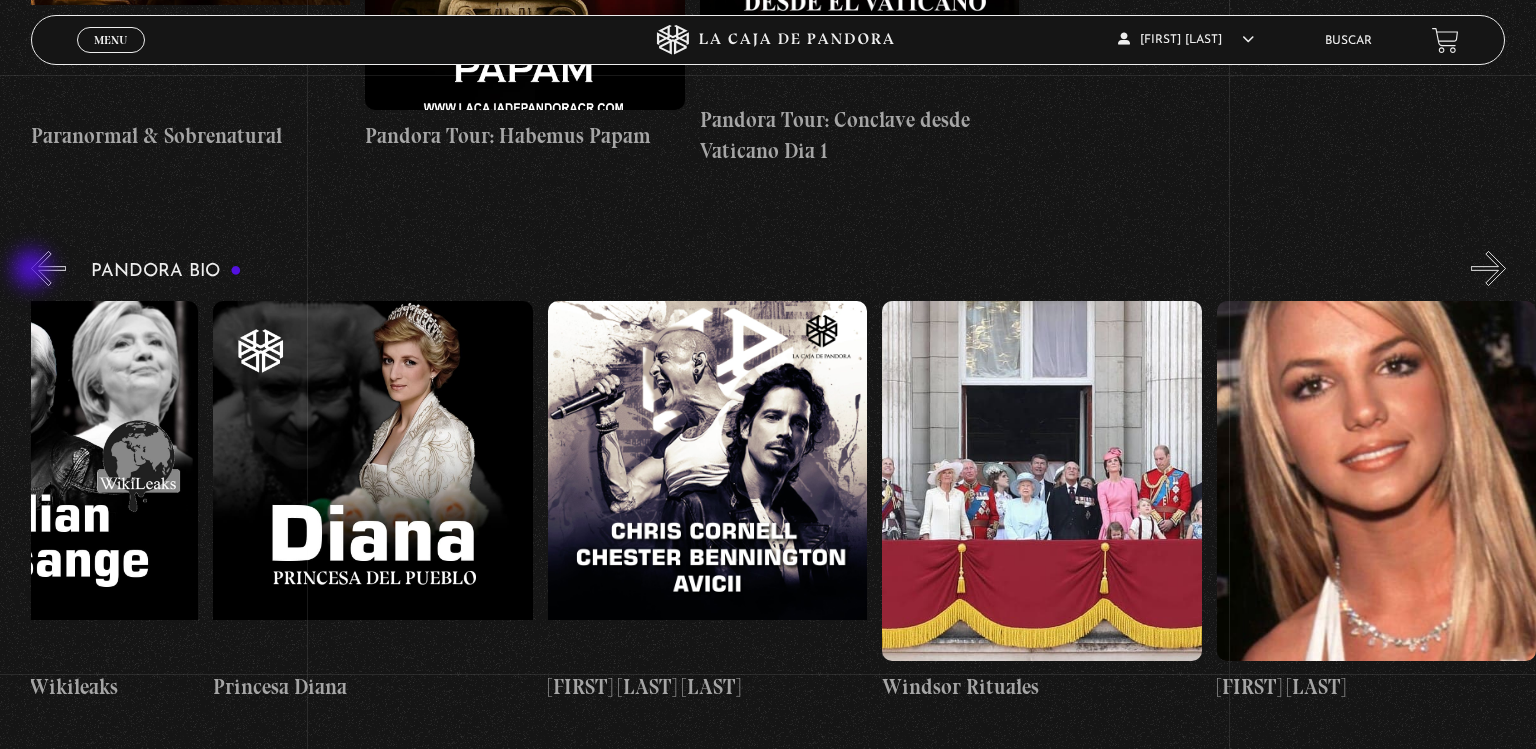 click on "«" at bounding box center [48, 268] 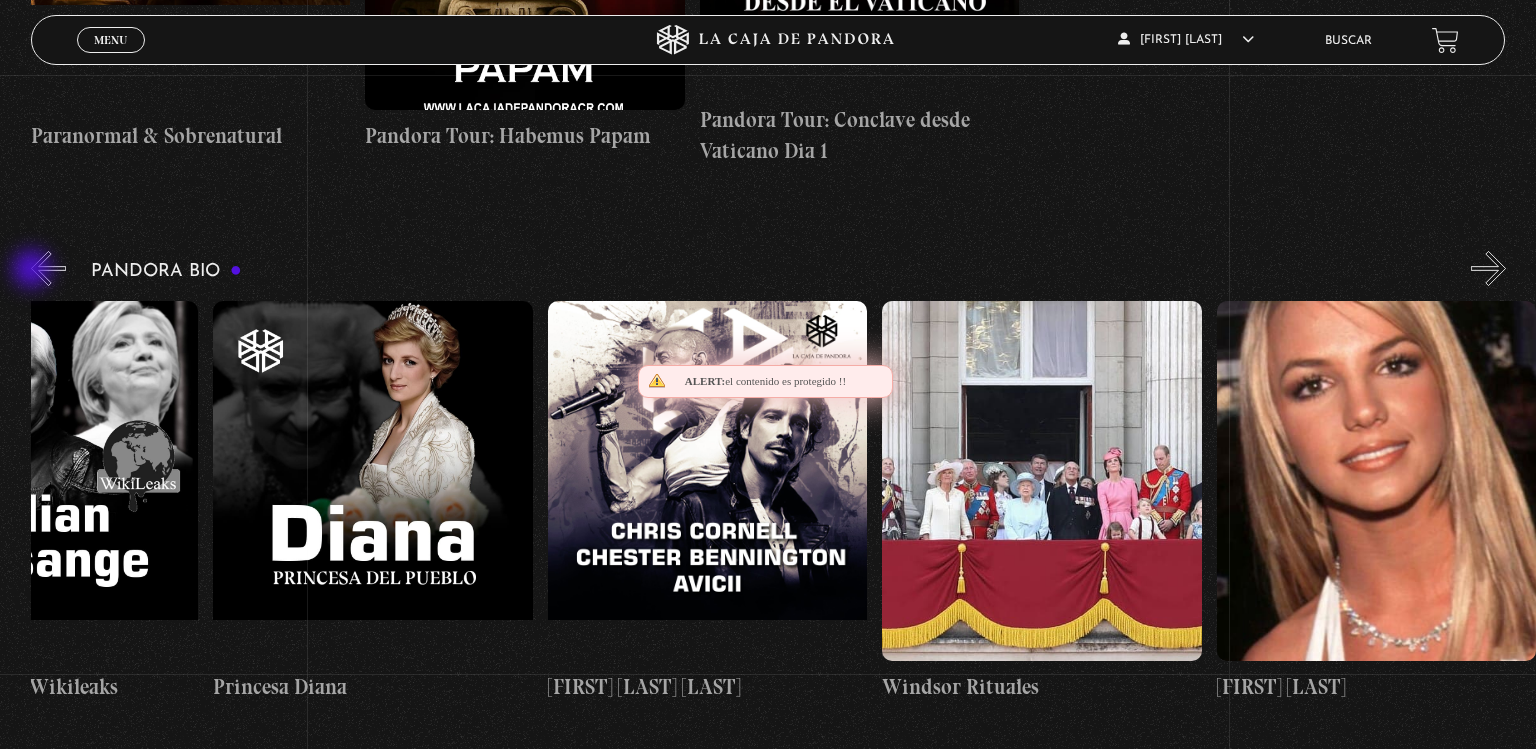 click on "«" at bounding box center [48, 268] 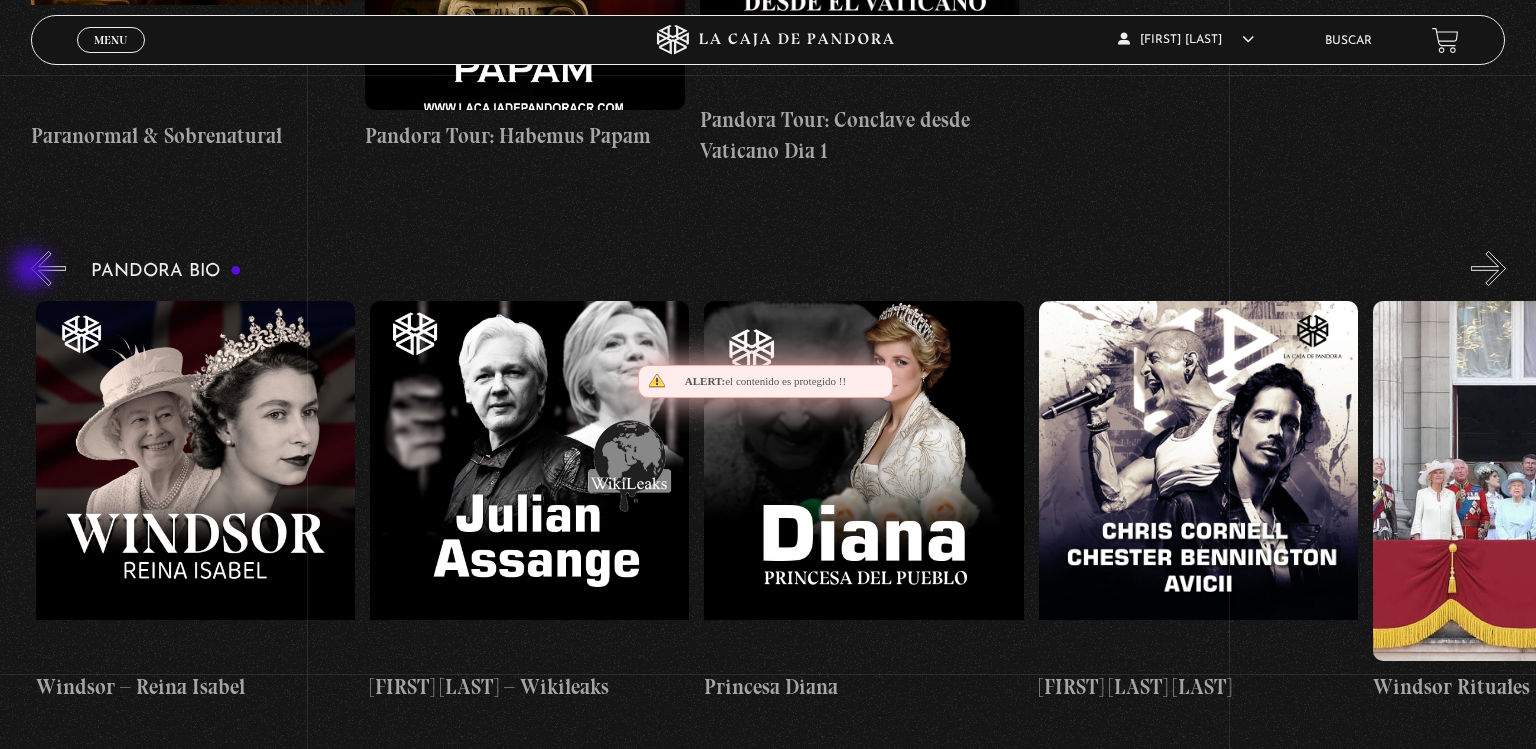 click on "«" at bounding box center [48, 268] 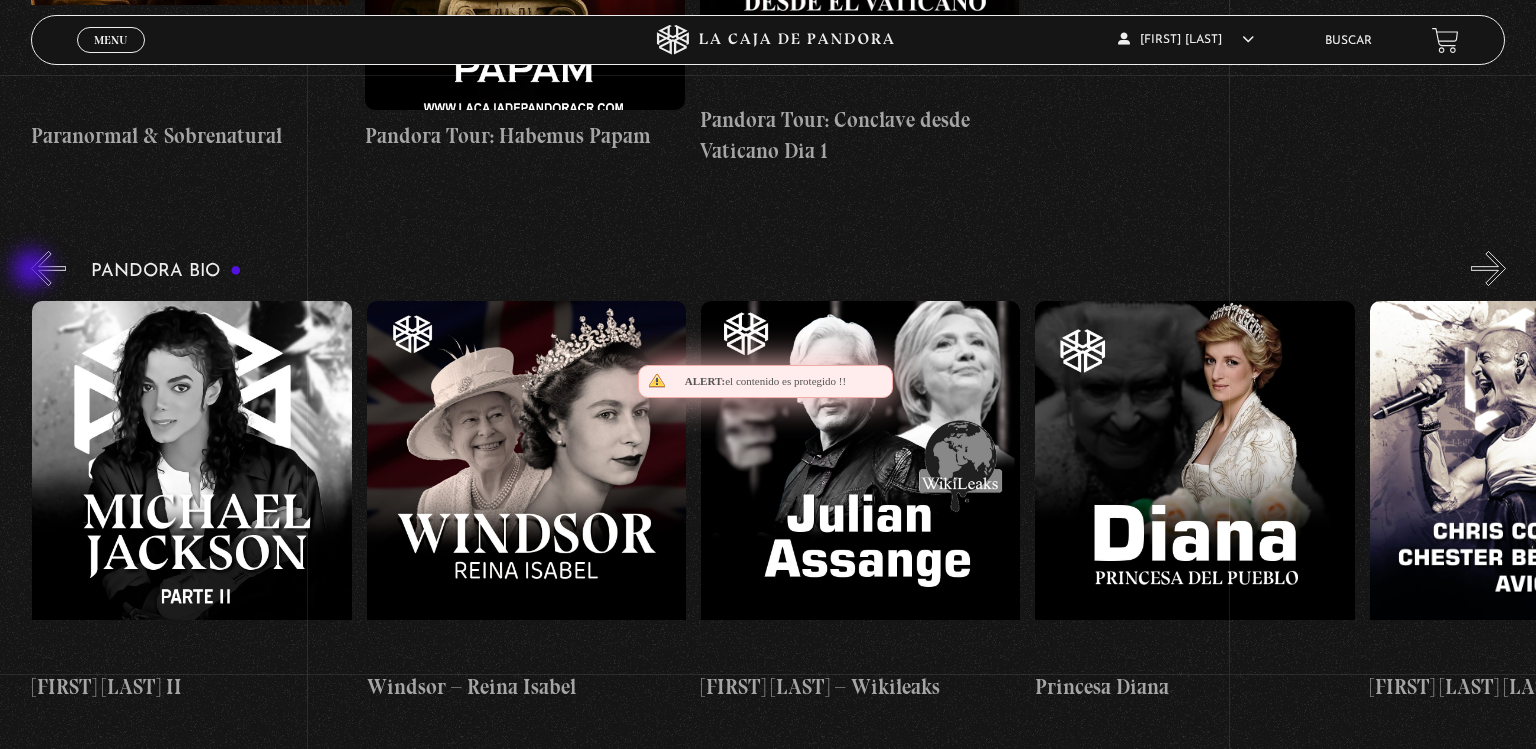 scroll, scrollTop: 0, scrollLeft: 5684, axis: horizontal 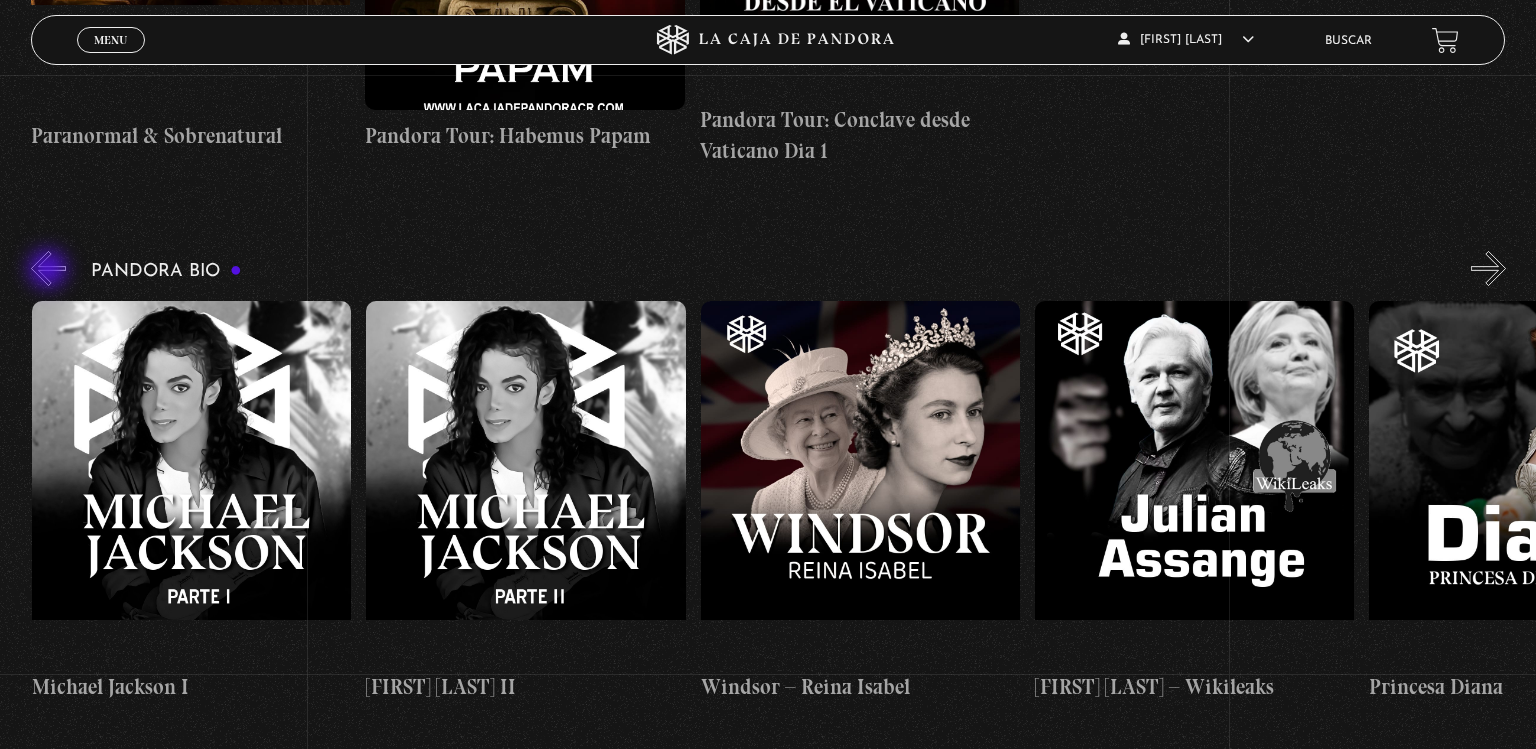 click on "«" at bounding box center (48, 268) 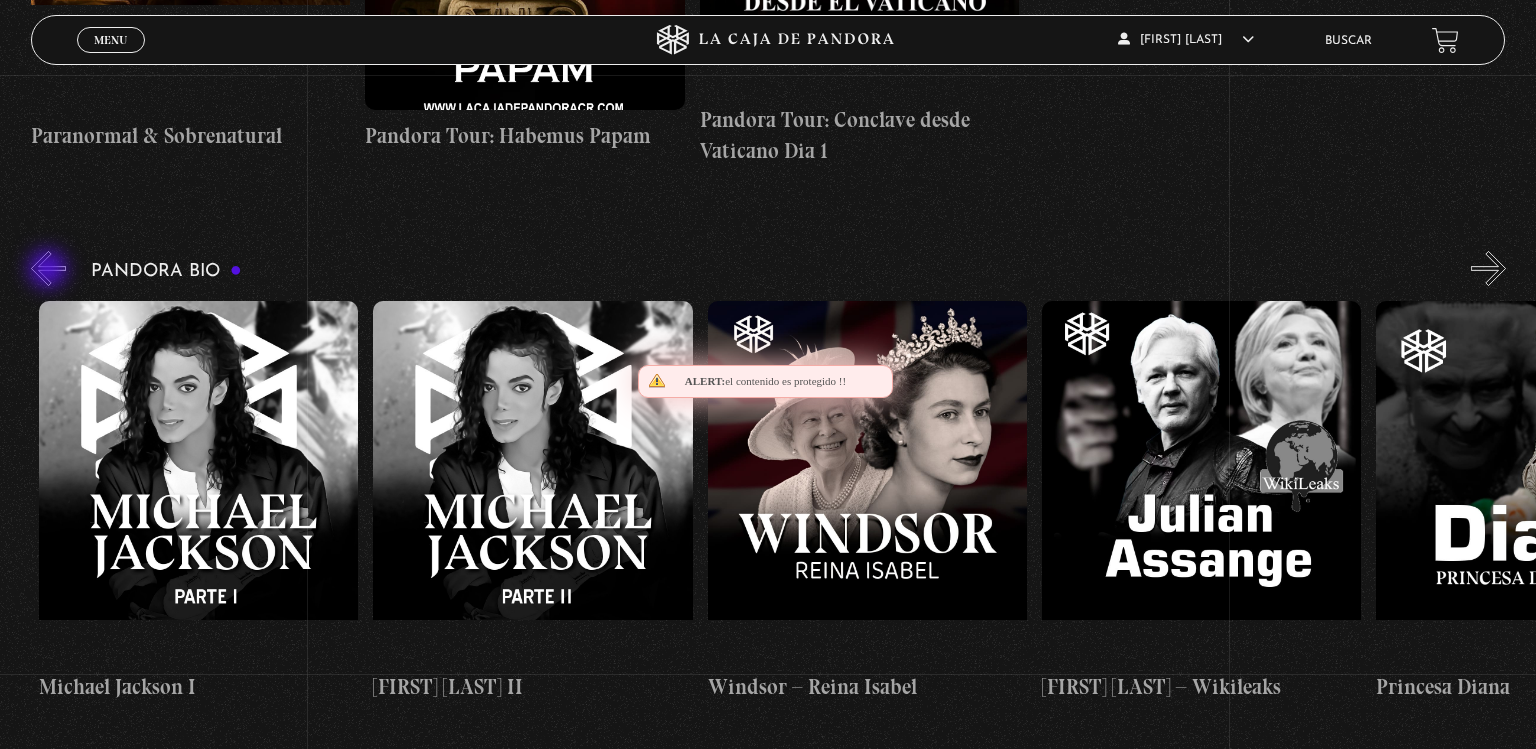 click on "«" at bounding box center (48, 268) 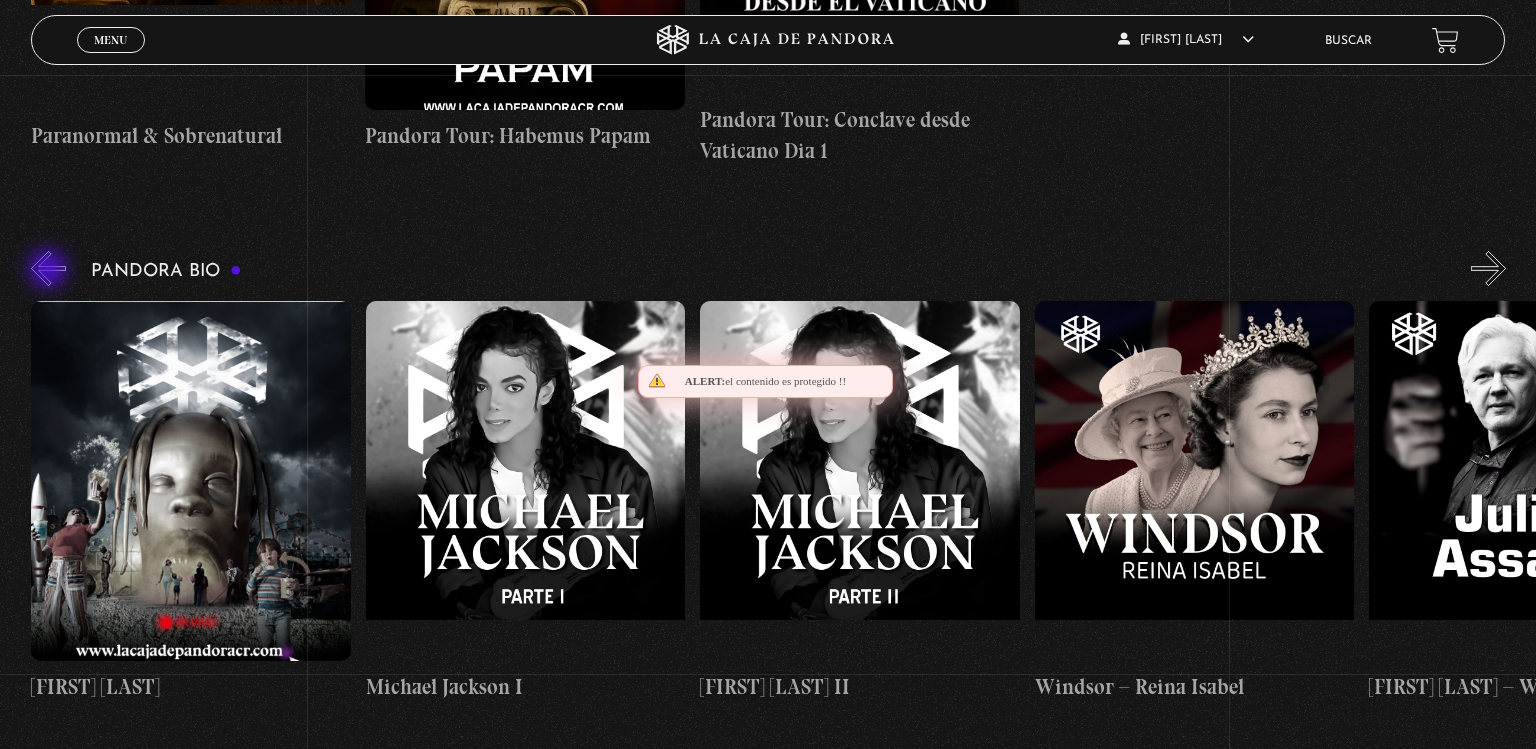 click on "«" at bounding box center [48, 268] 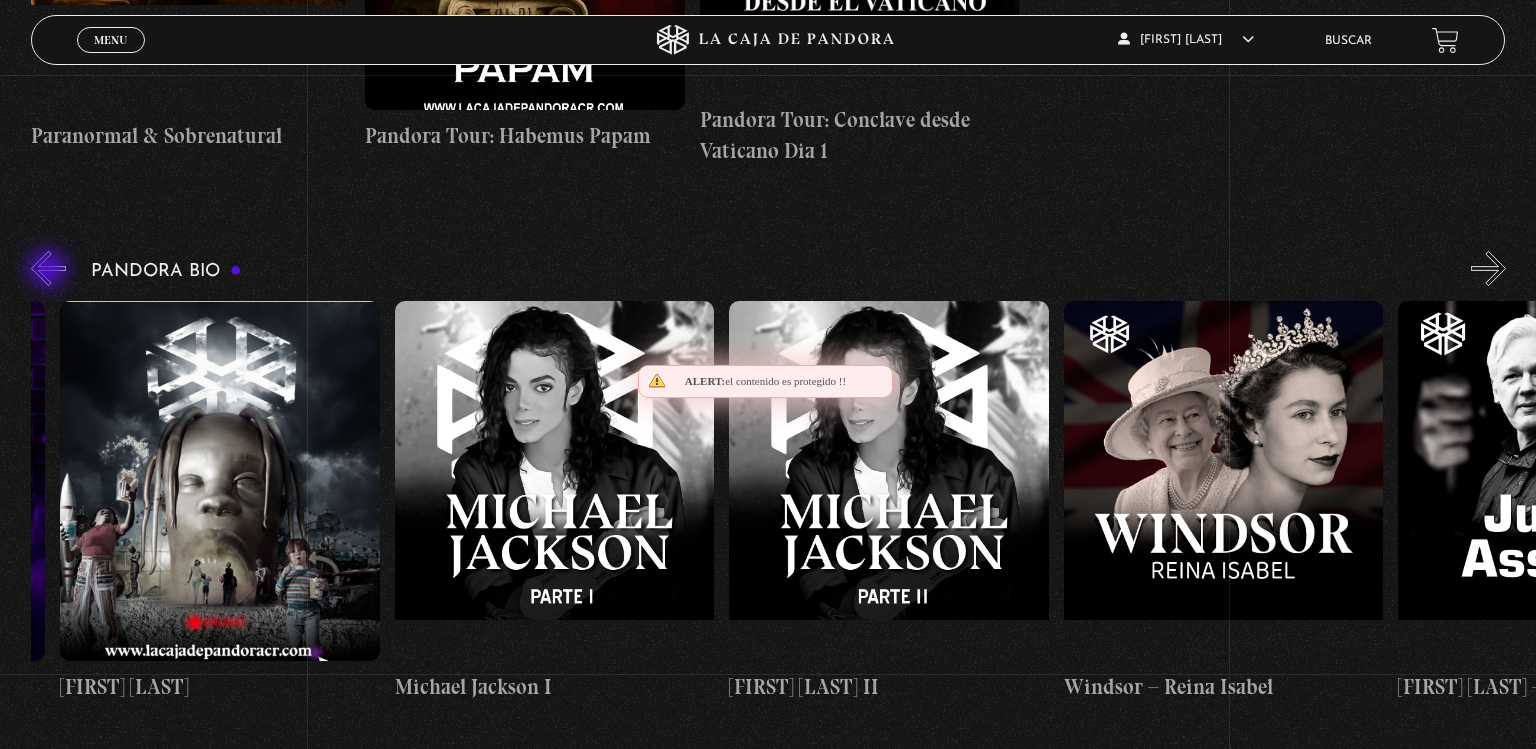 click on "«" at bounding box center (48, 268) 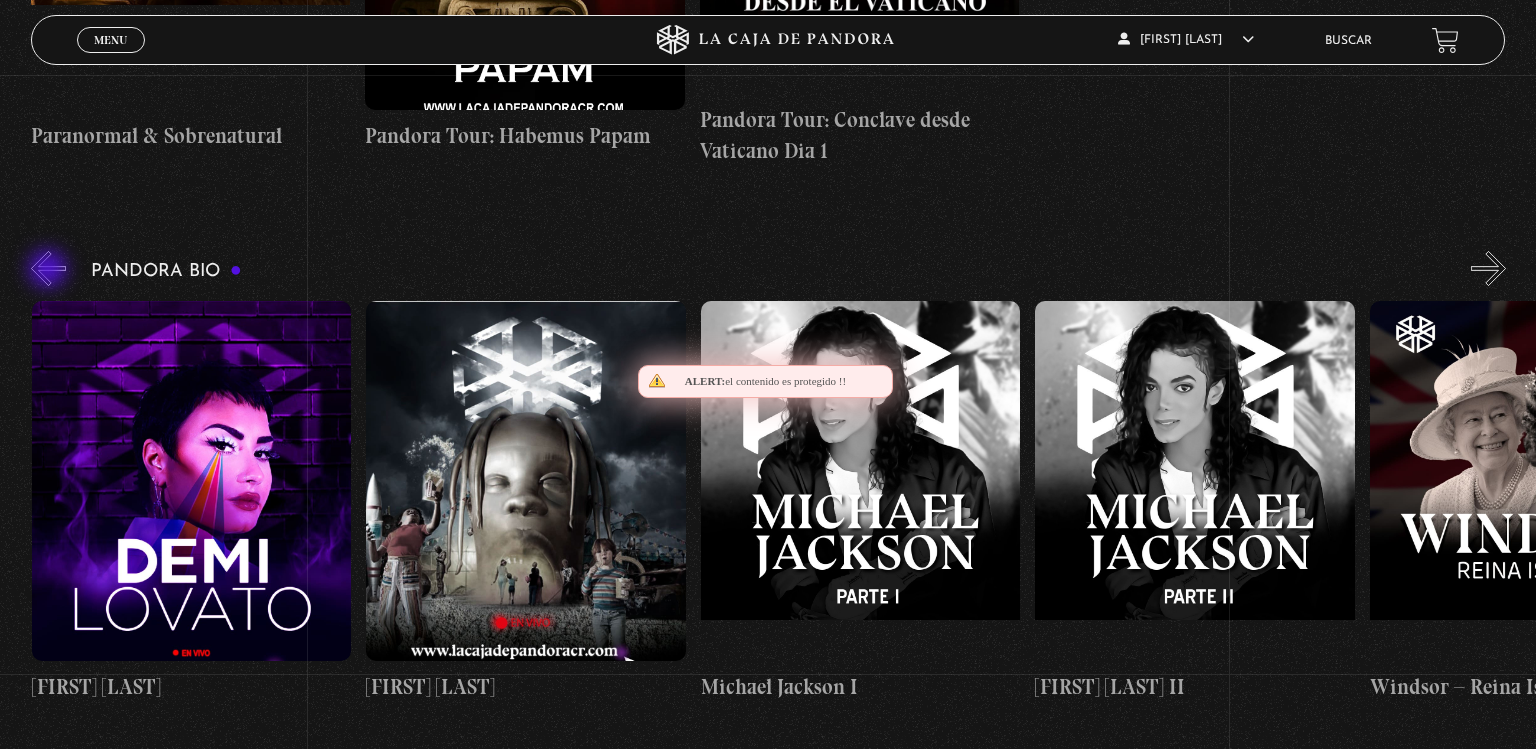 click on "«" at bounding box center [48, 268] 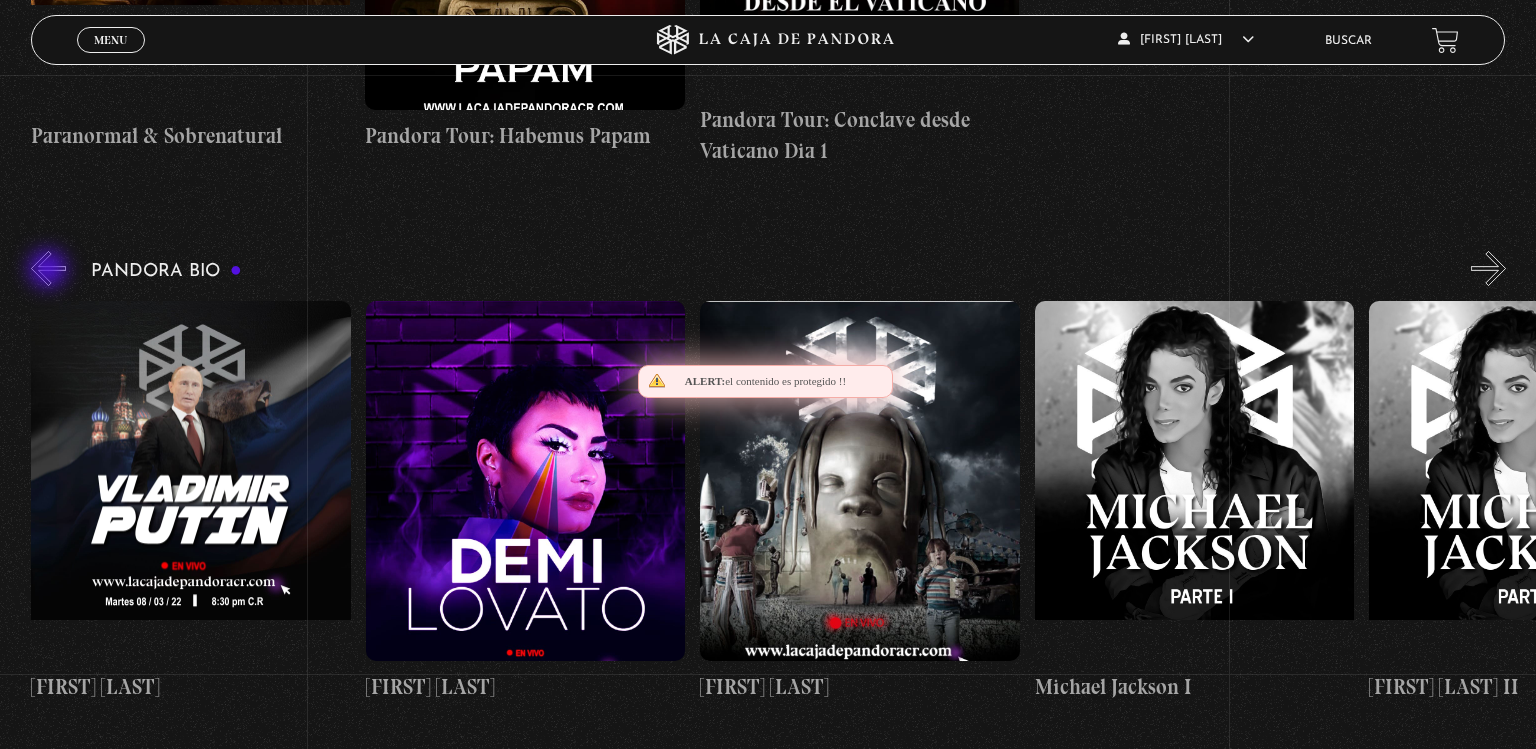 click on "«" at bounding box center [48, 268] 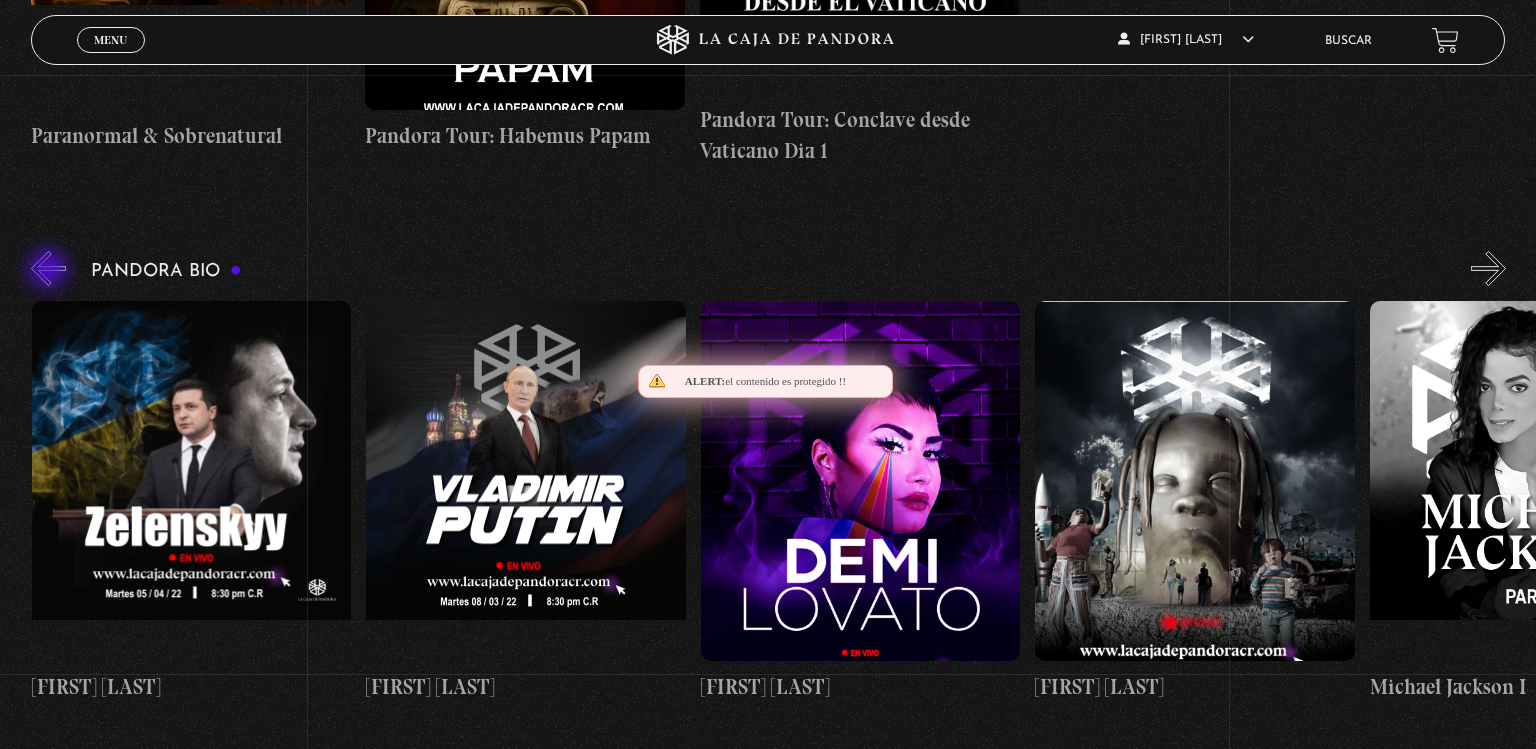 click on "«" at bounding box center (48, 268) 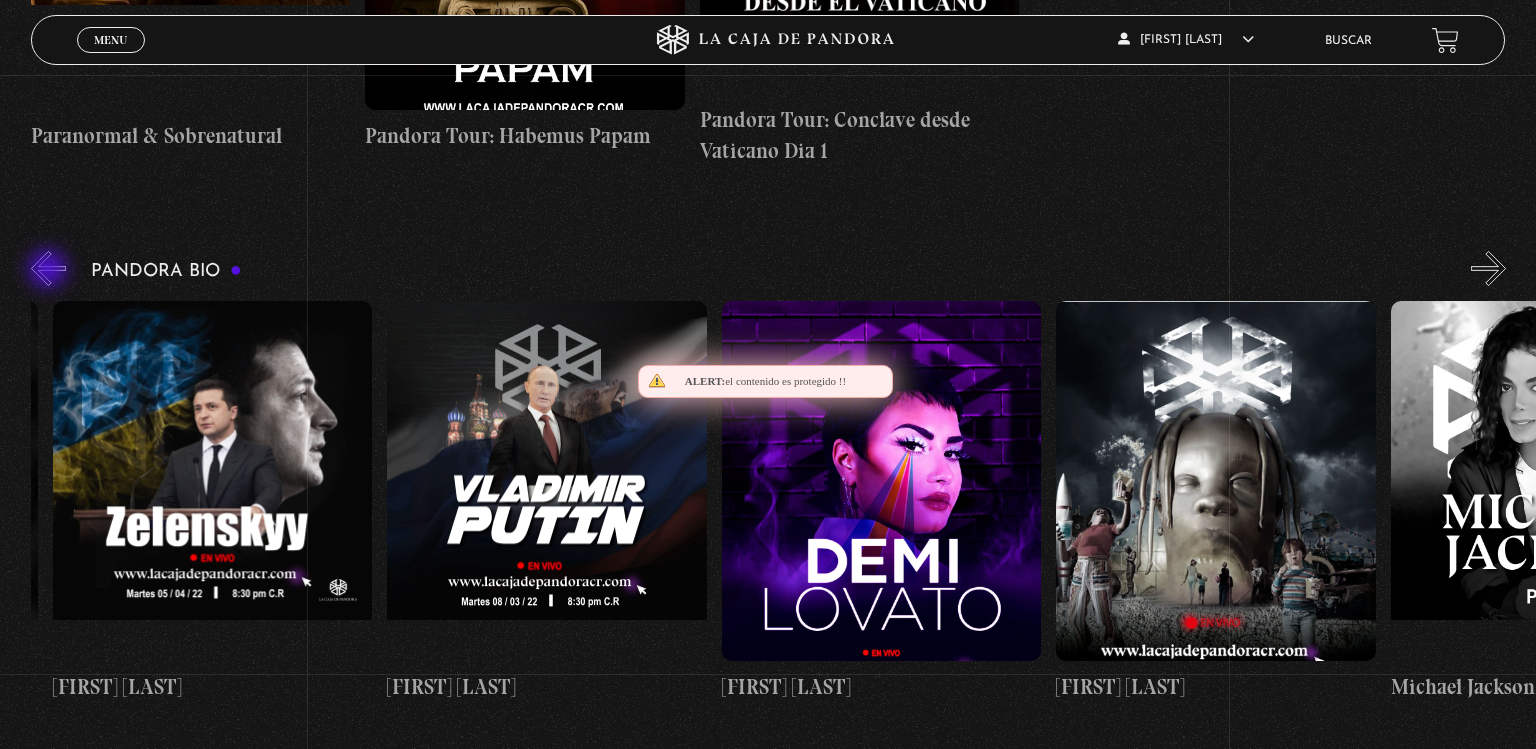 click on "«" at bounding box center [48, 268] 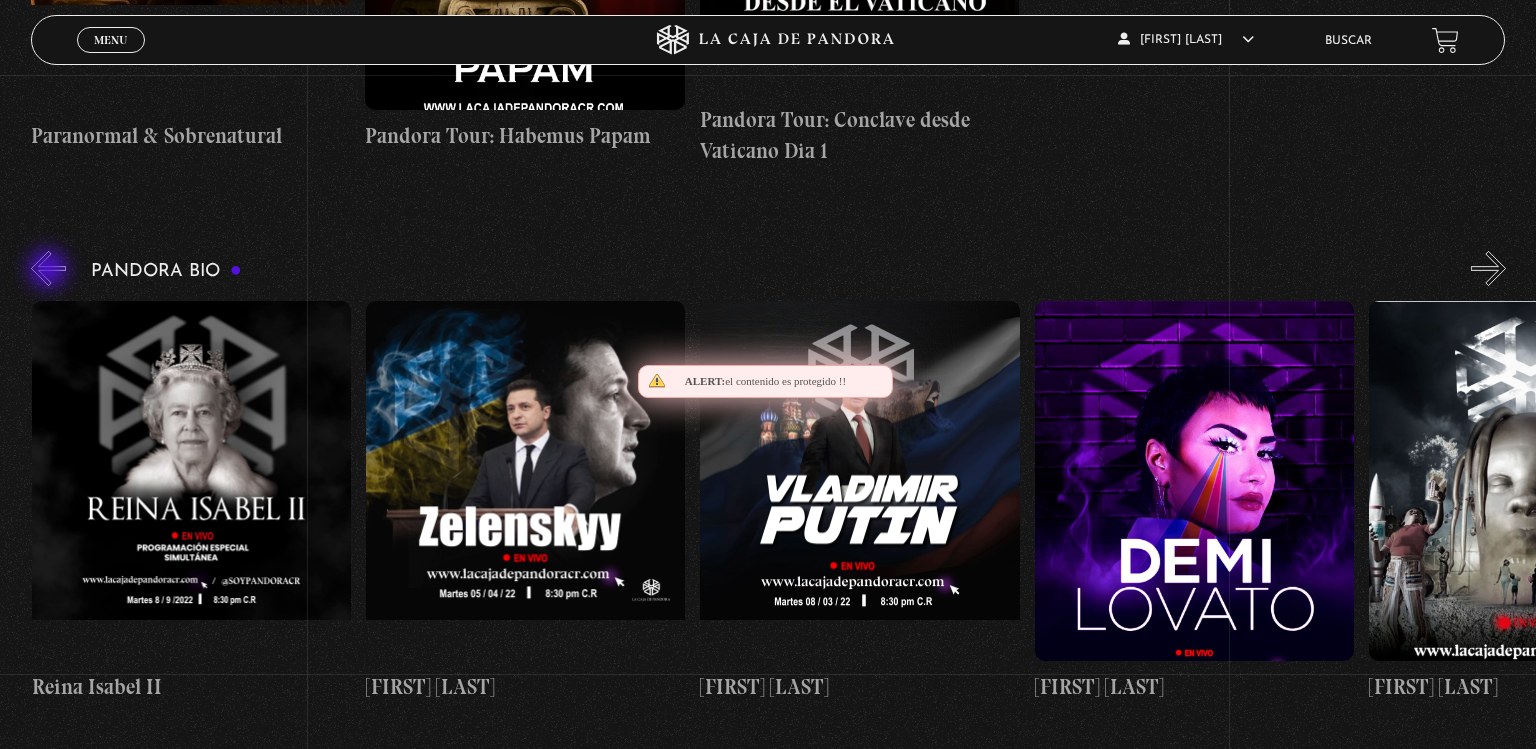 click on "«" at bounding box center (48, 268) 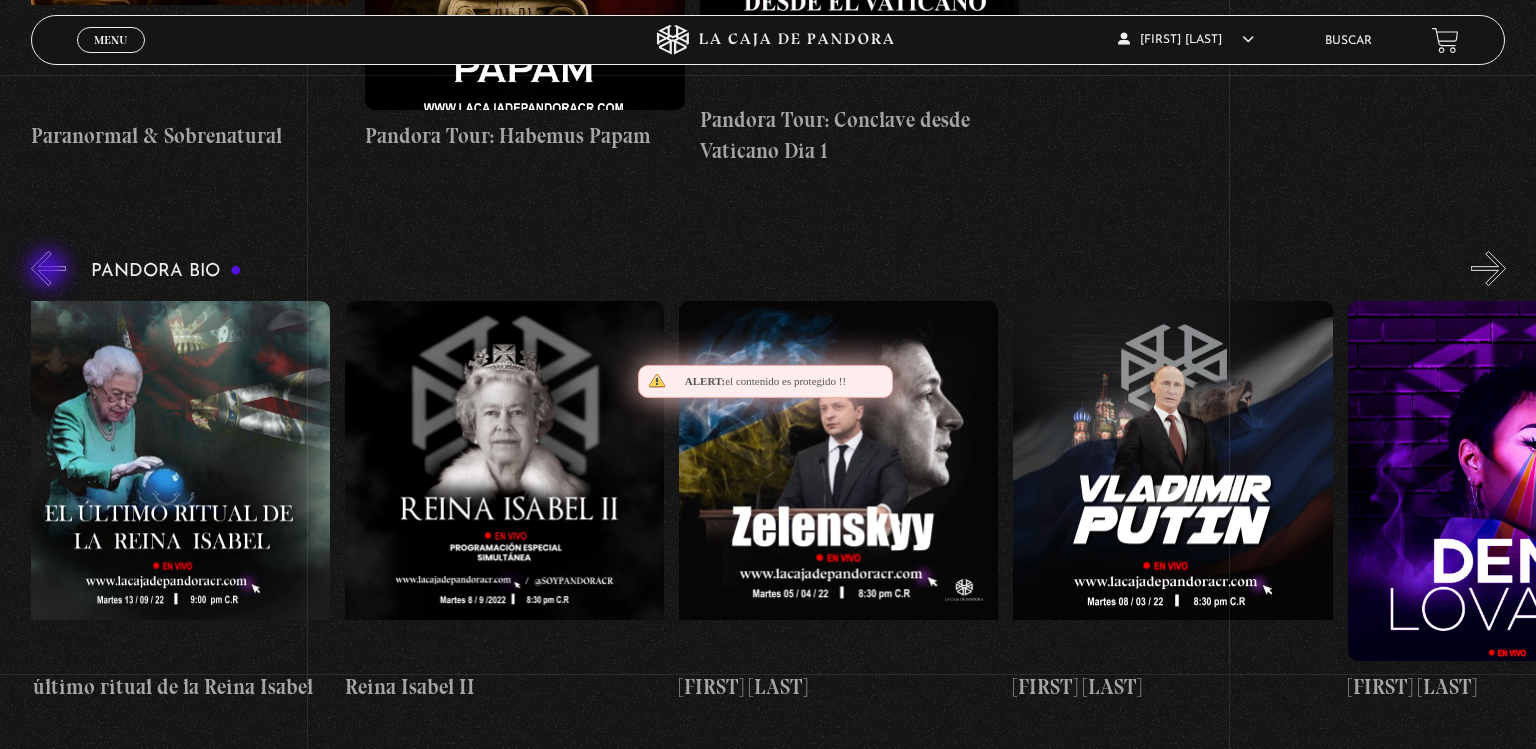 scroll, scrollTop: 0, scrollLeft: 3344, axis: horizontal 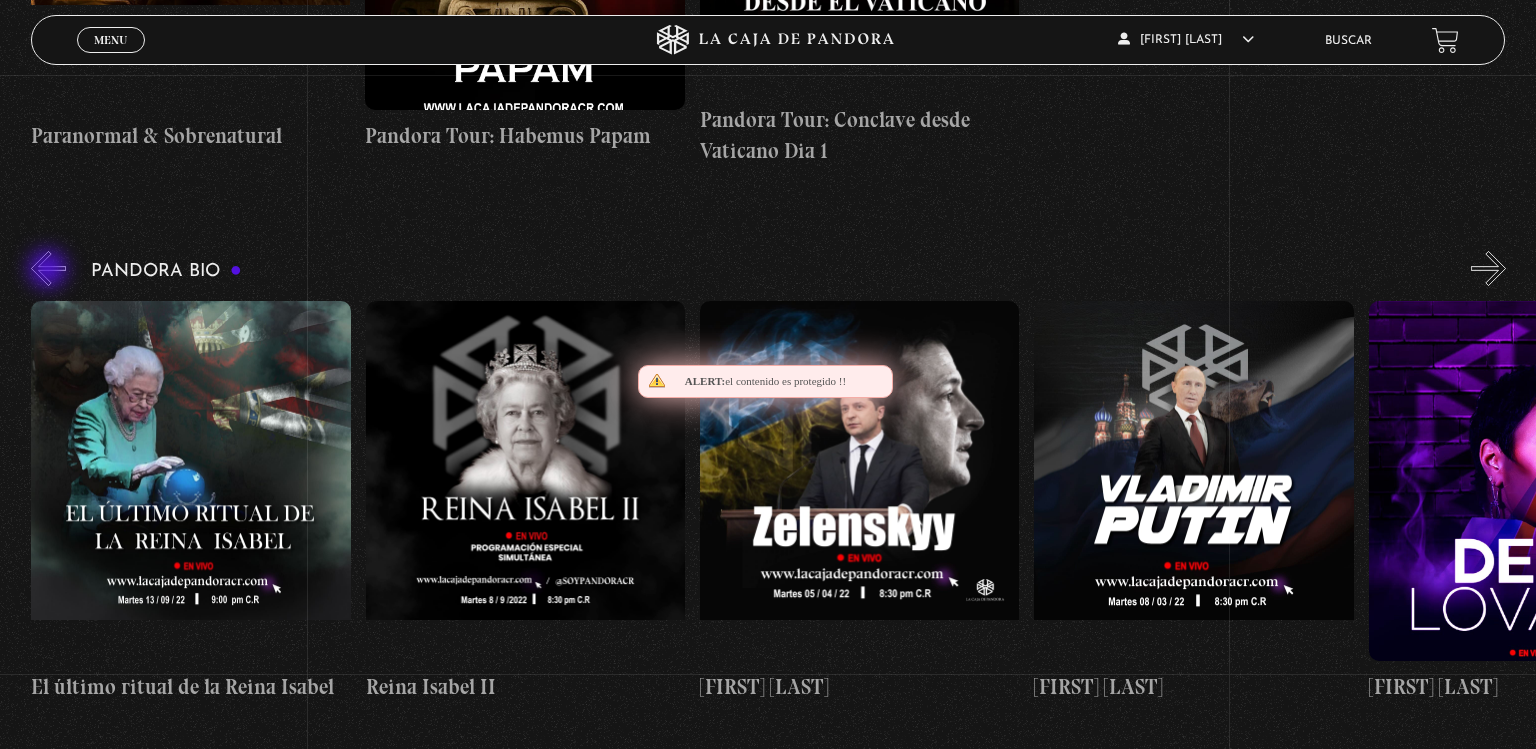 click on "«" at bounding box center [48, 268] 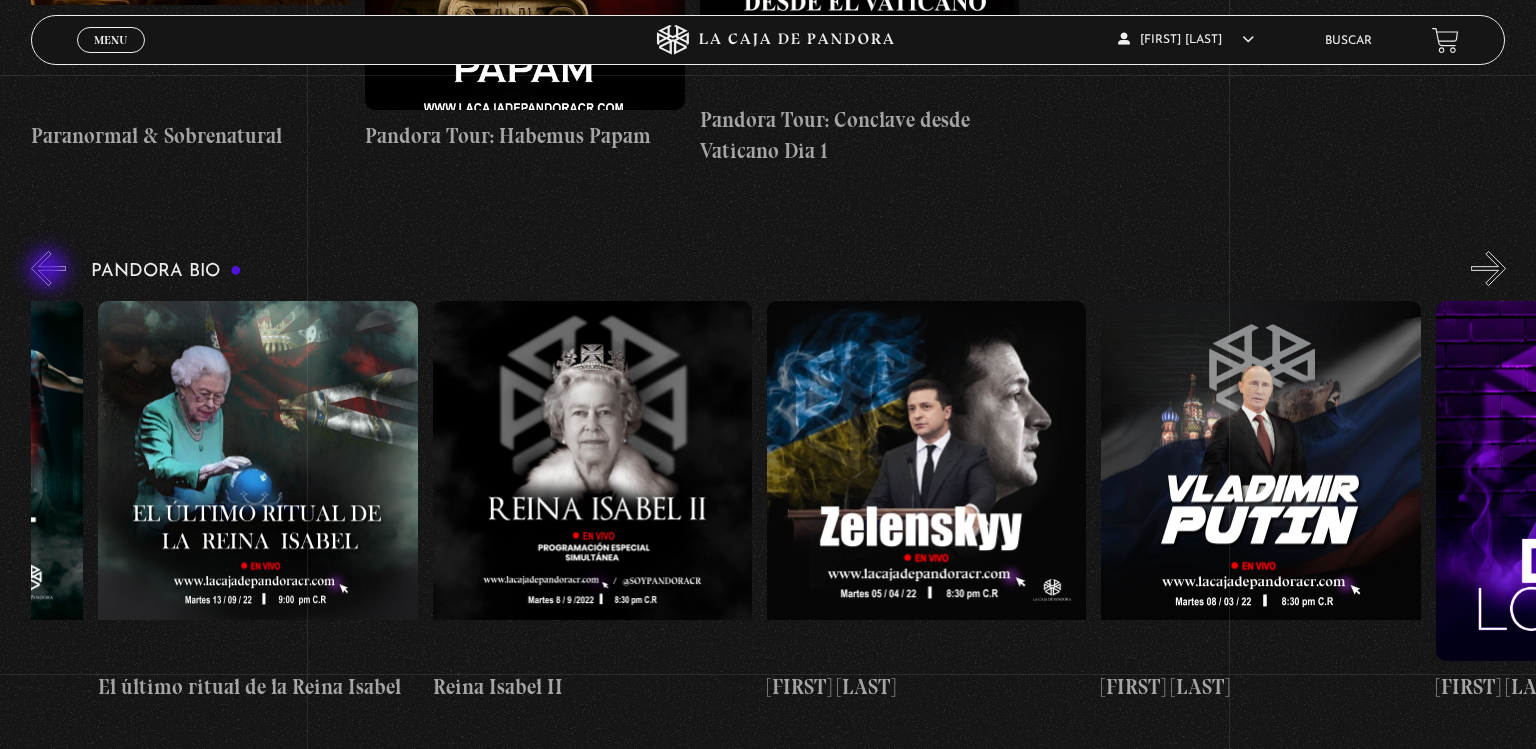 click on "«" at bounding box center [48, 268] 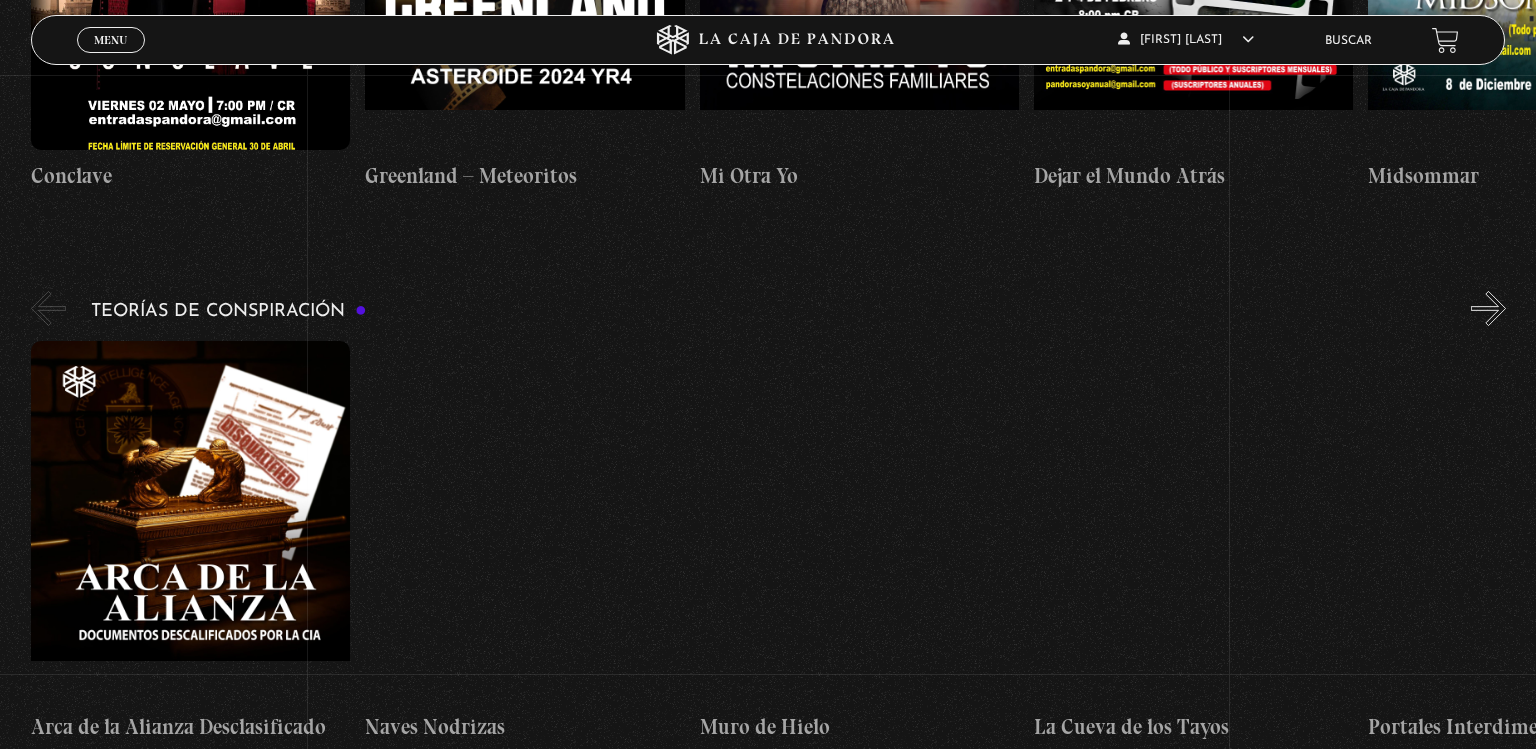 scroll, scrollTop: 2918, scrollLeft: 0, axis: vertical 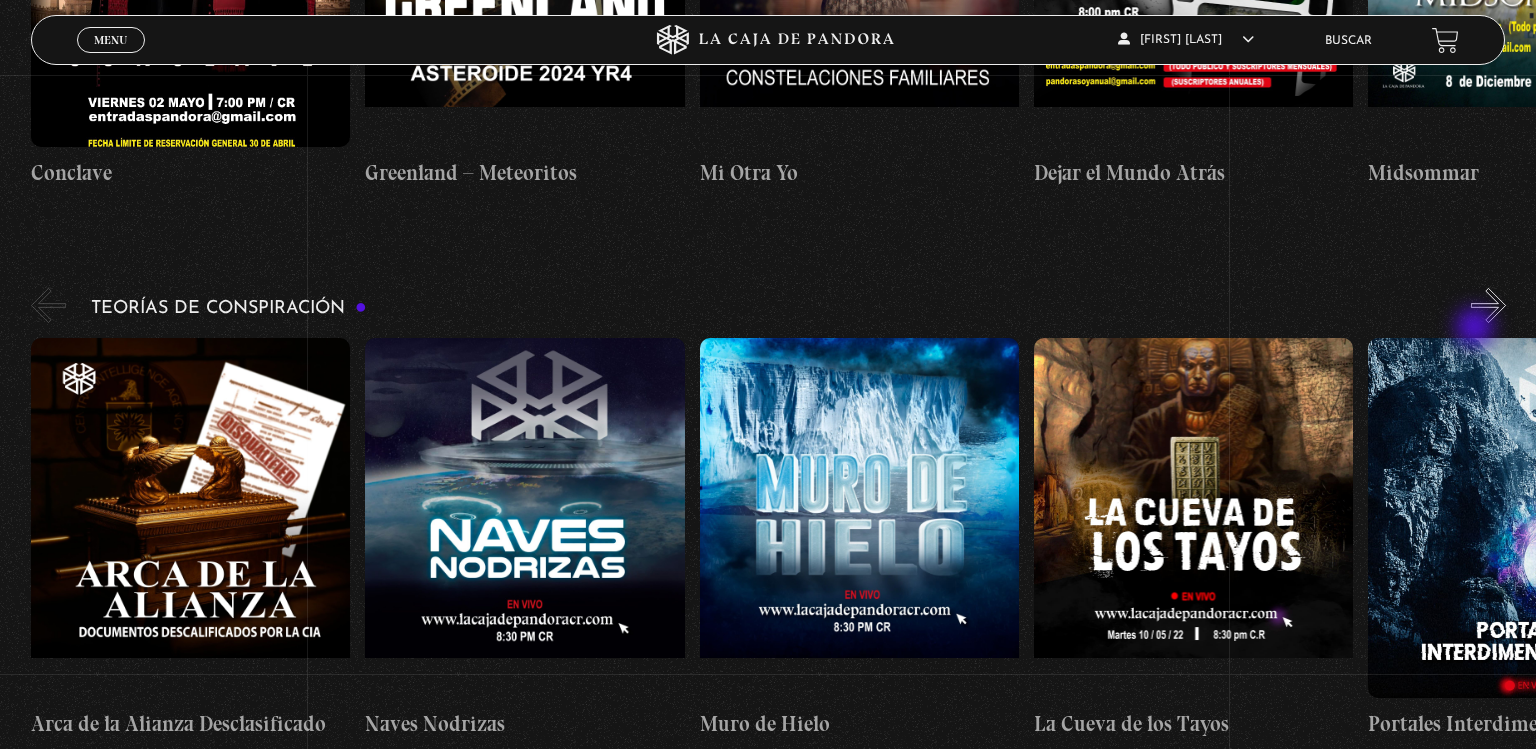 click on "»" at bounding box center (1488, 305) 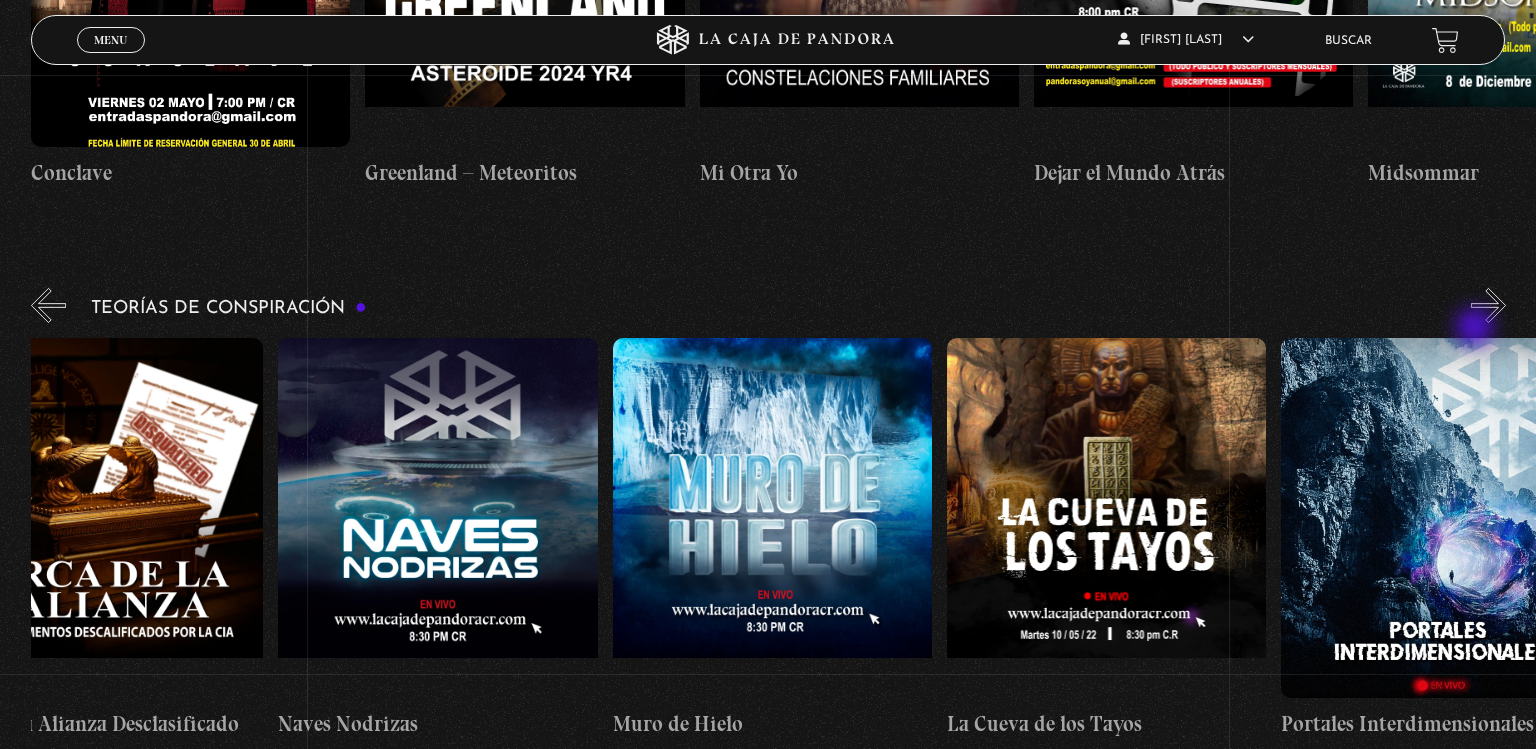 click on "»" at bounding box center [1488, 305] 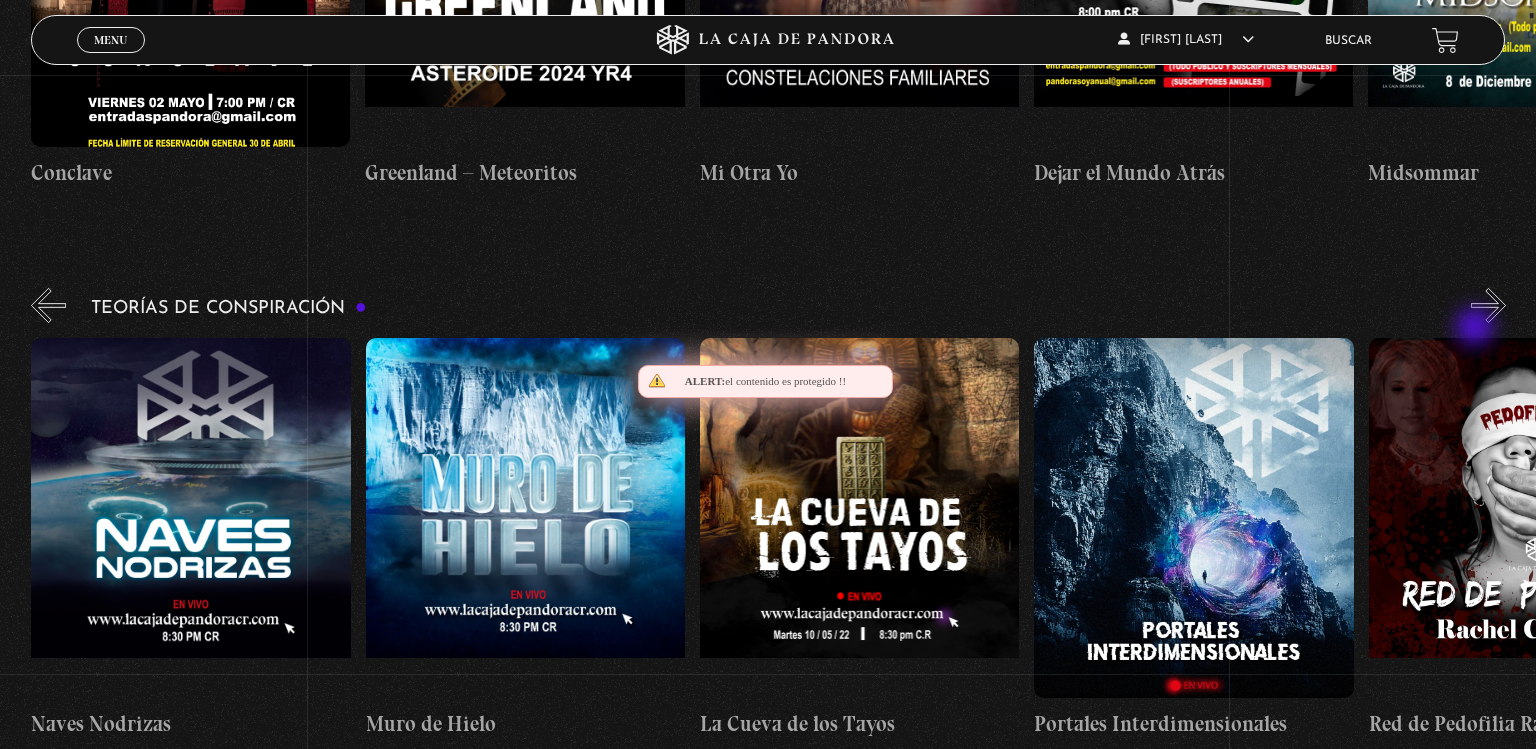 click on "»" at bounding box center [1488, 305] 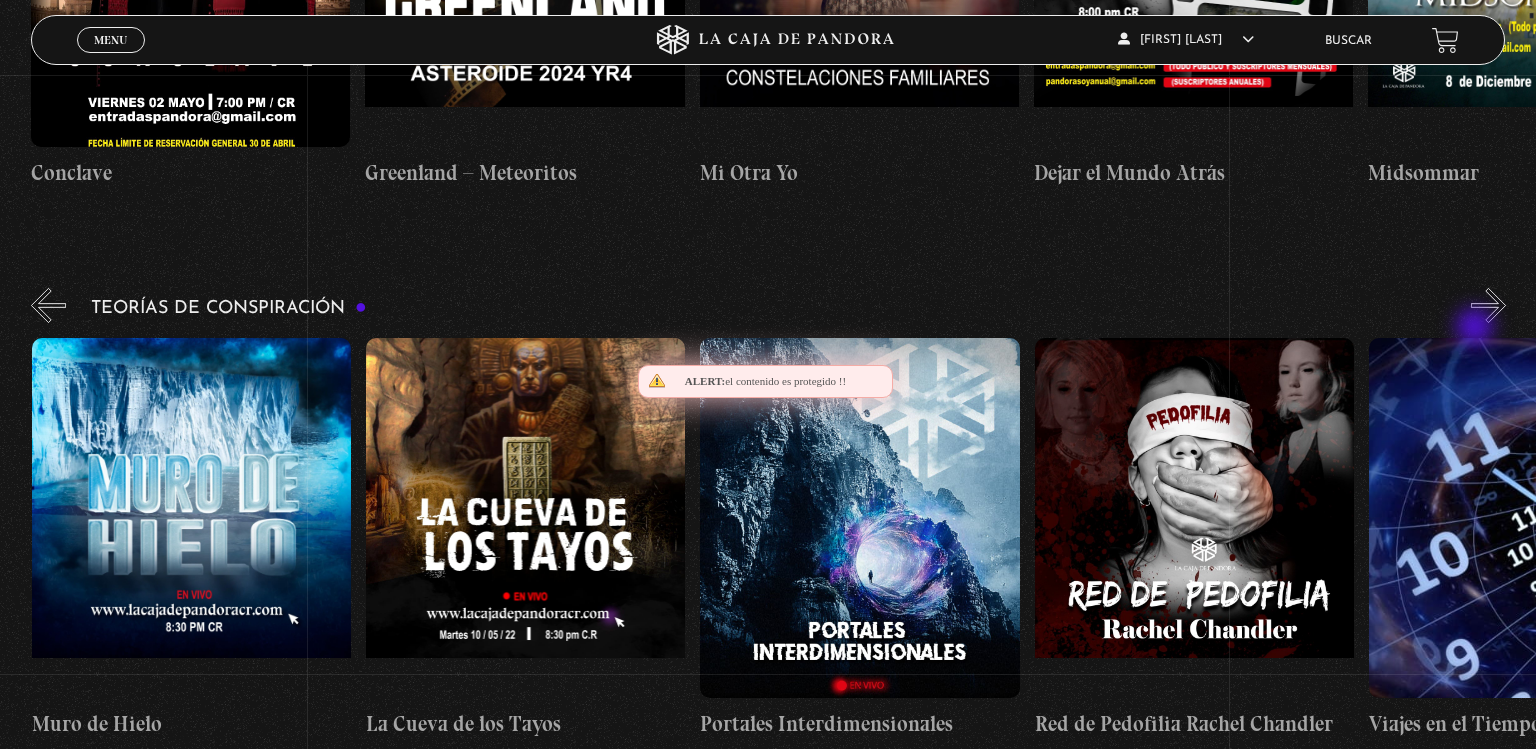click on "»" at bounding box center (1488, 305) 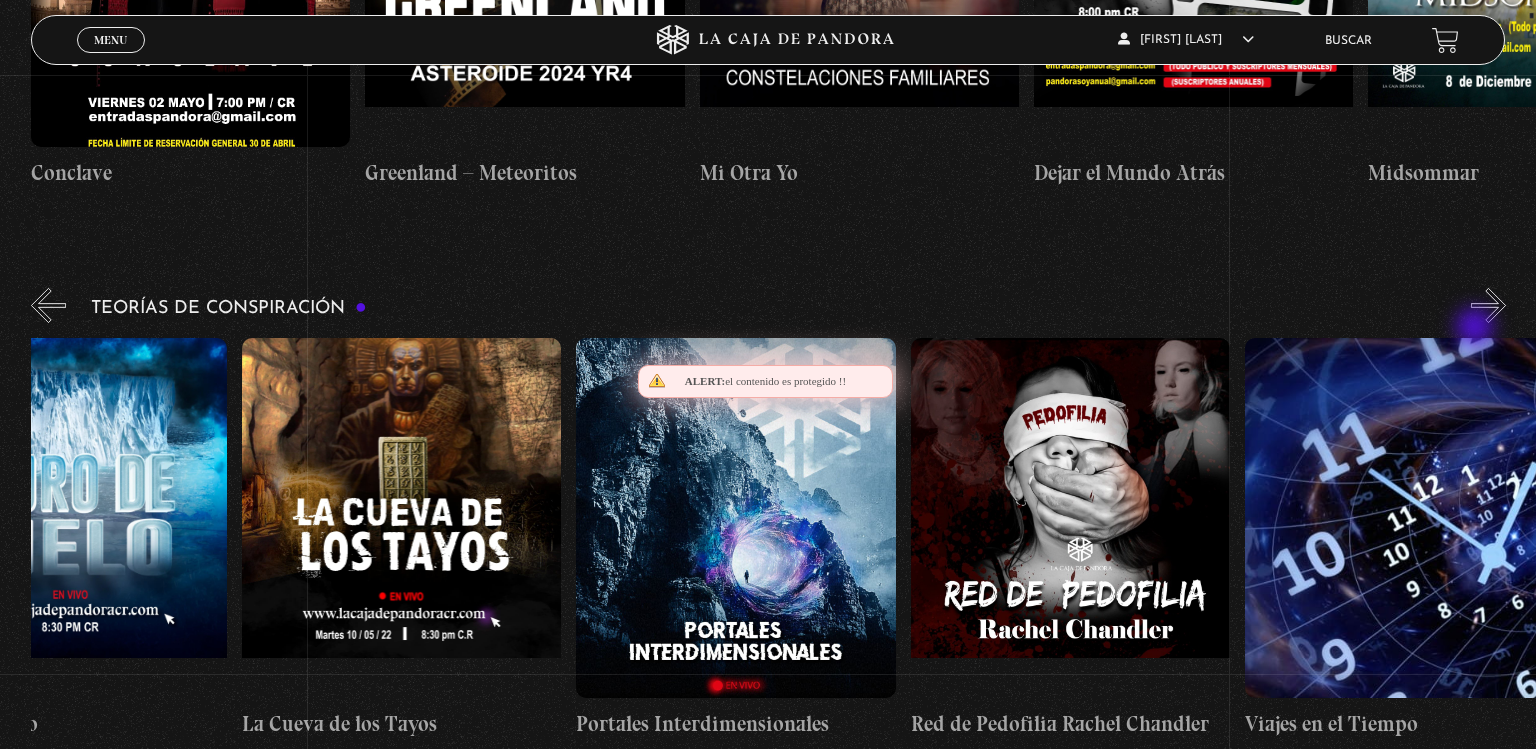 scroll, scrollTop: 0, scrollLeft: 835, axis: horizontal 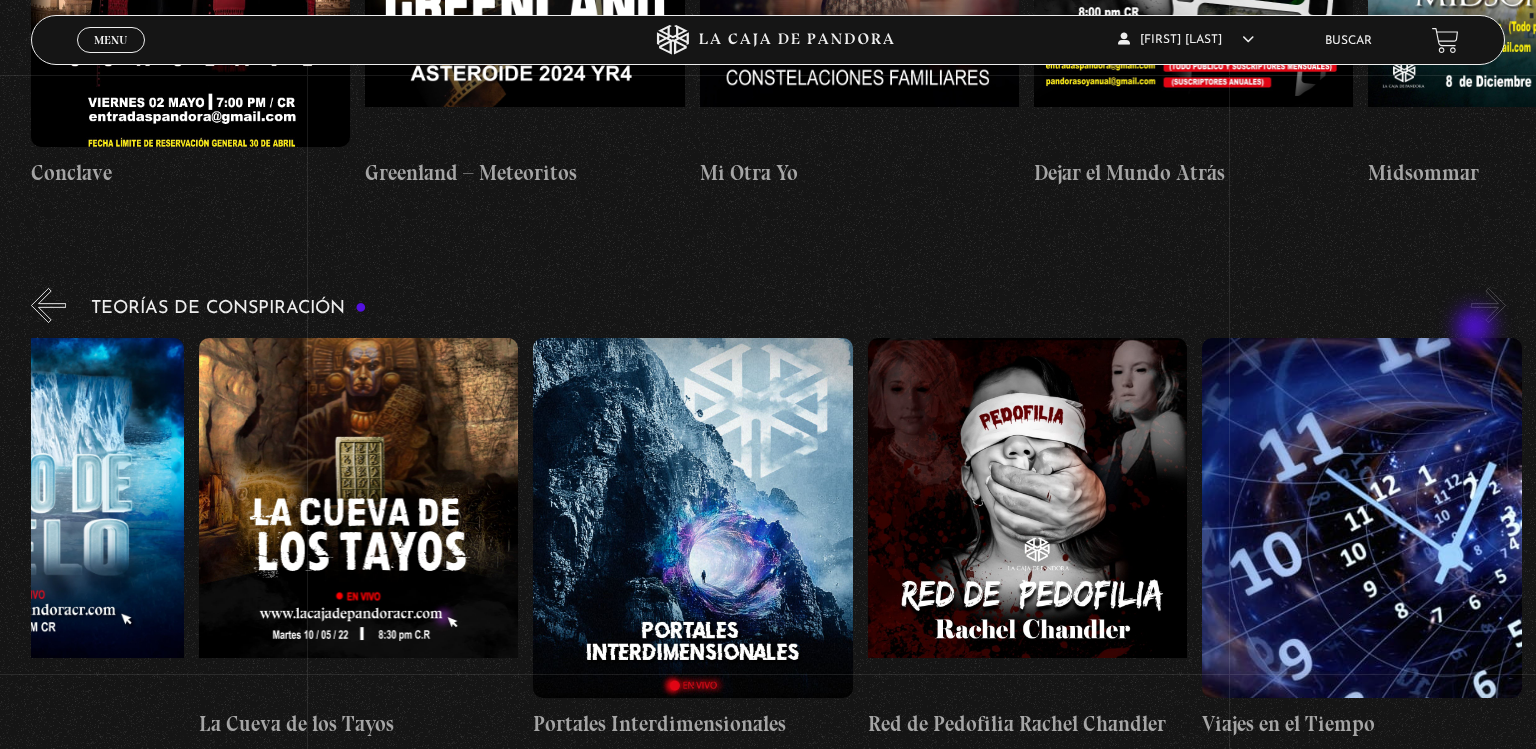click on "»" at bounding box center [1488, 305] 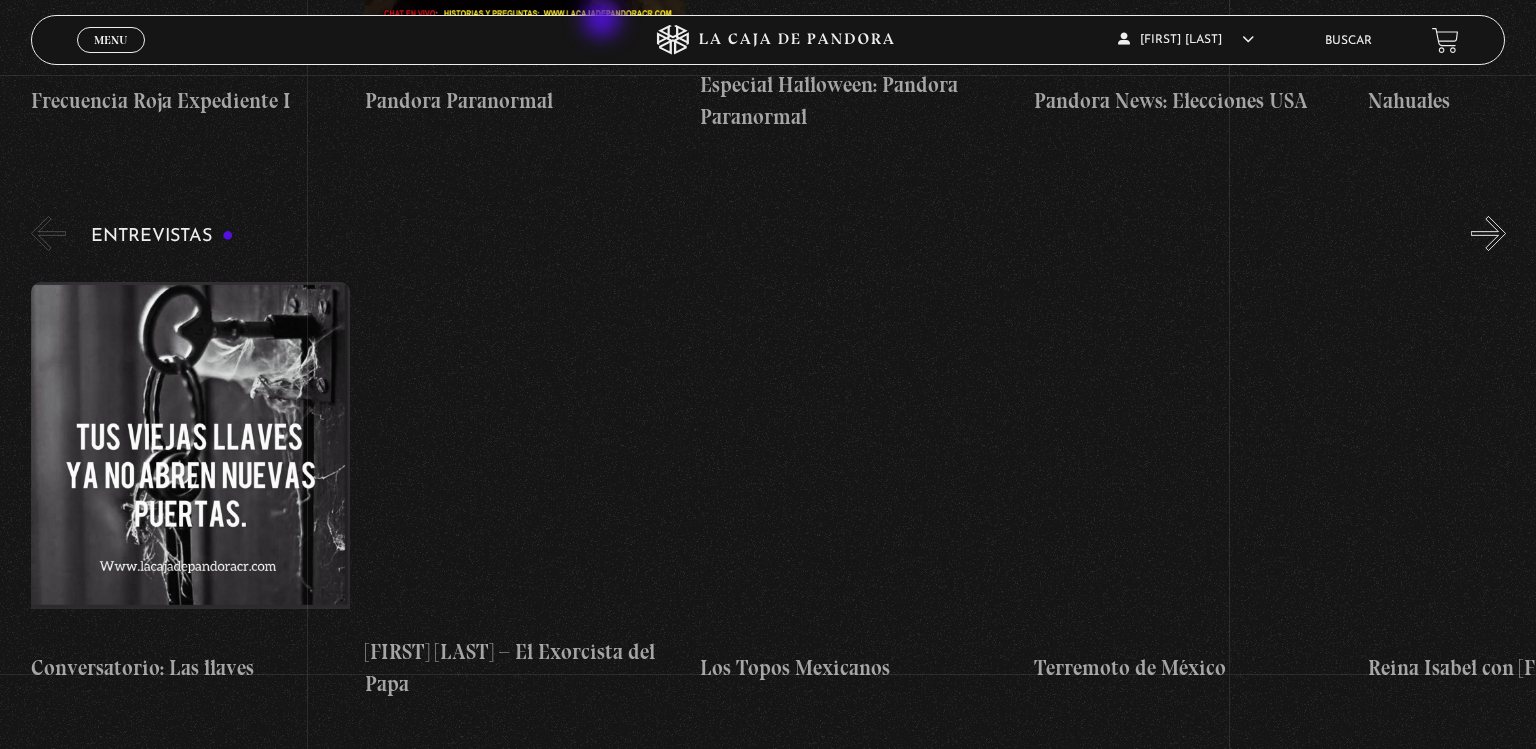 scroll, scrollTop: 6264, scrollLeft: 0, axis: vertical 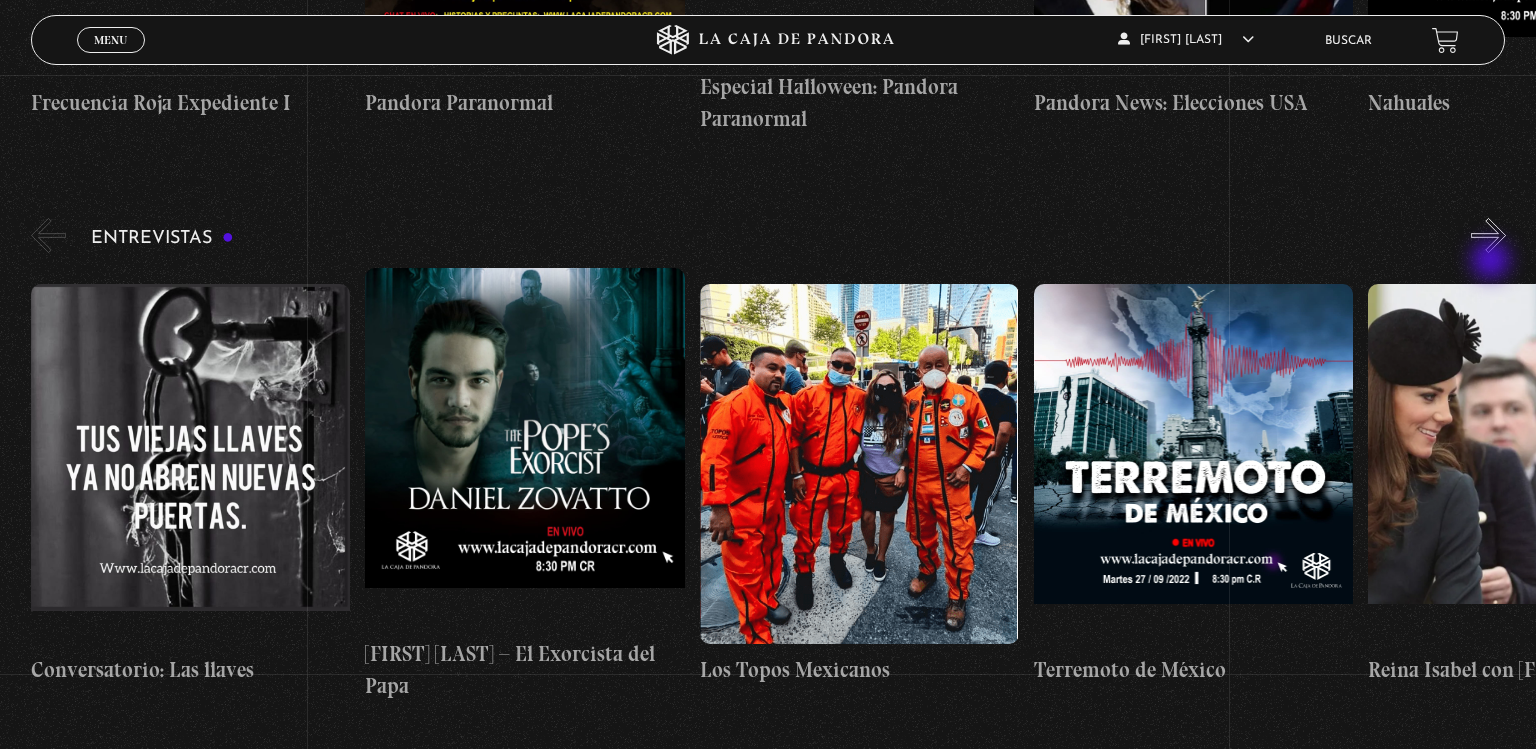 click on "»" at bounding box center [1488, 235] 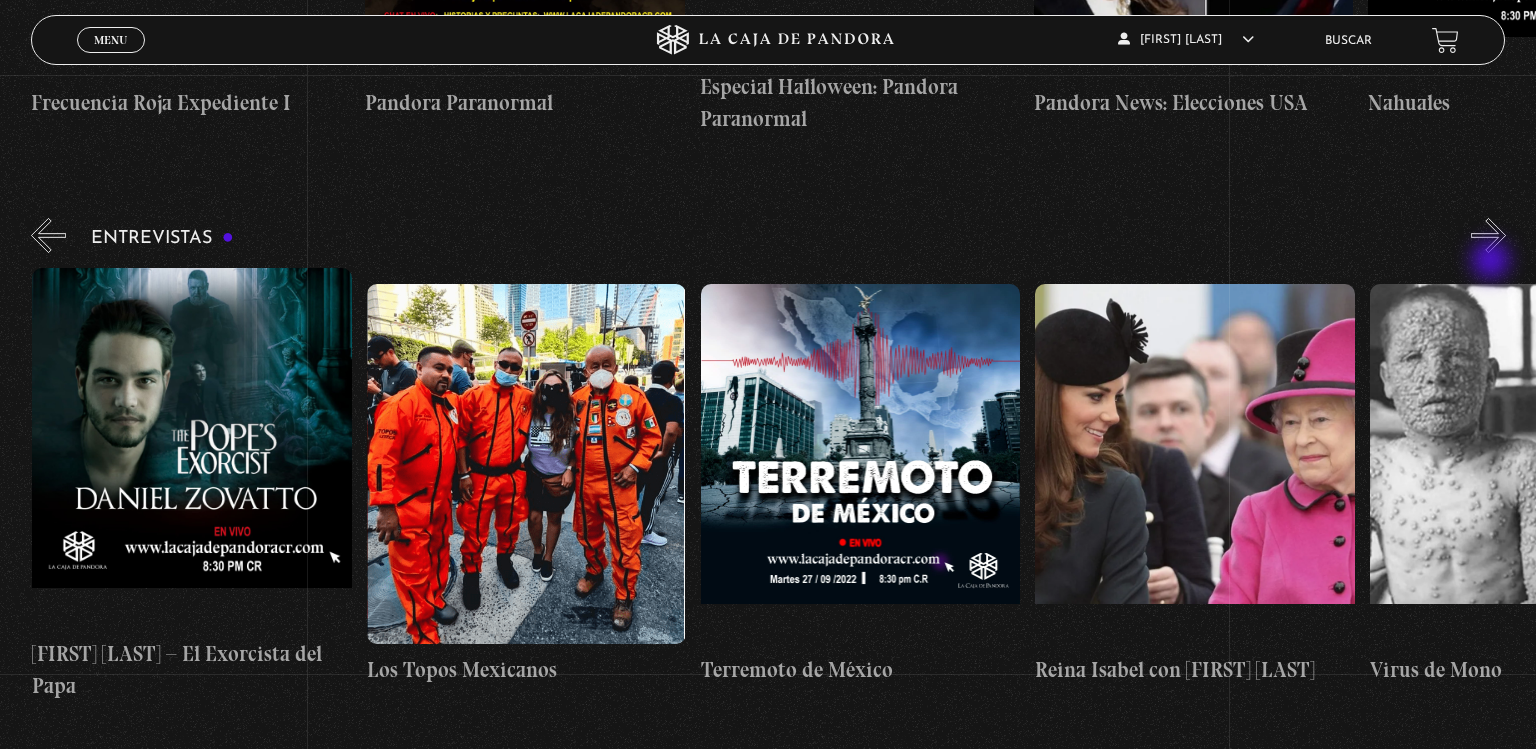 click on "»" at bounding box center (1488, 235) 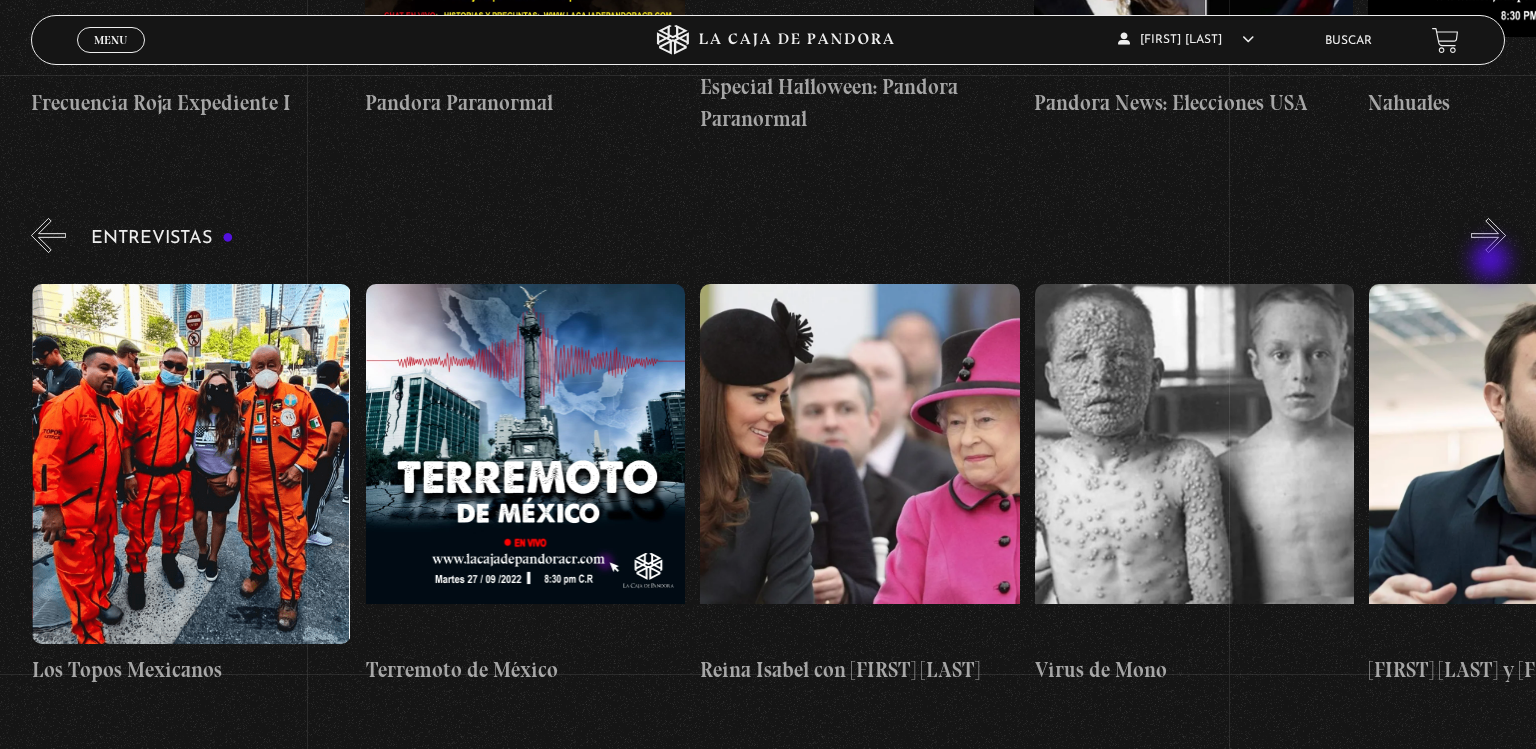 scroll, scrollTop: 0, scrollLeft: 668, axis: horizontal 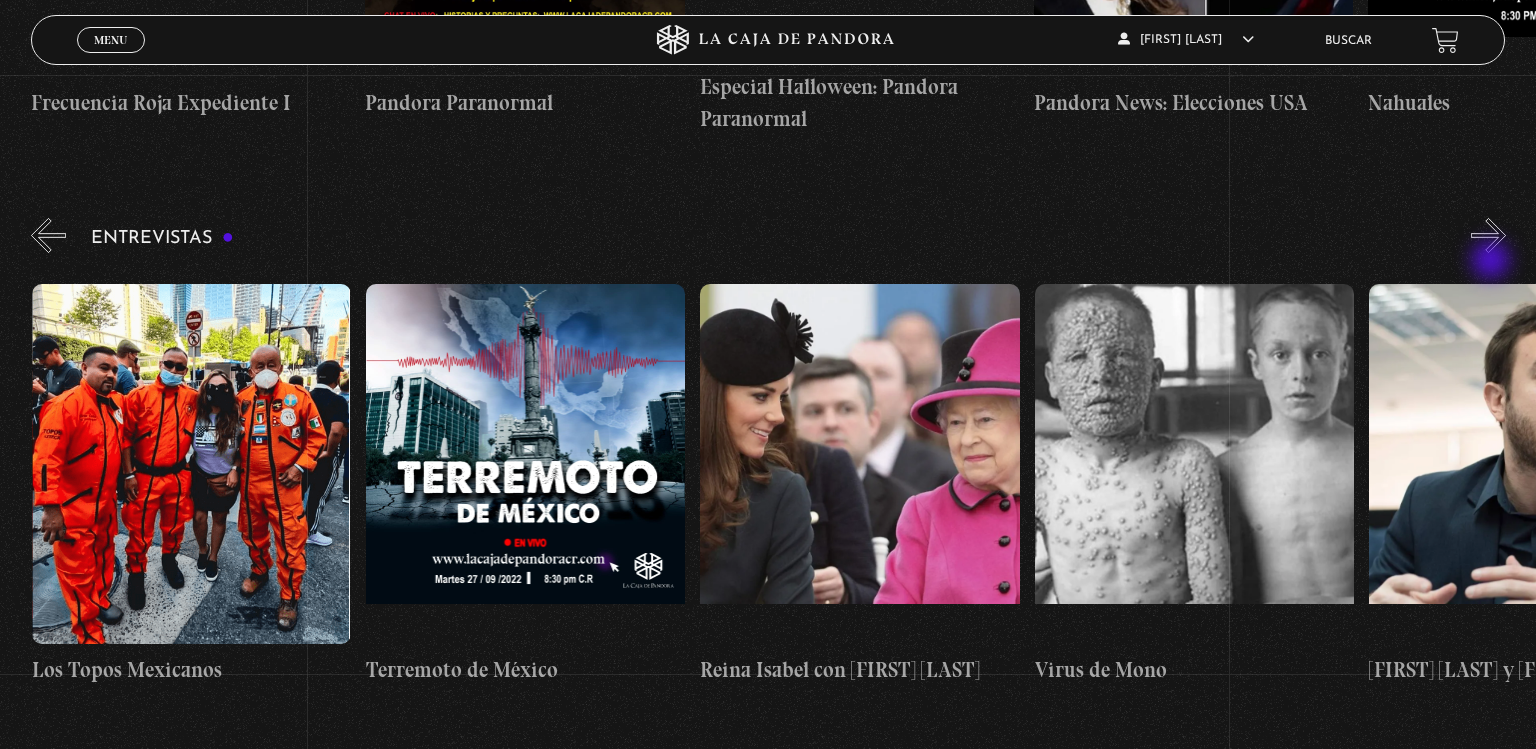 click on "»" at bounding box center [1488, 235] 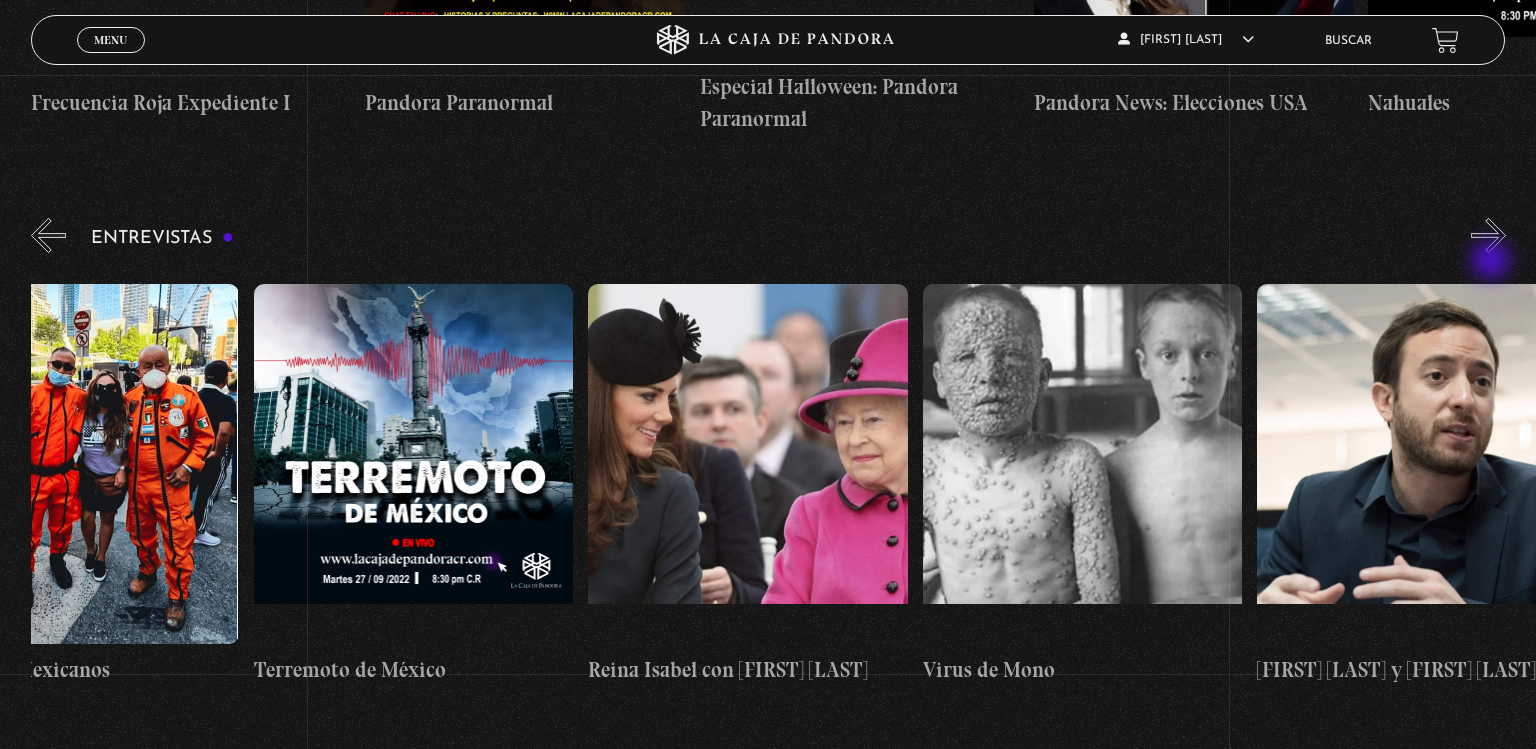 scroll, scrollTop: 0, scrollLeft: 835, axis: horizontal 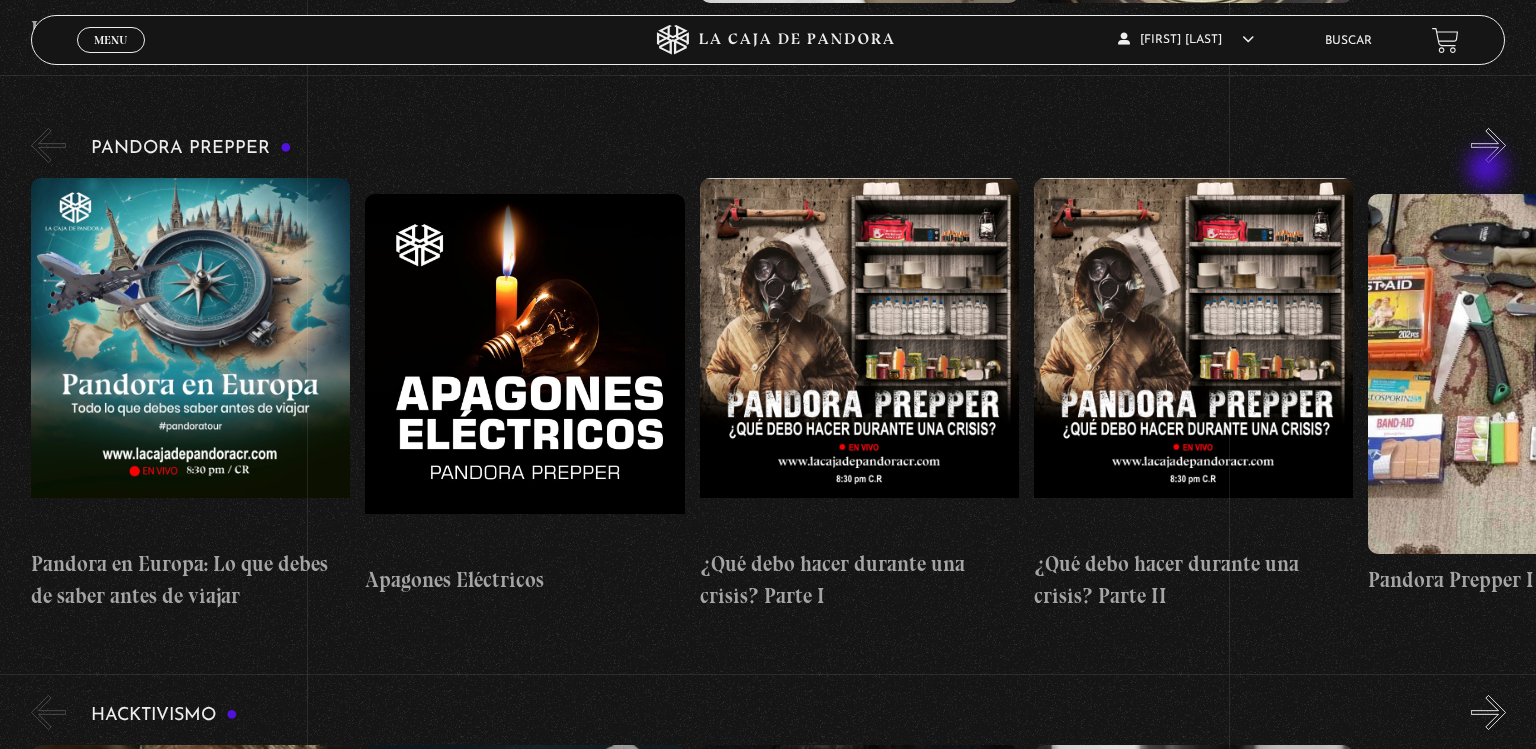 click on "»" at bounding box center [1488, 145] 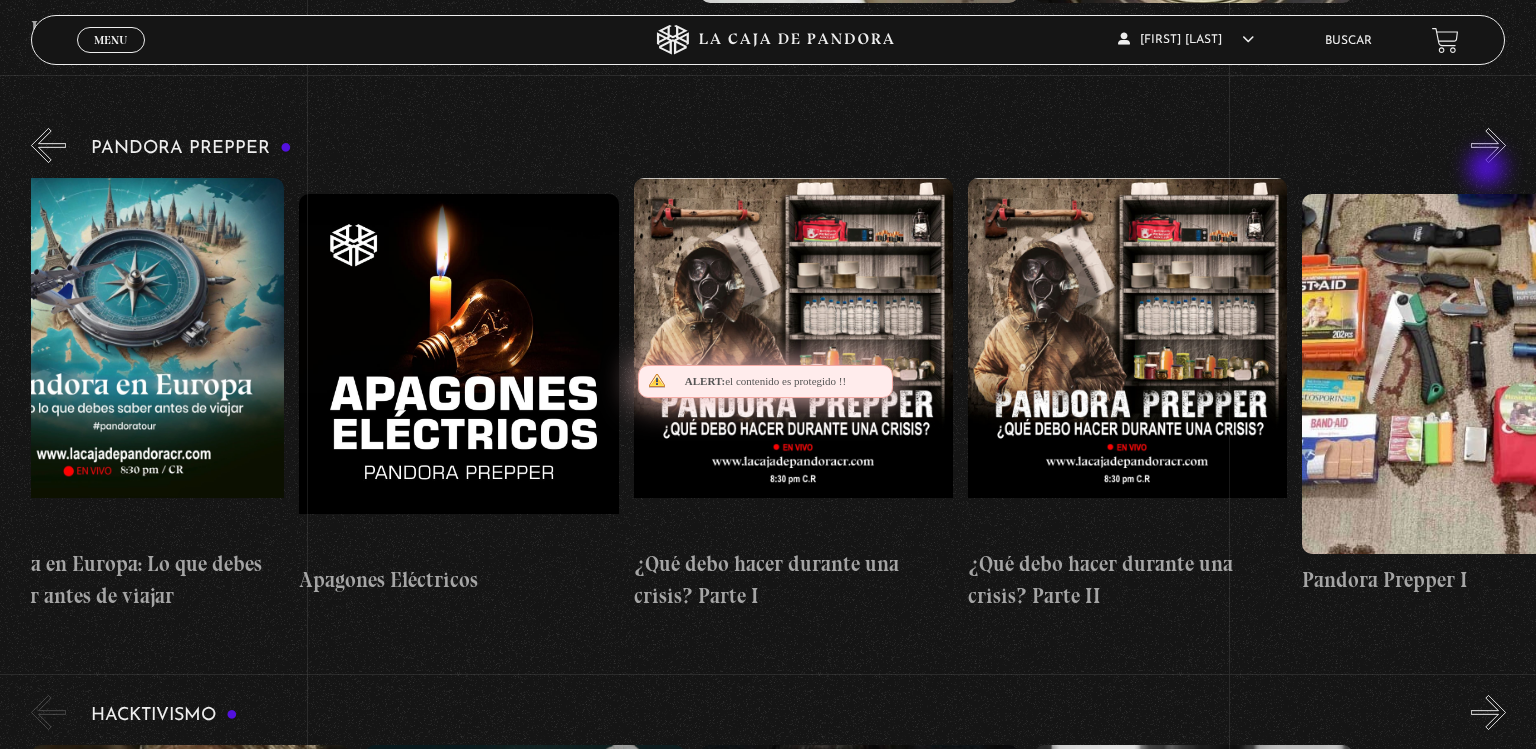 click on "»" at bounding box center (1488, 145) 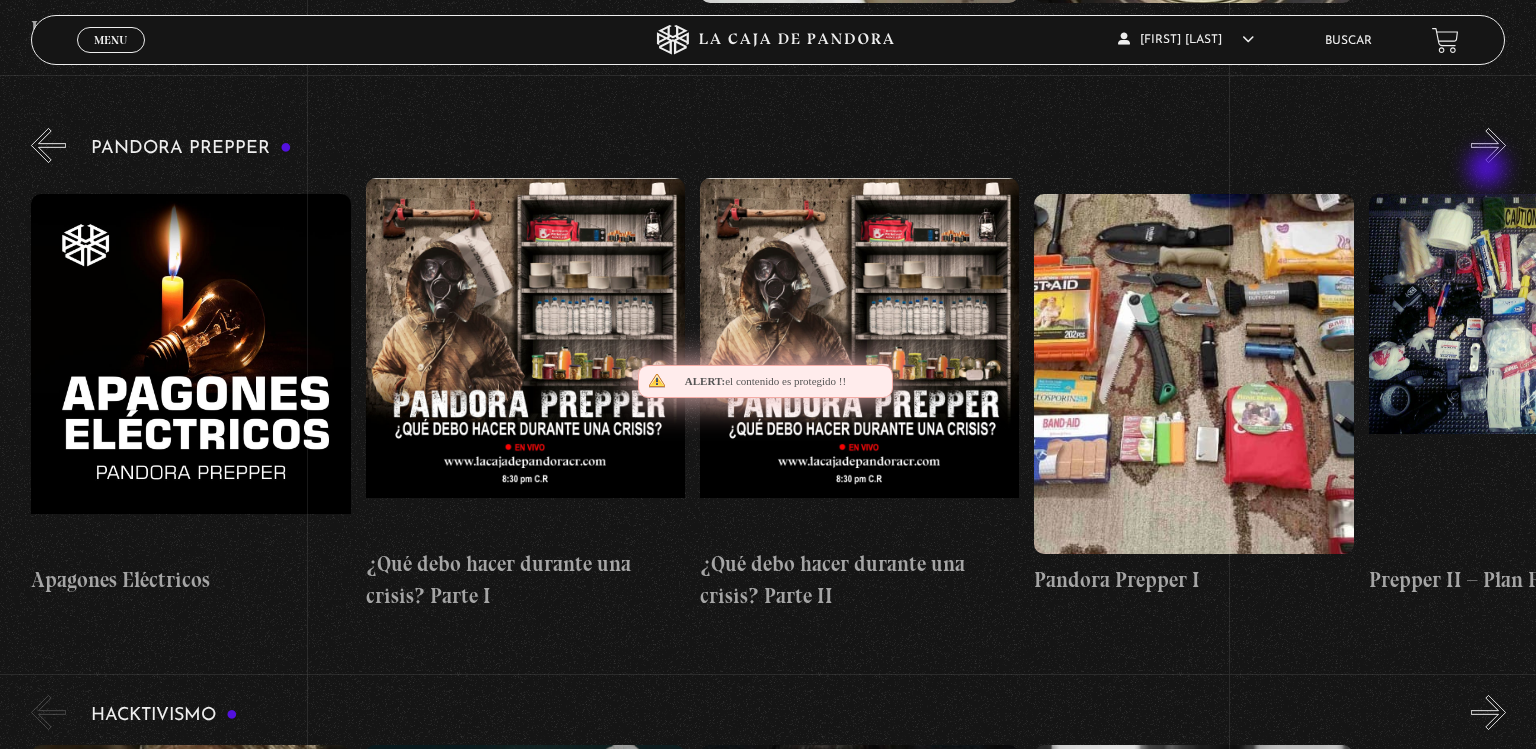 click on "»" at bounding box center (1488, 145) 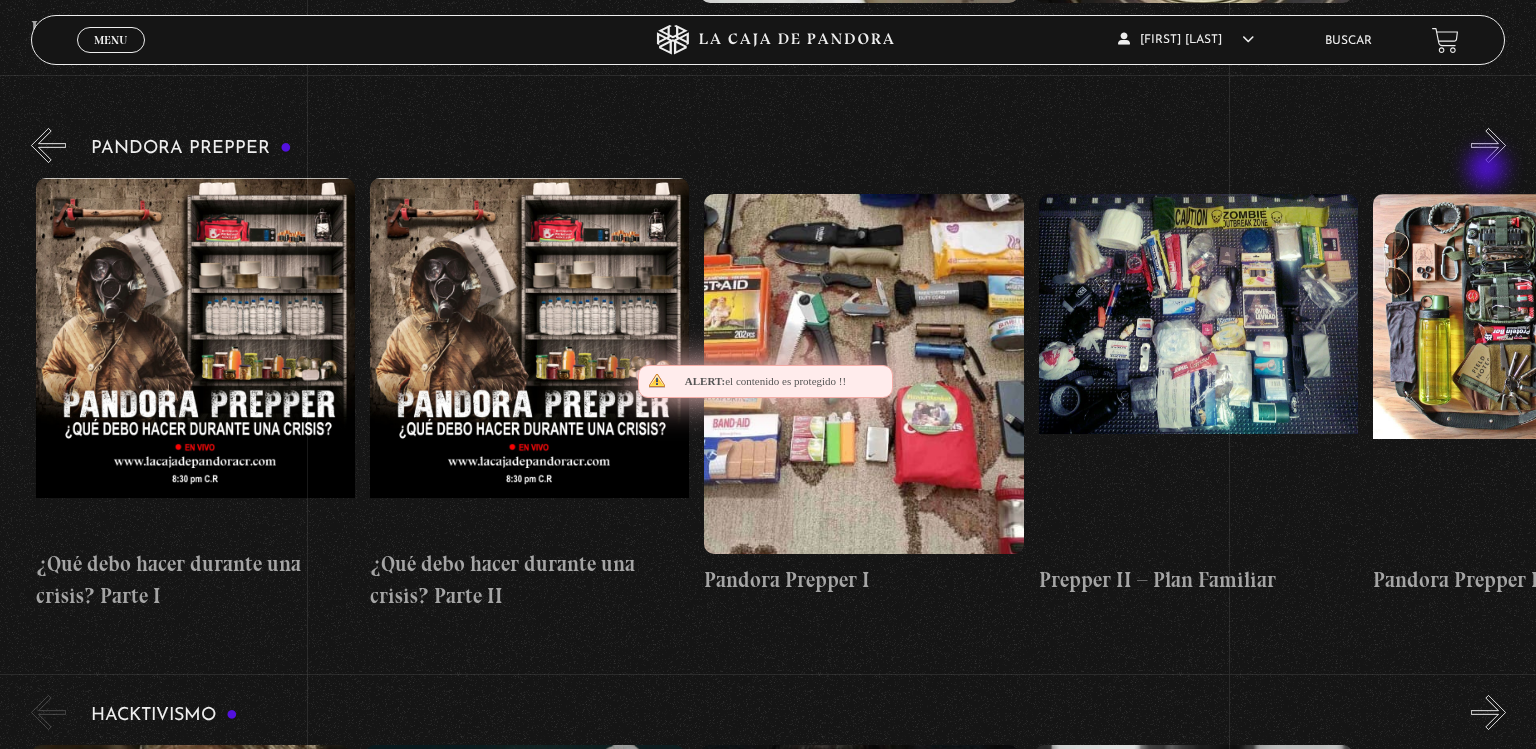 click on "»" at bounding box center [1488, 145] 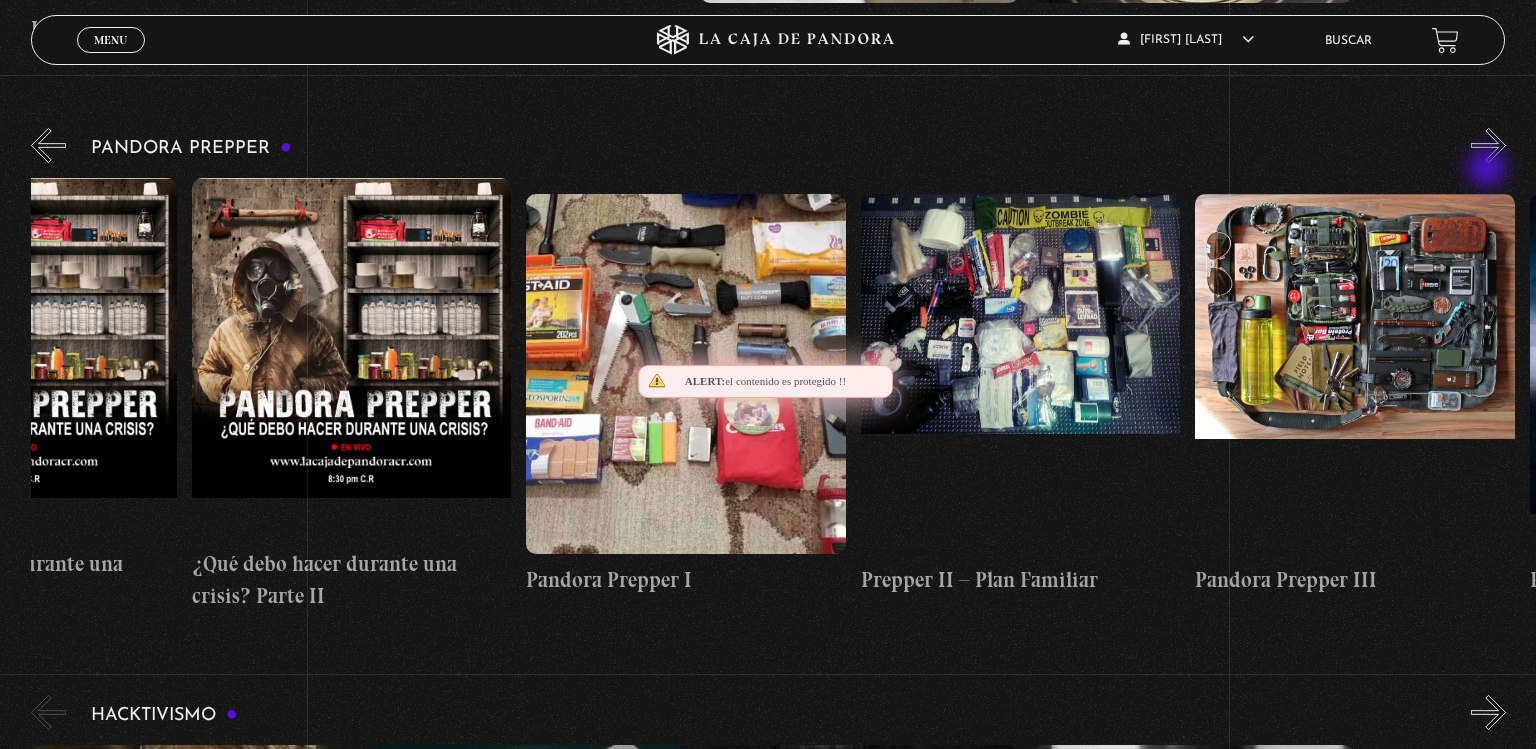 click on "»" at bounding box center [1488, 145] 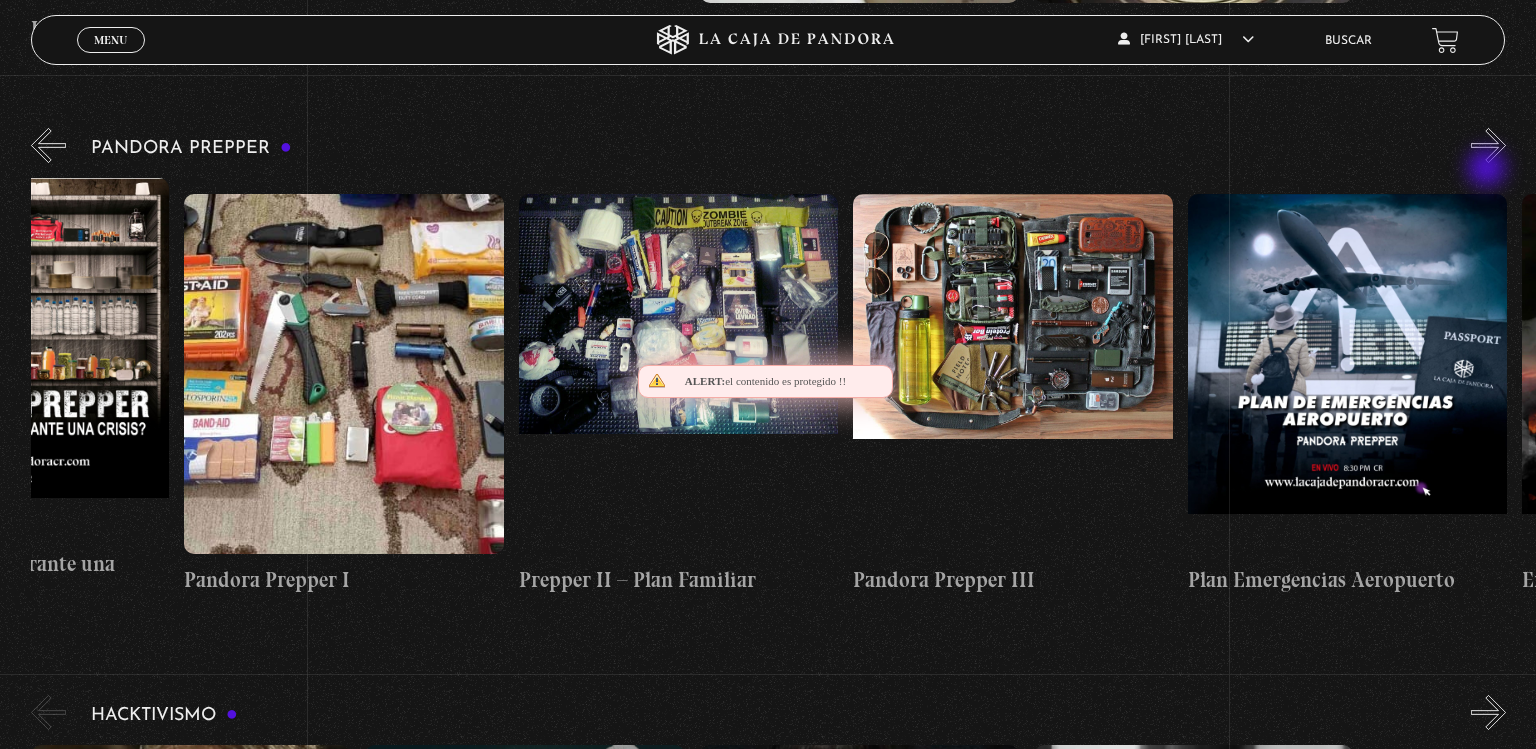 click on "»" at bounding box center [1488, 145] 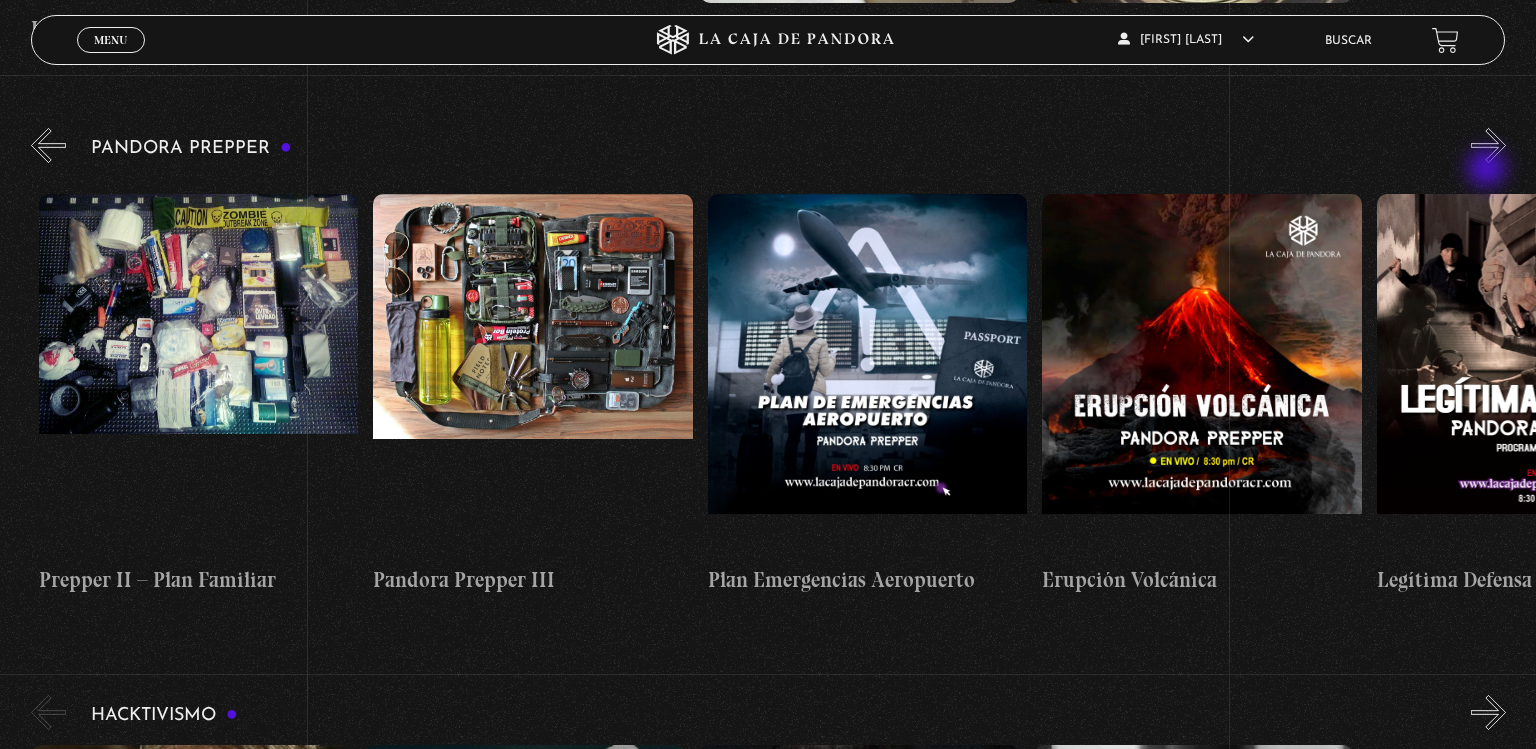 click on "»" at bounding box center [1488, 145] 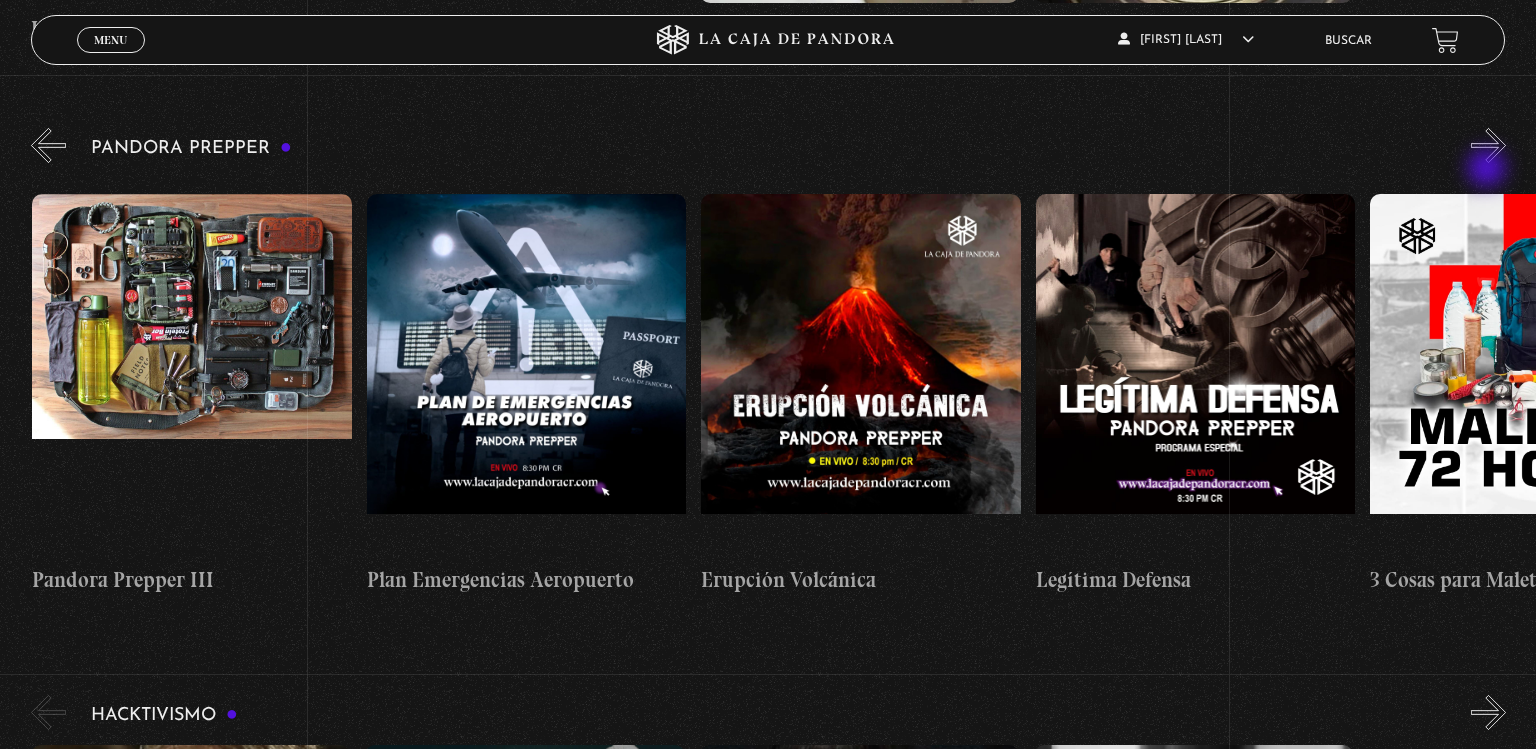 scroll, scrollTop: 0, scrollLeft: 2006, axis: horizontal 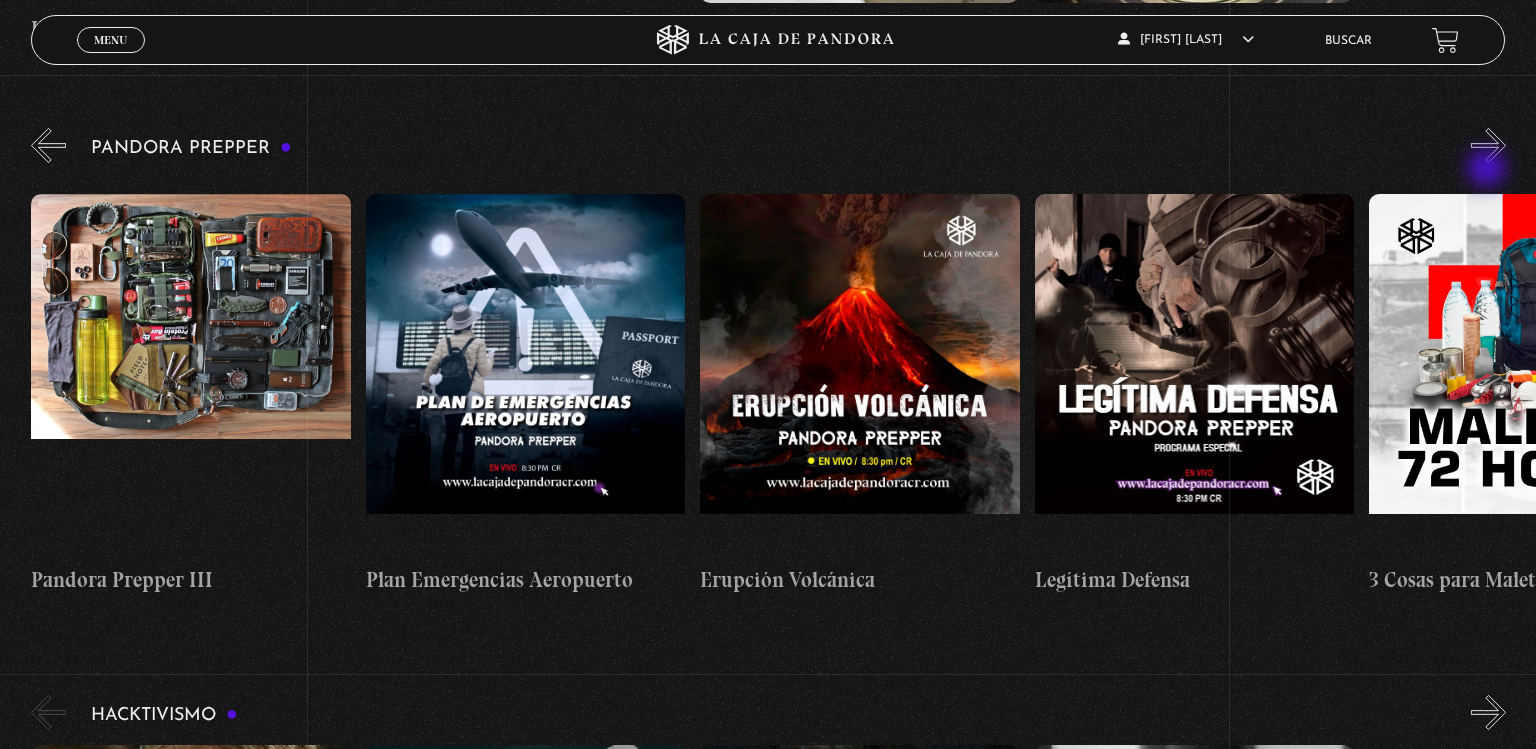 click on "»" at bounding box center (1488, 145) 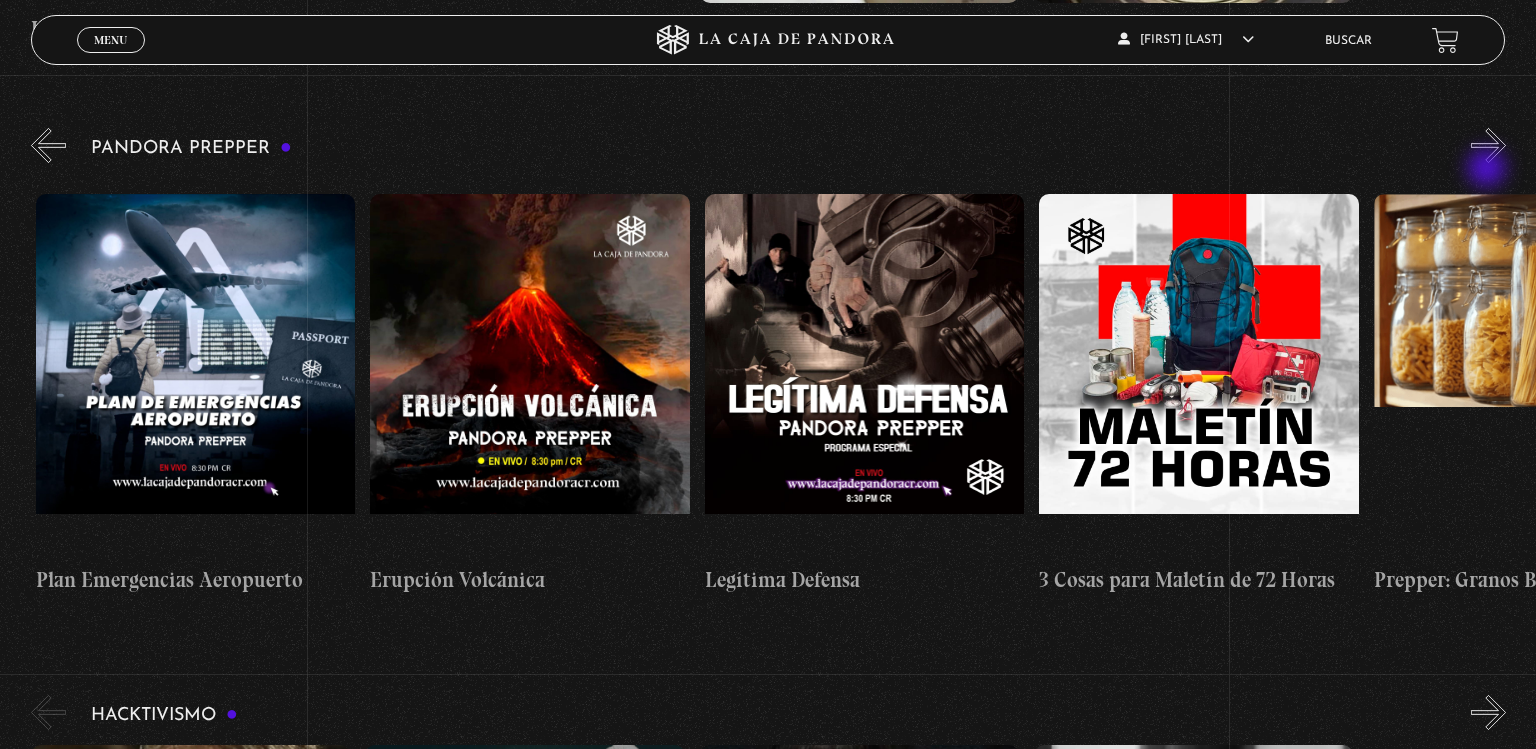 scroll, scrollTop: 0, scrollLeft: 2340, axis: horizontal 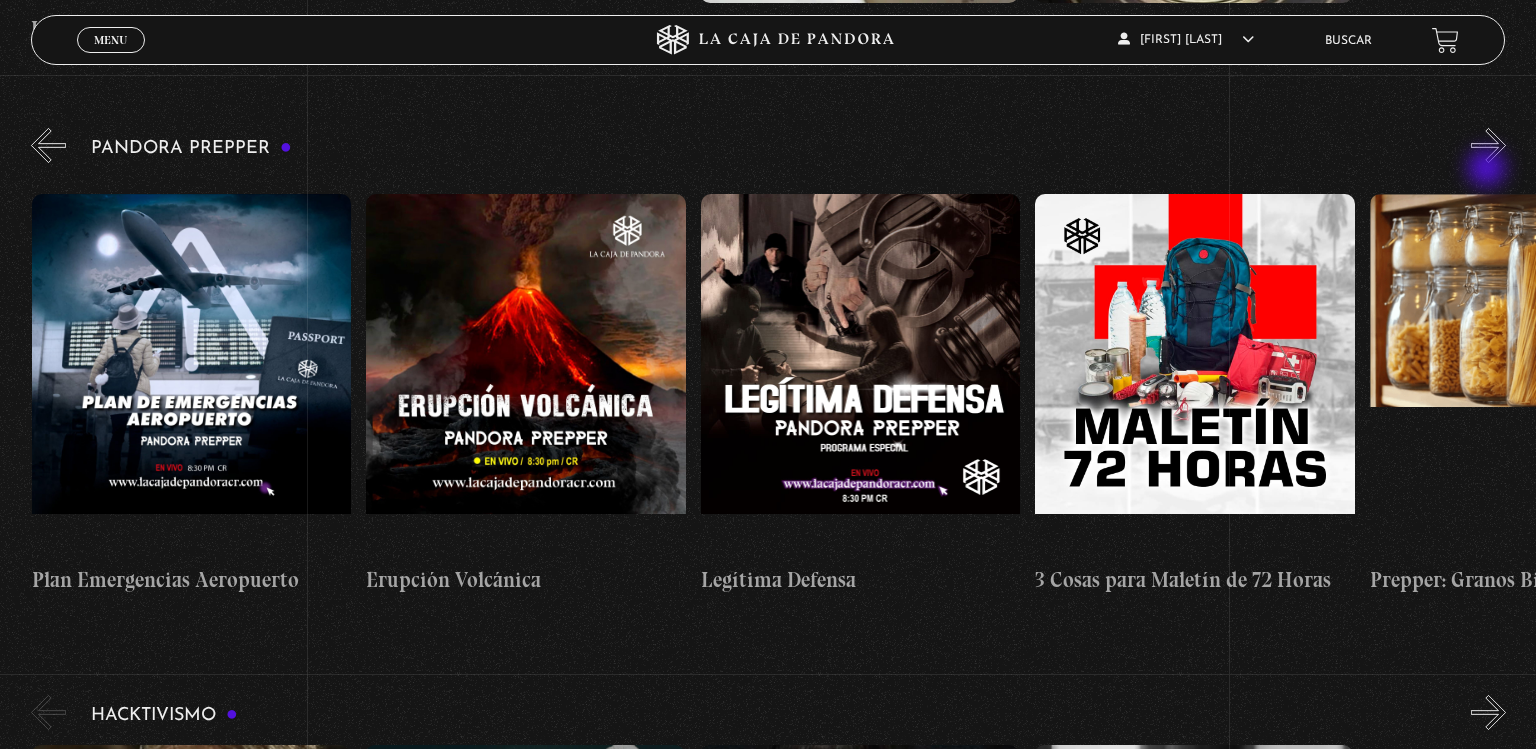 click on "»" at bounding box center (1488, 145) 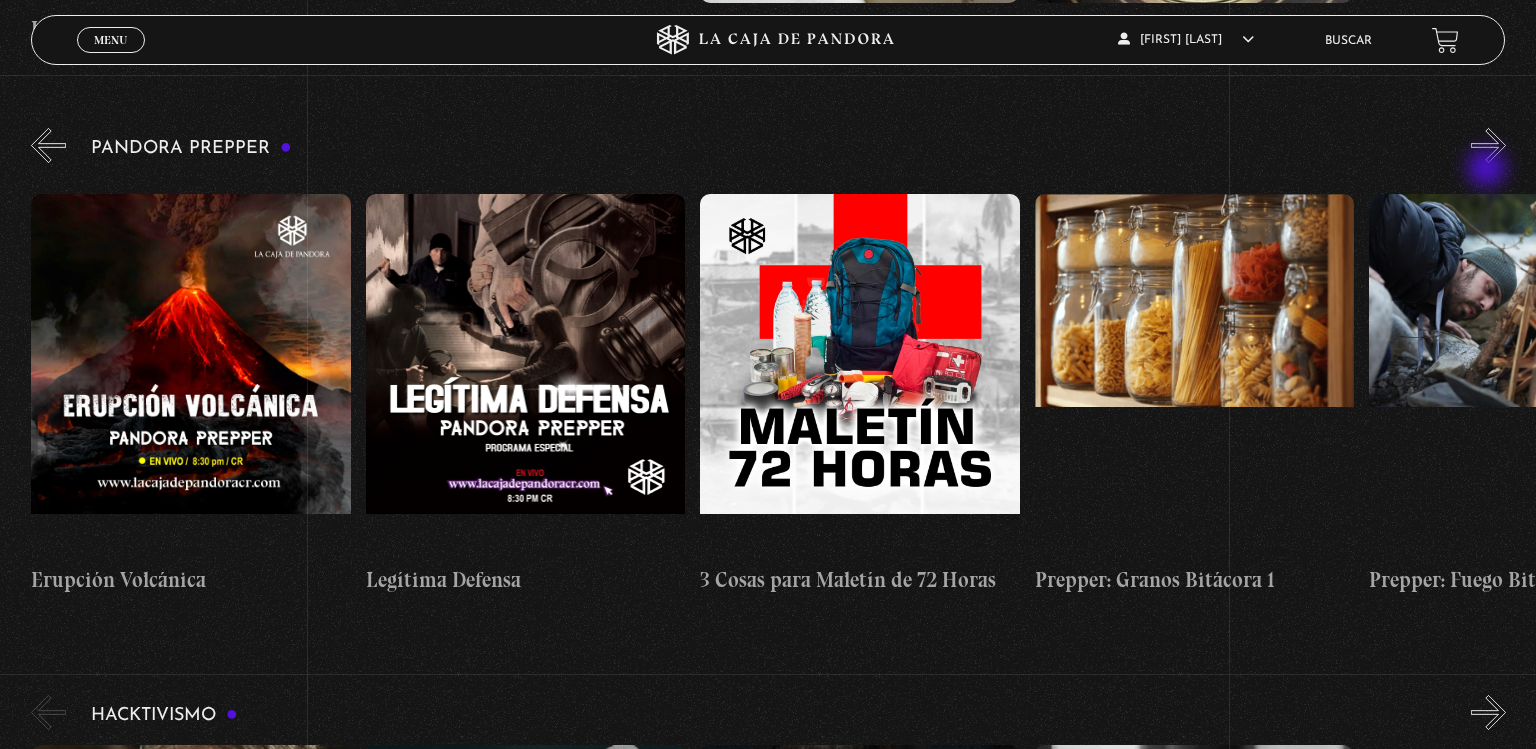 scroll, scrollTop: 0, scrollLeft: 2675, axis: horizontal 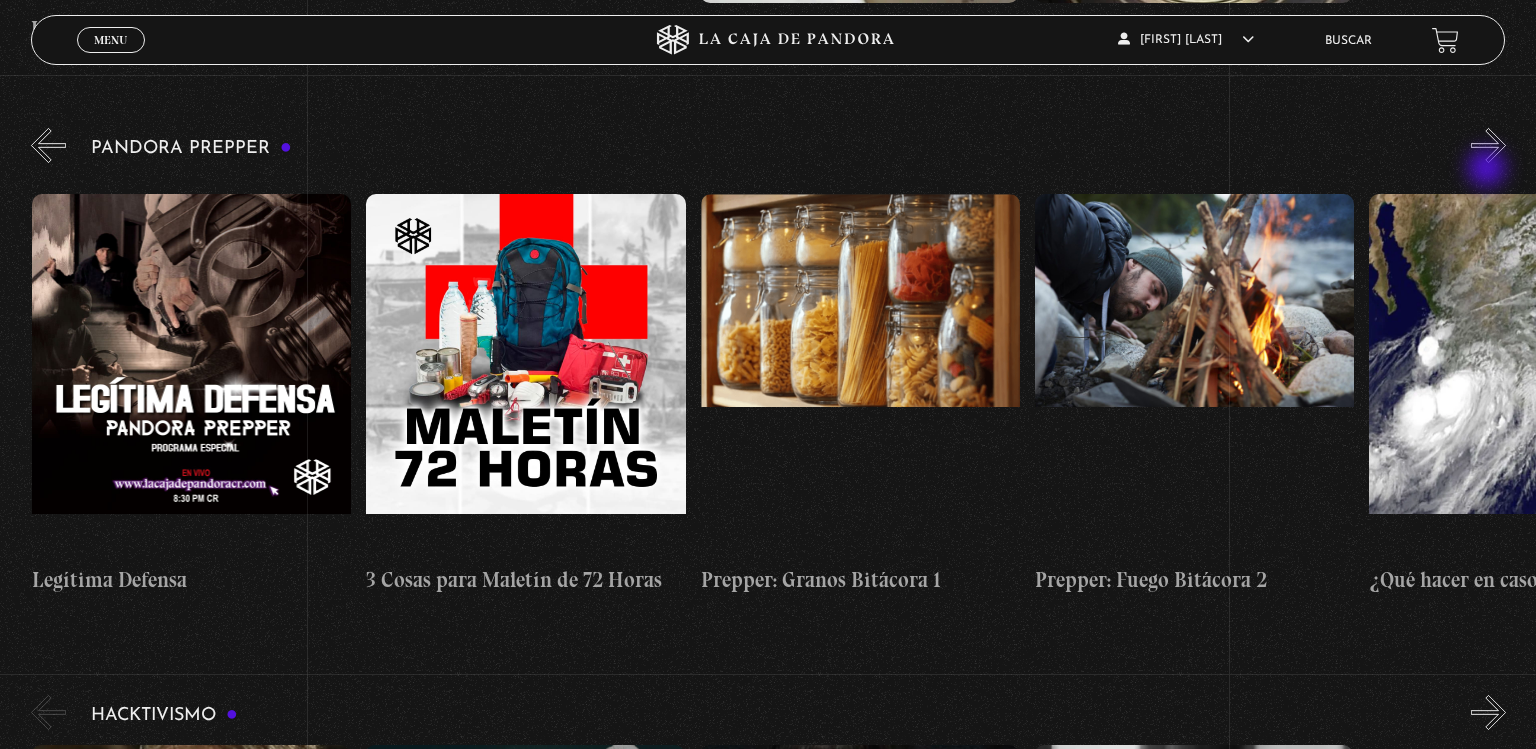 click on "»" at bounding box center (1488, 145) 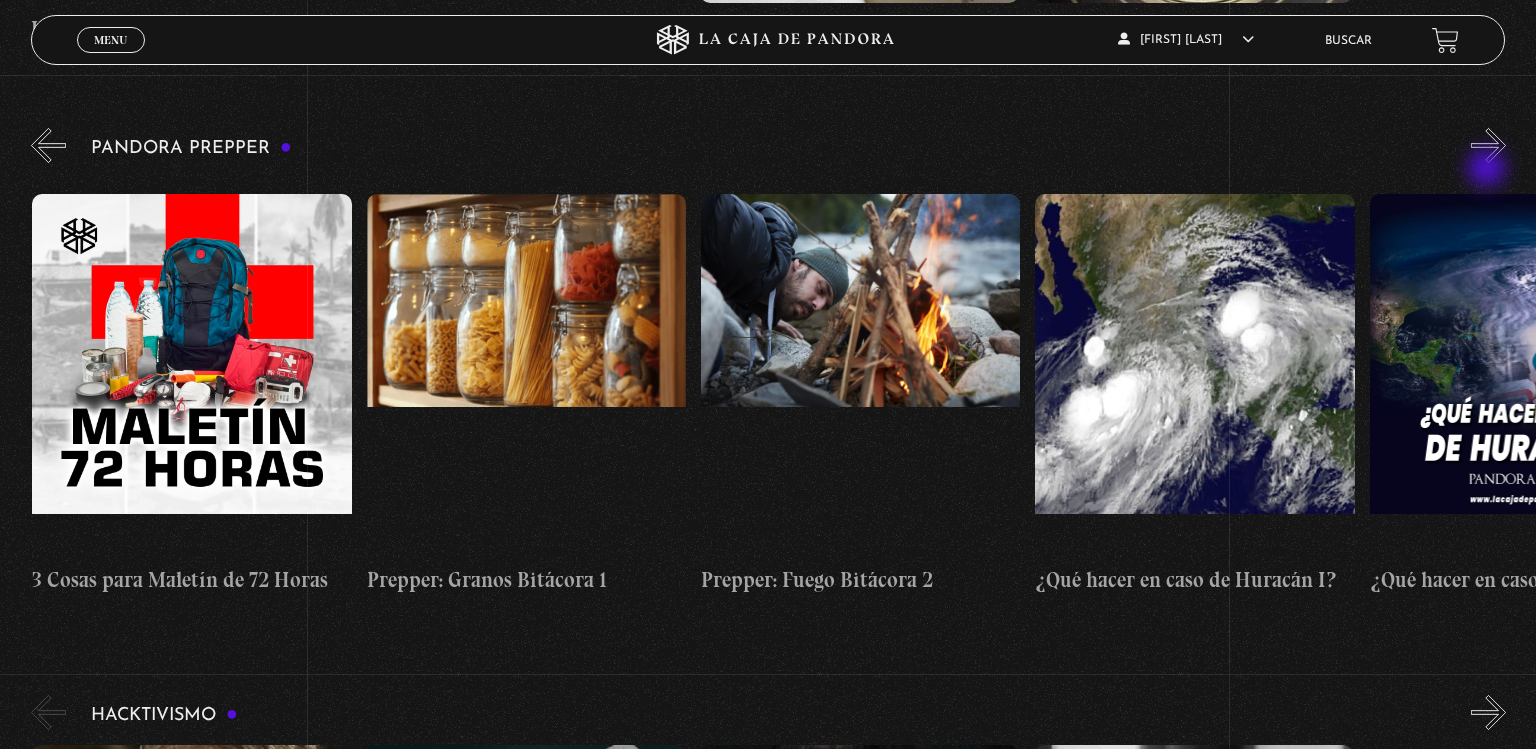 scroll, scrollTop: 0, scrollLeft: 3344, axis: horizontal 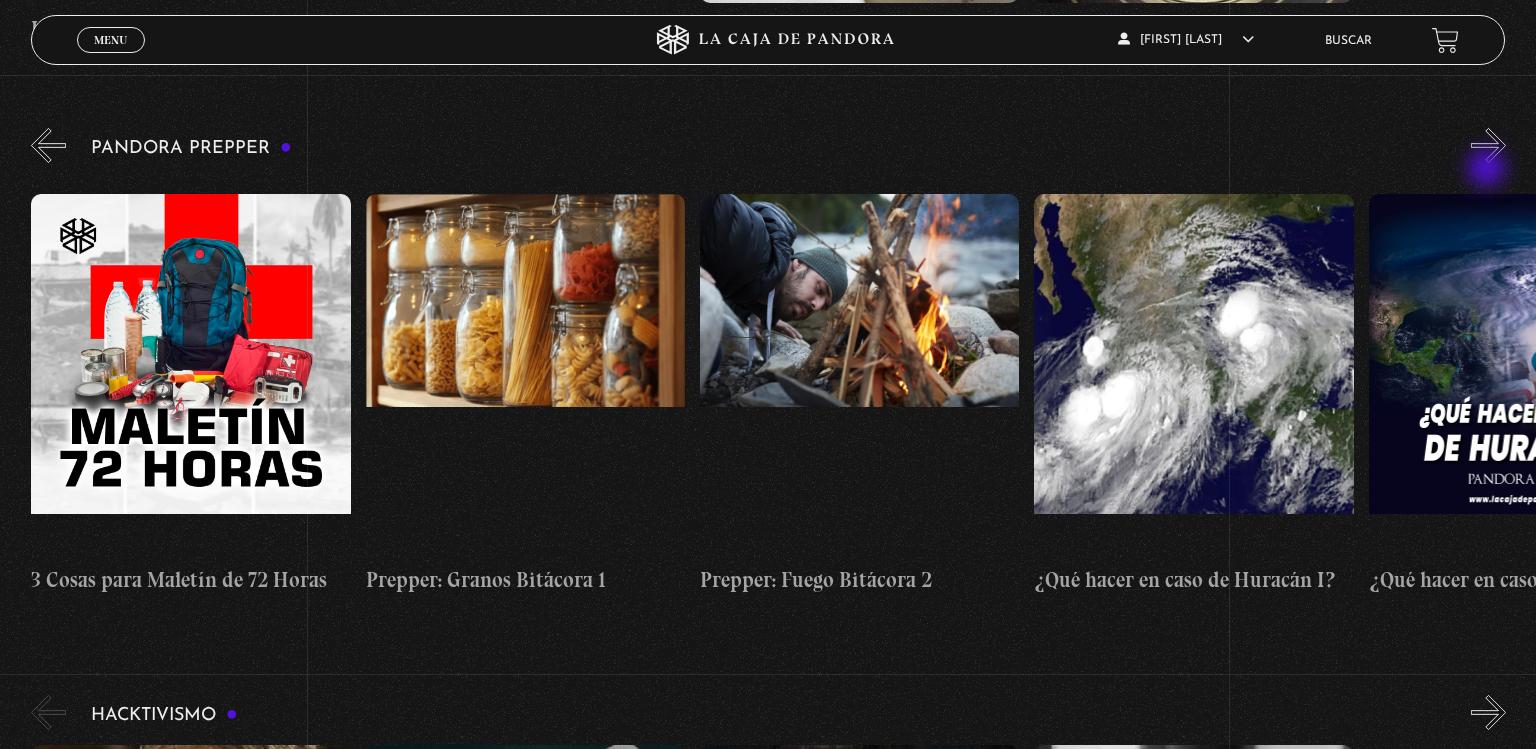click on "»" at bounding box center (1488, 145) 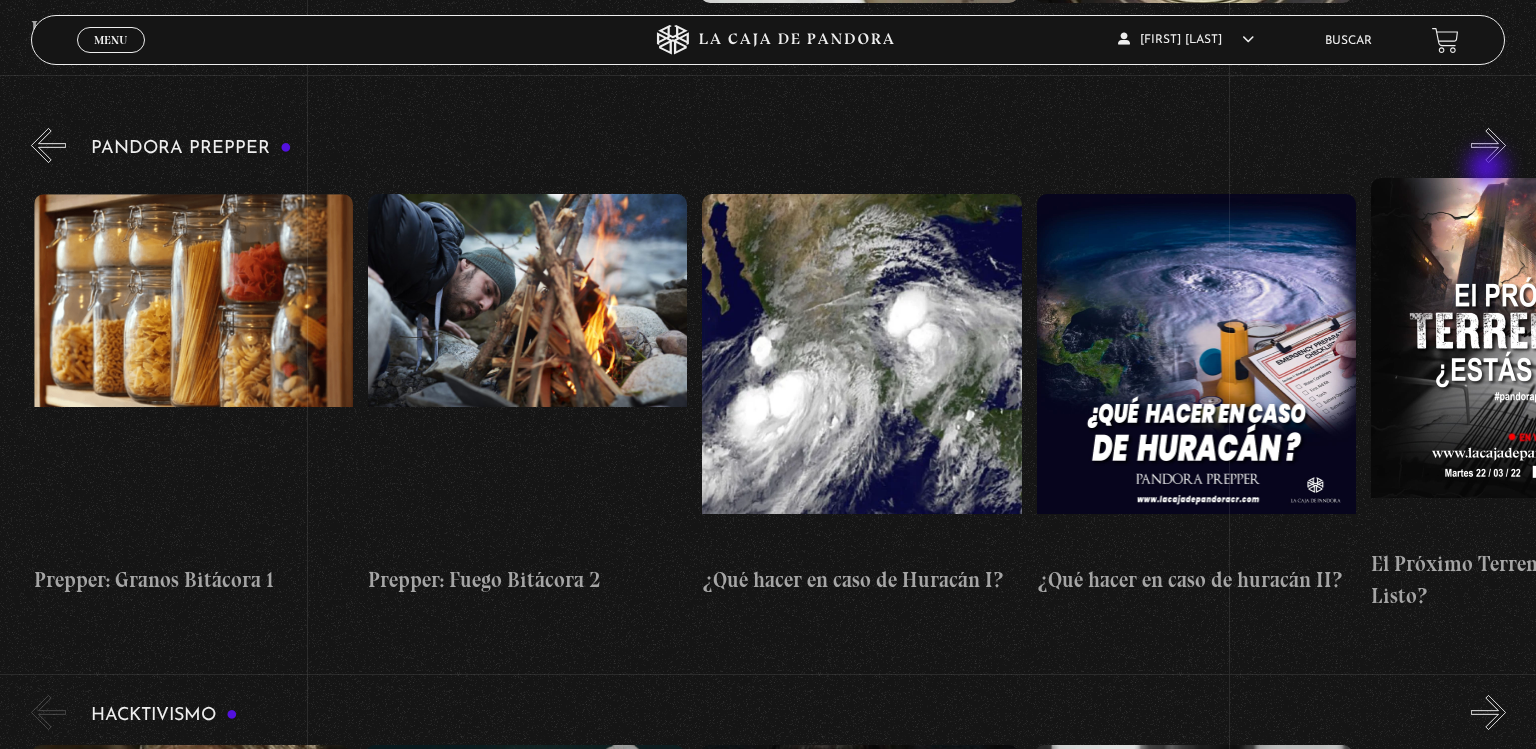 scroll, scrollTop: 0, scrollLeft: 3678, axis: horizontal 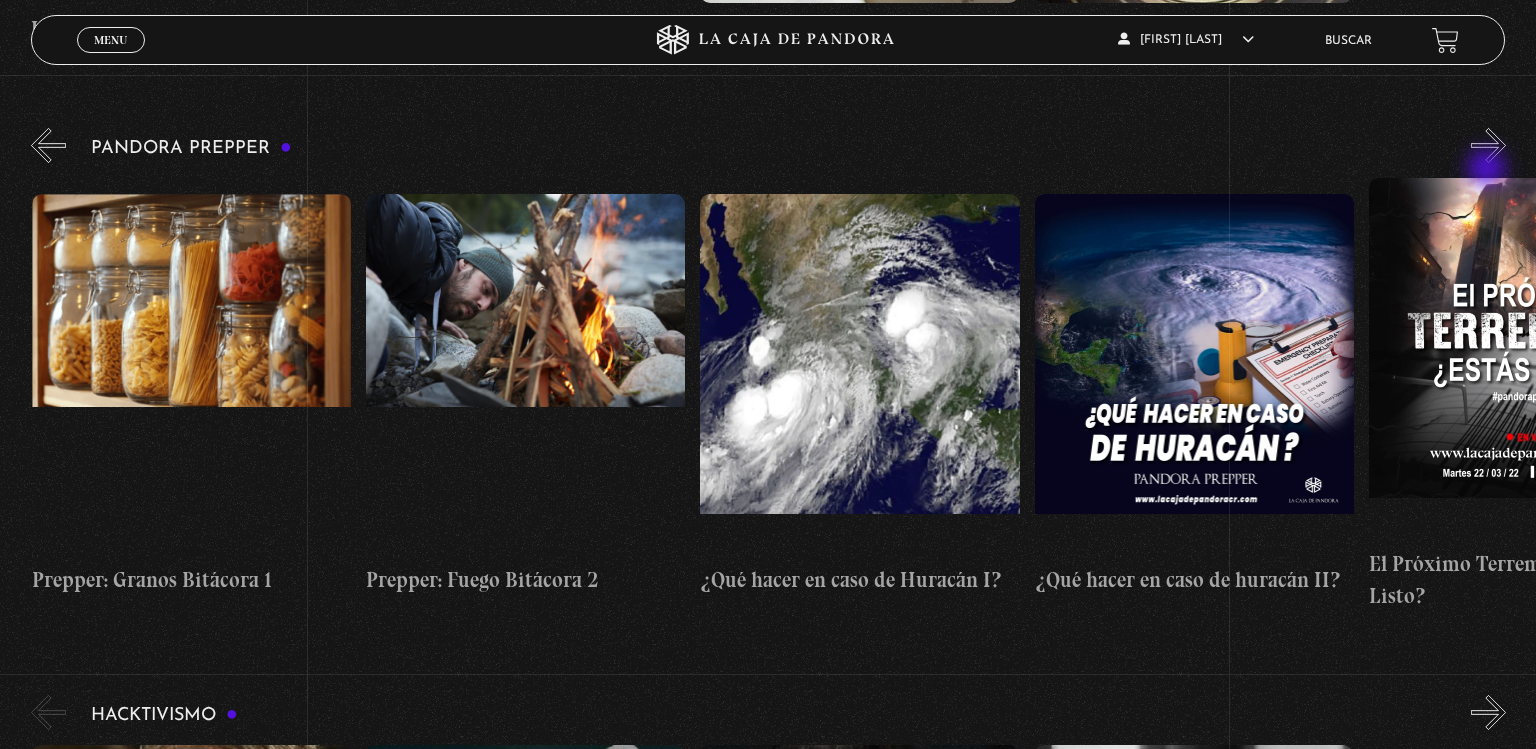 click on "»" at bounding box center (1488, 145) 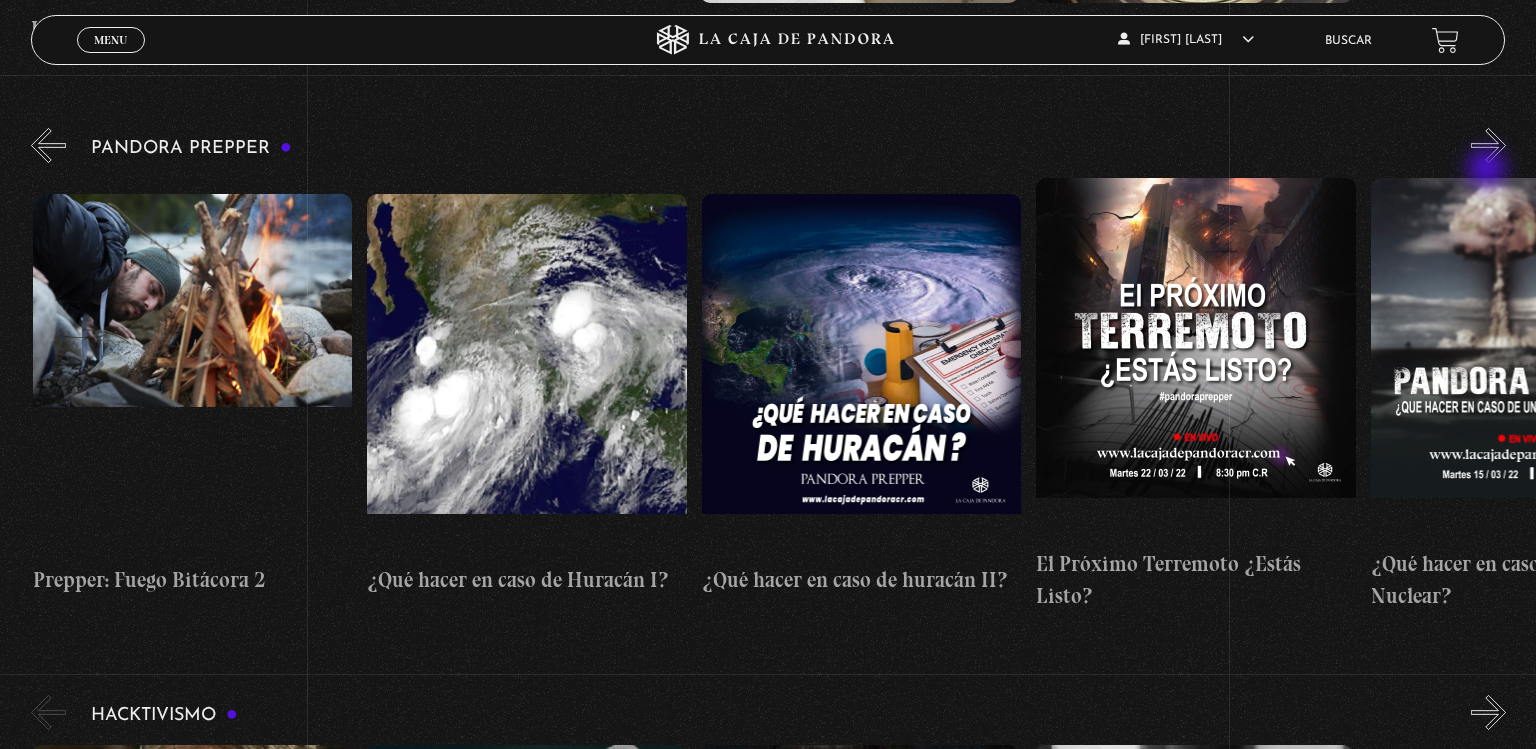 scroll, scrollTop: 0, scrollLeft: 4012, axis: horizontal 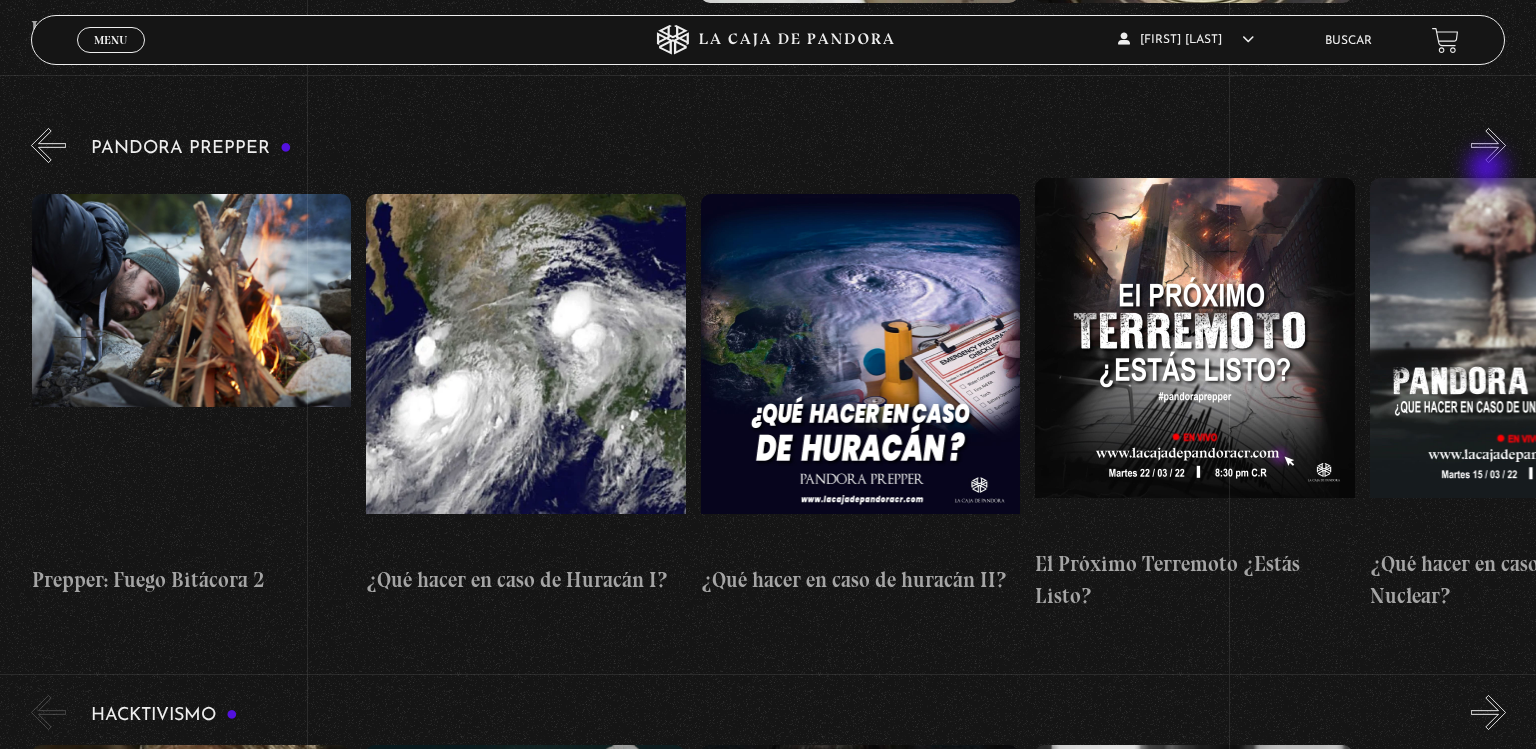 click on "»" at bounding box center (1488, 145) 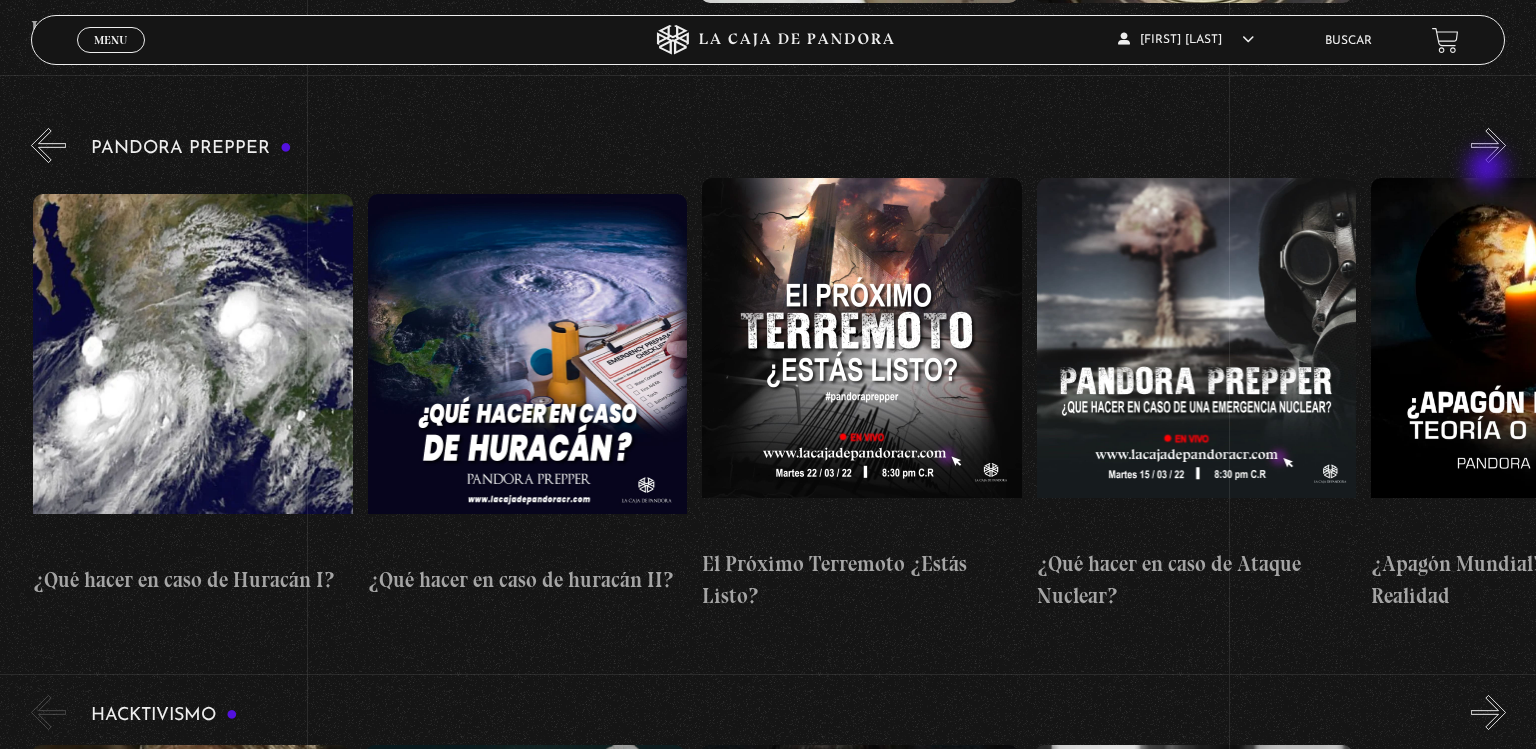 scroll, scrollTop: 0, scrollLeft: 4347, axis: horizontal 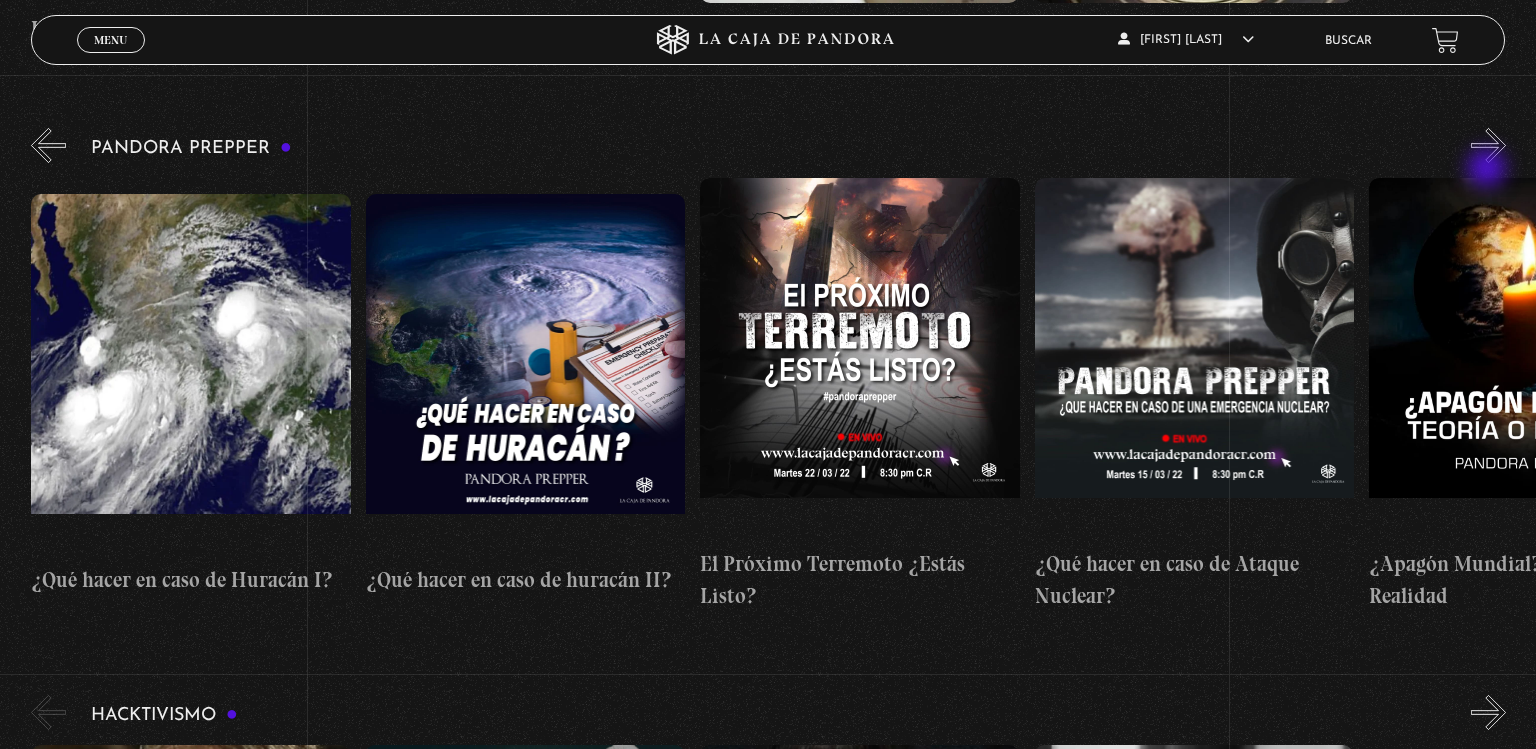 click on "»" at bounding box center (1488, 145) 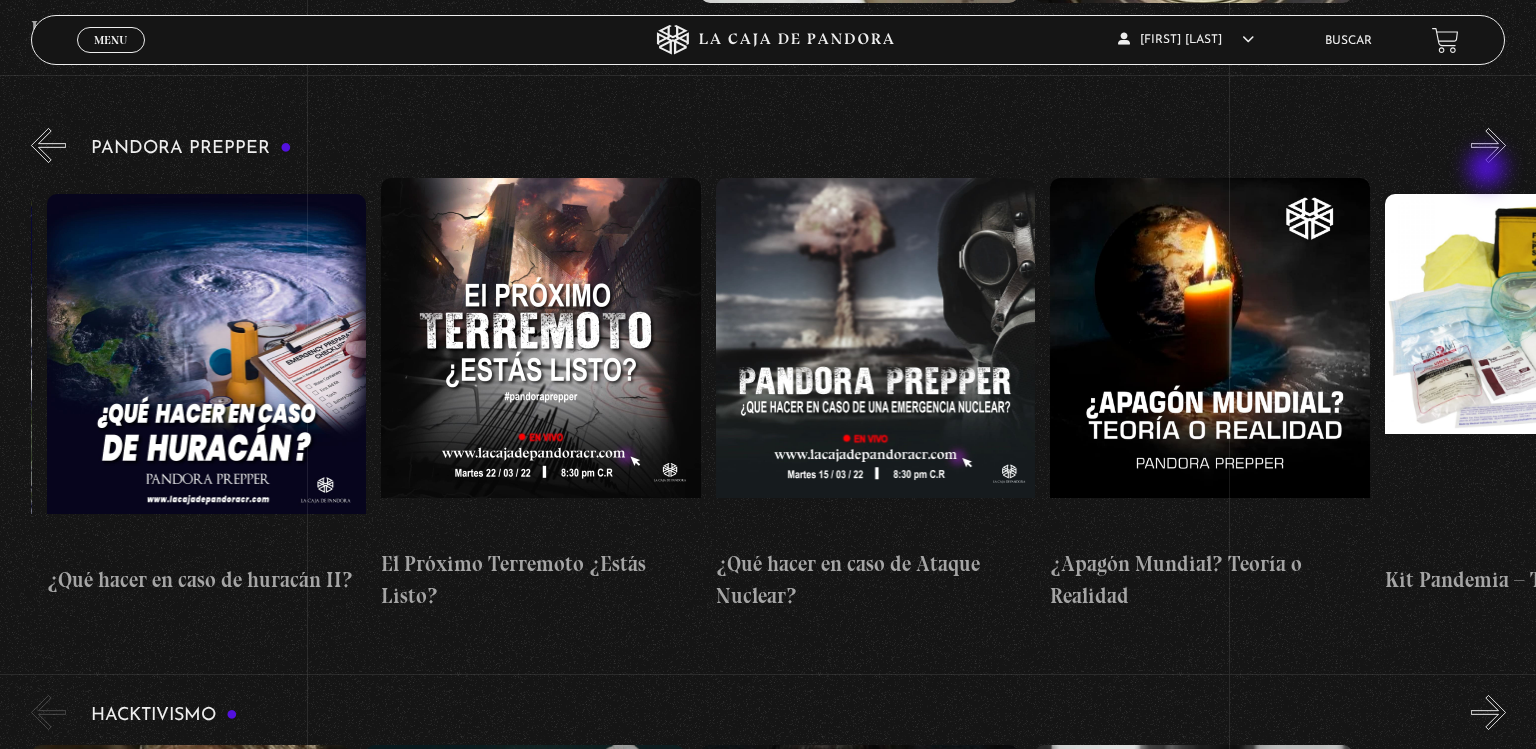 scroll, scrollTop: 0, scrollLeft: 4681, axis: horizontal 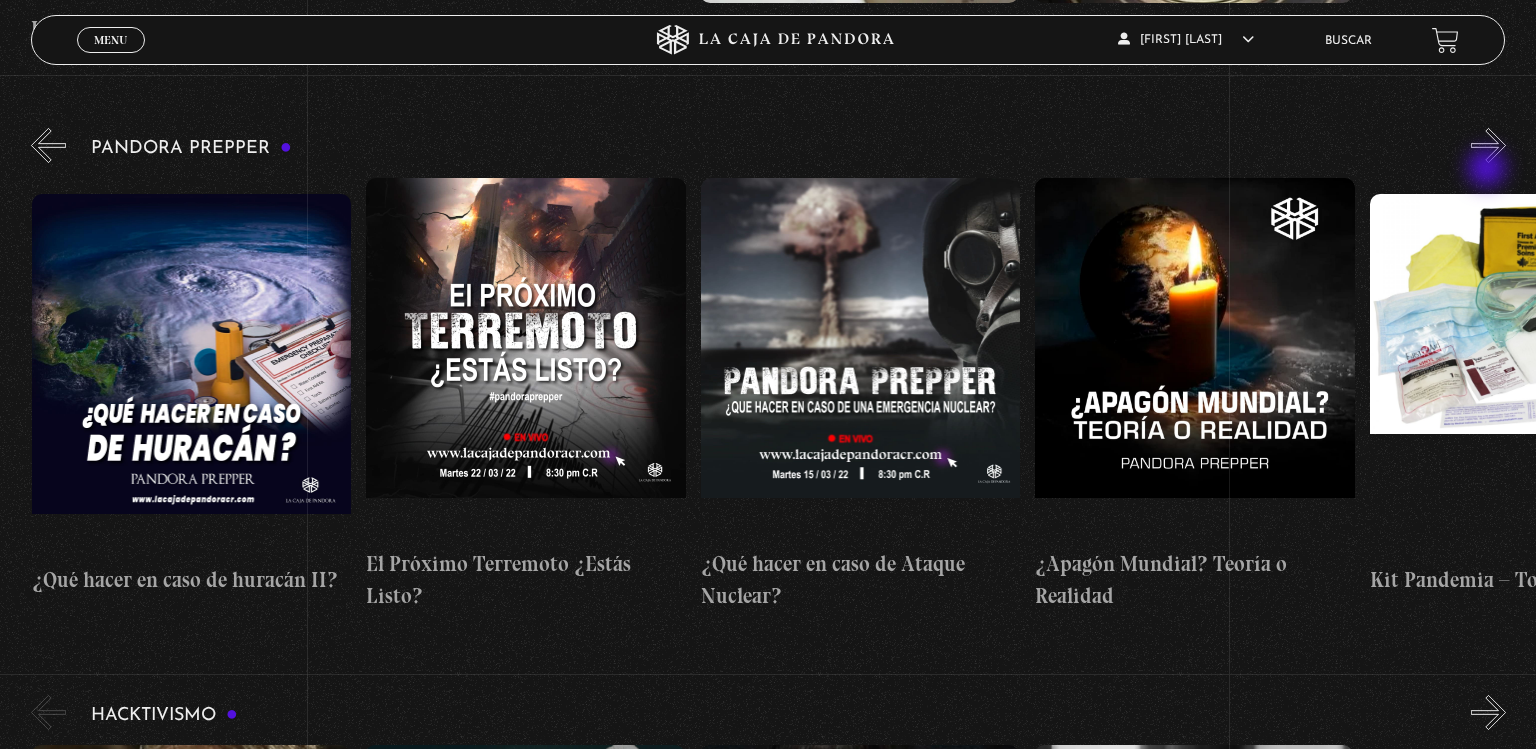 click on "»" at bounding box center (1488, 145) 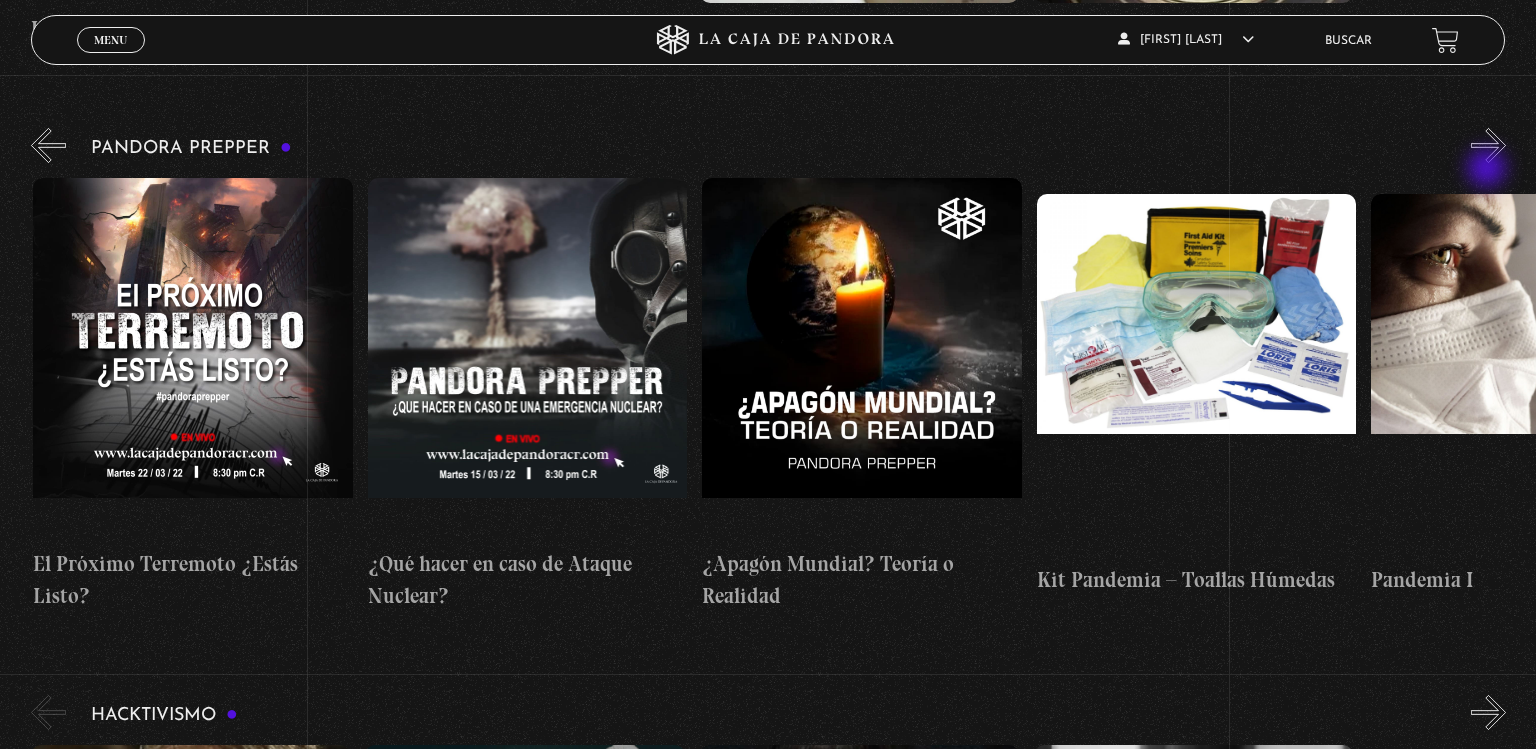 scroll, scrollTop: 0, scrollLeft: 5016, axis: horizontal 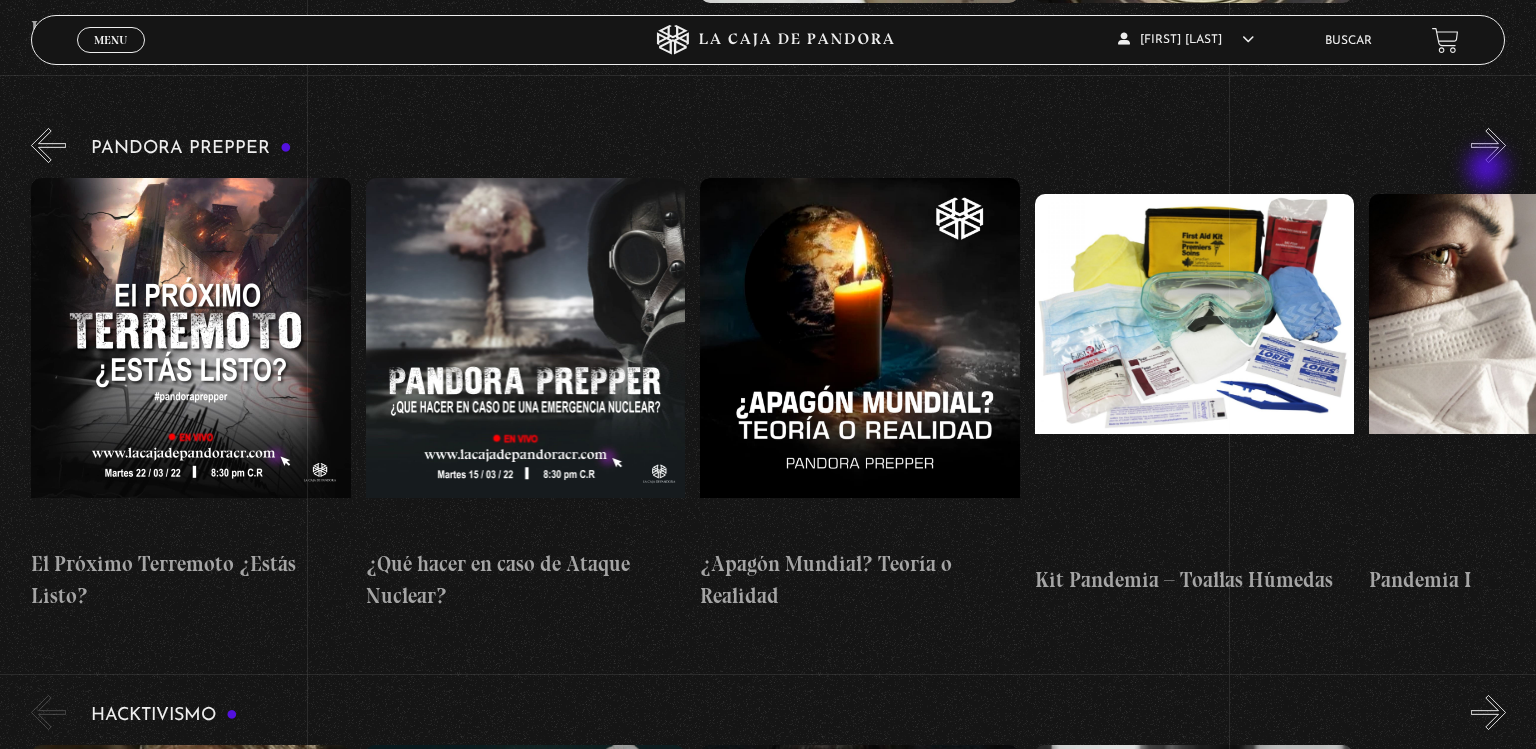 click on "»" at bounding box center [1488, 145] 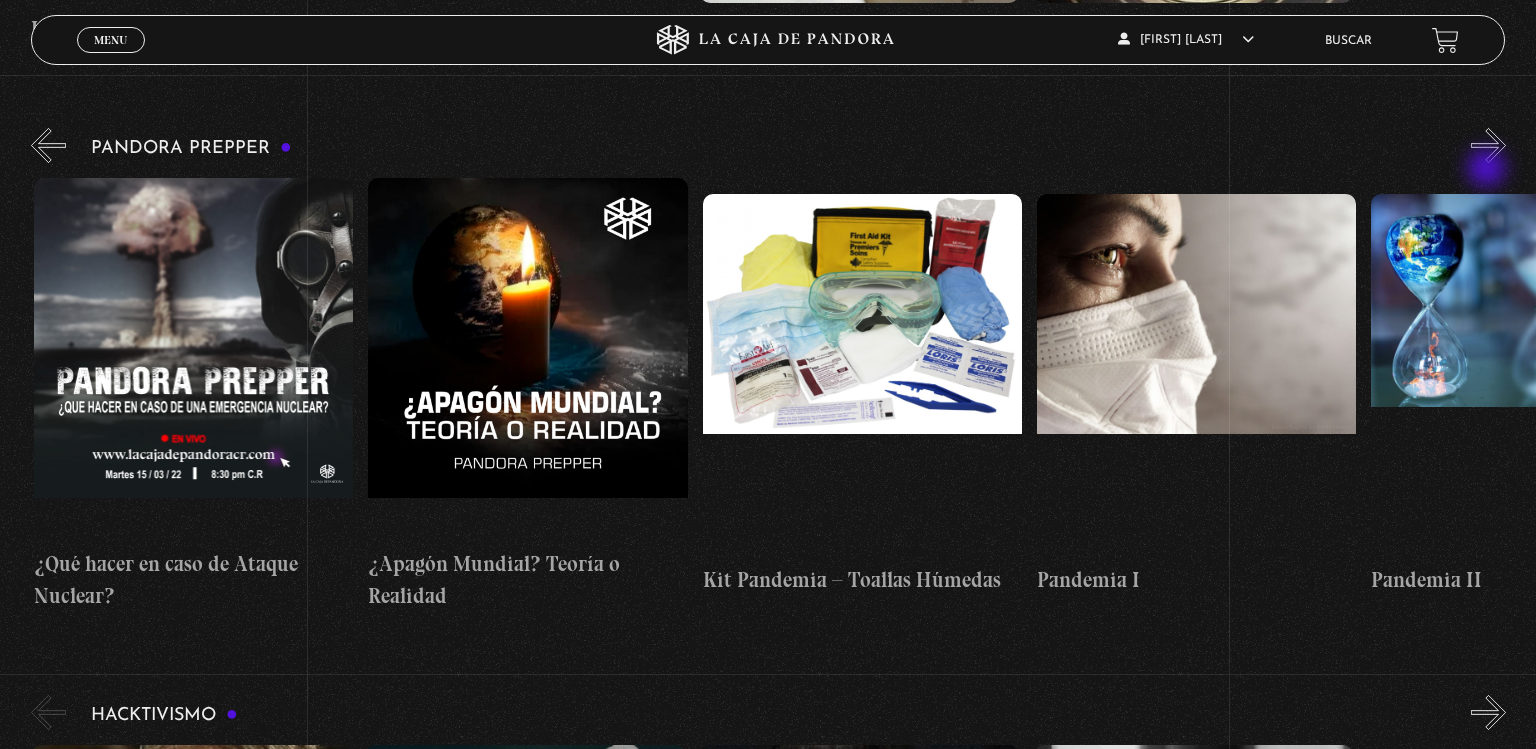 click on "»" at bounding box center [1488, 145] 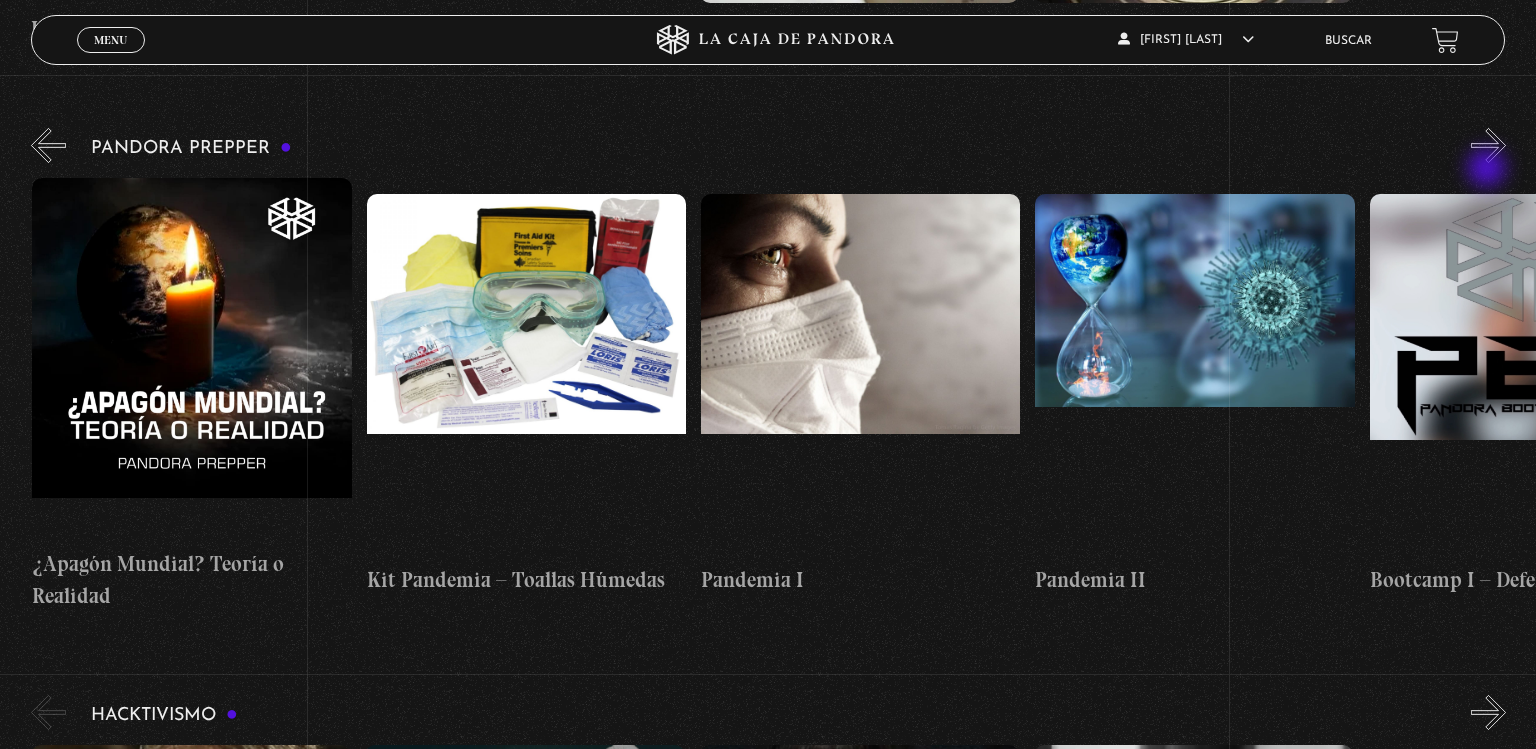 click on "»" at bounding box center (1488, 145) 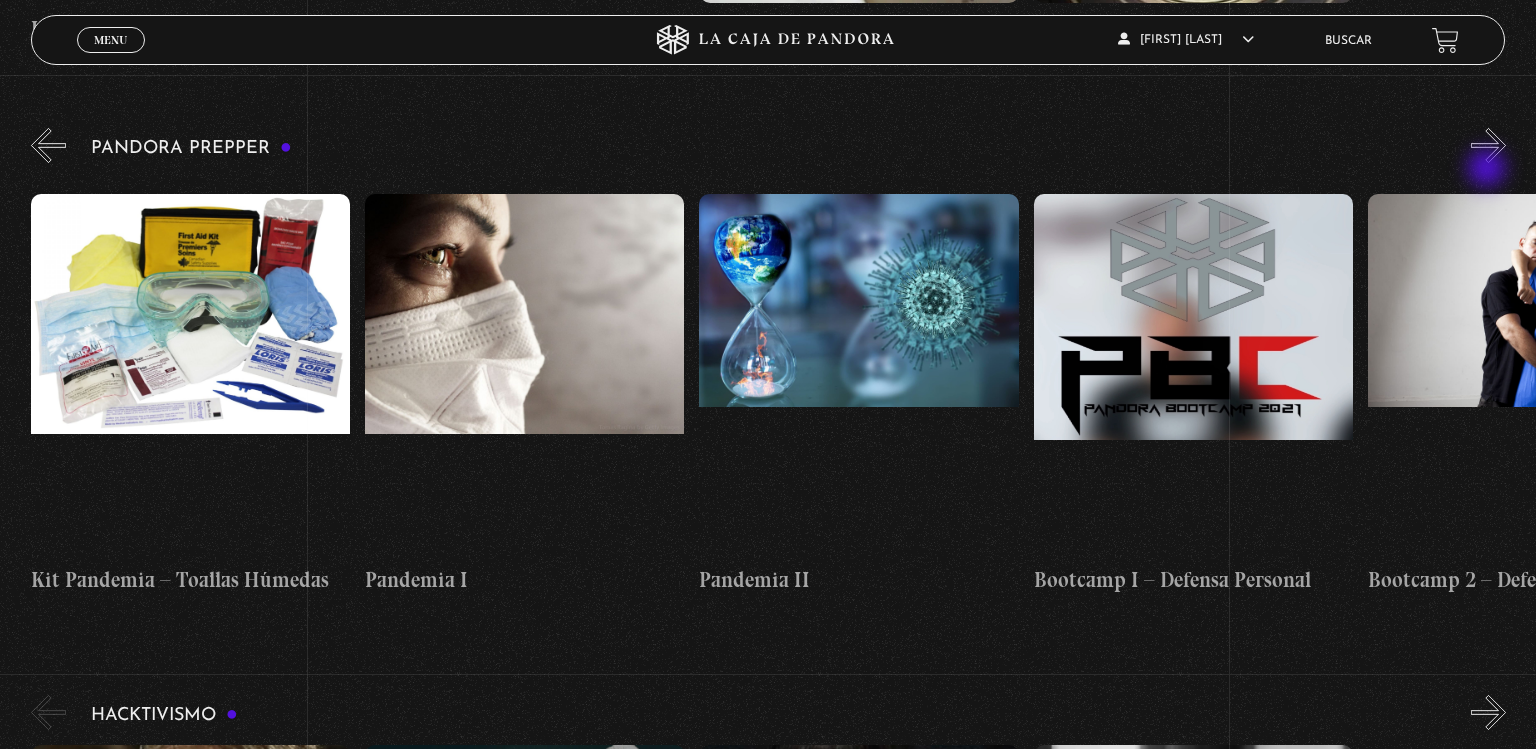 click on "»" at bounding box center [1488, 145] 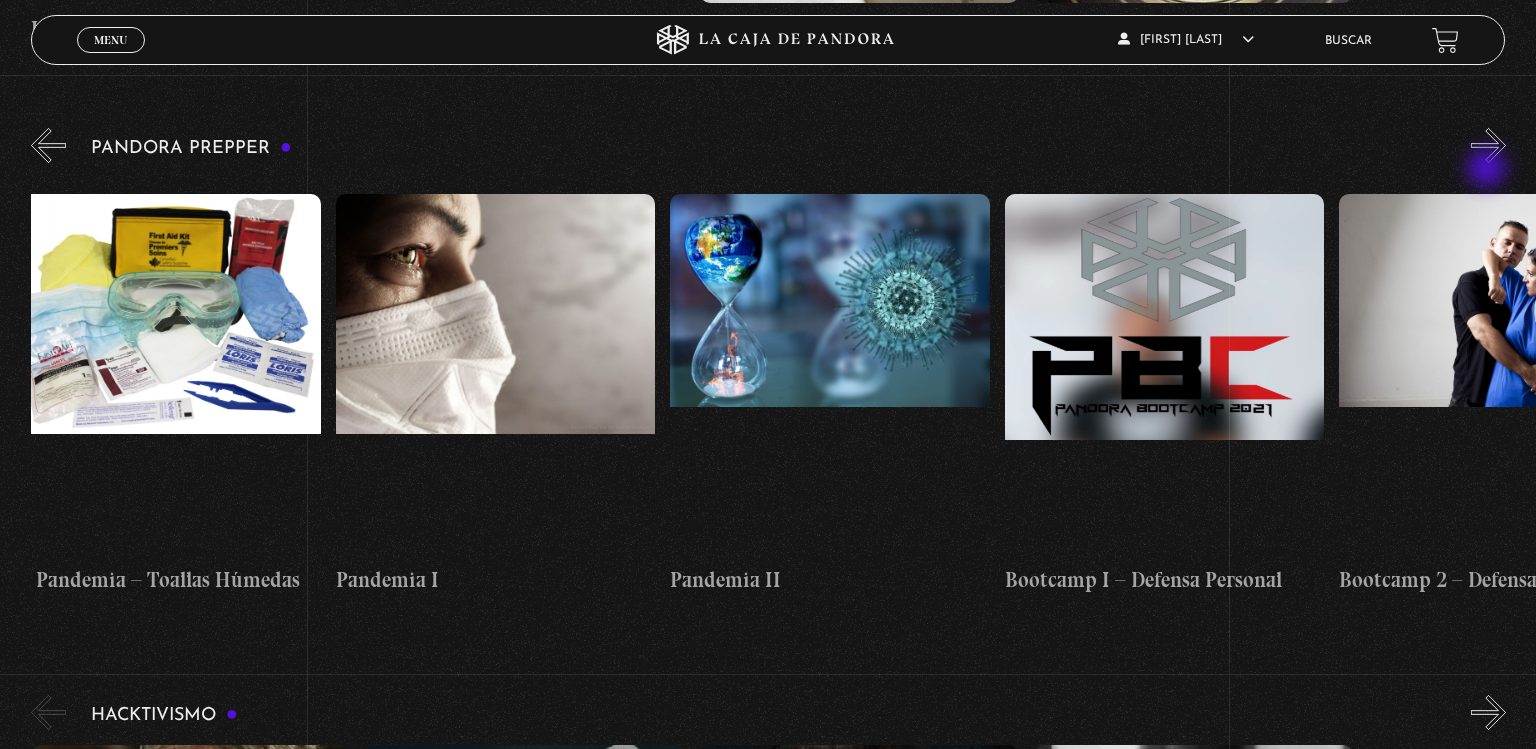 scroll, scrollTop: 0, scrollLeft: 6186, axis: horizontal 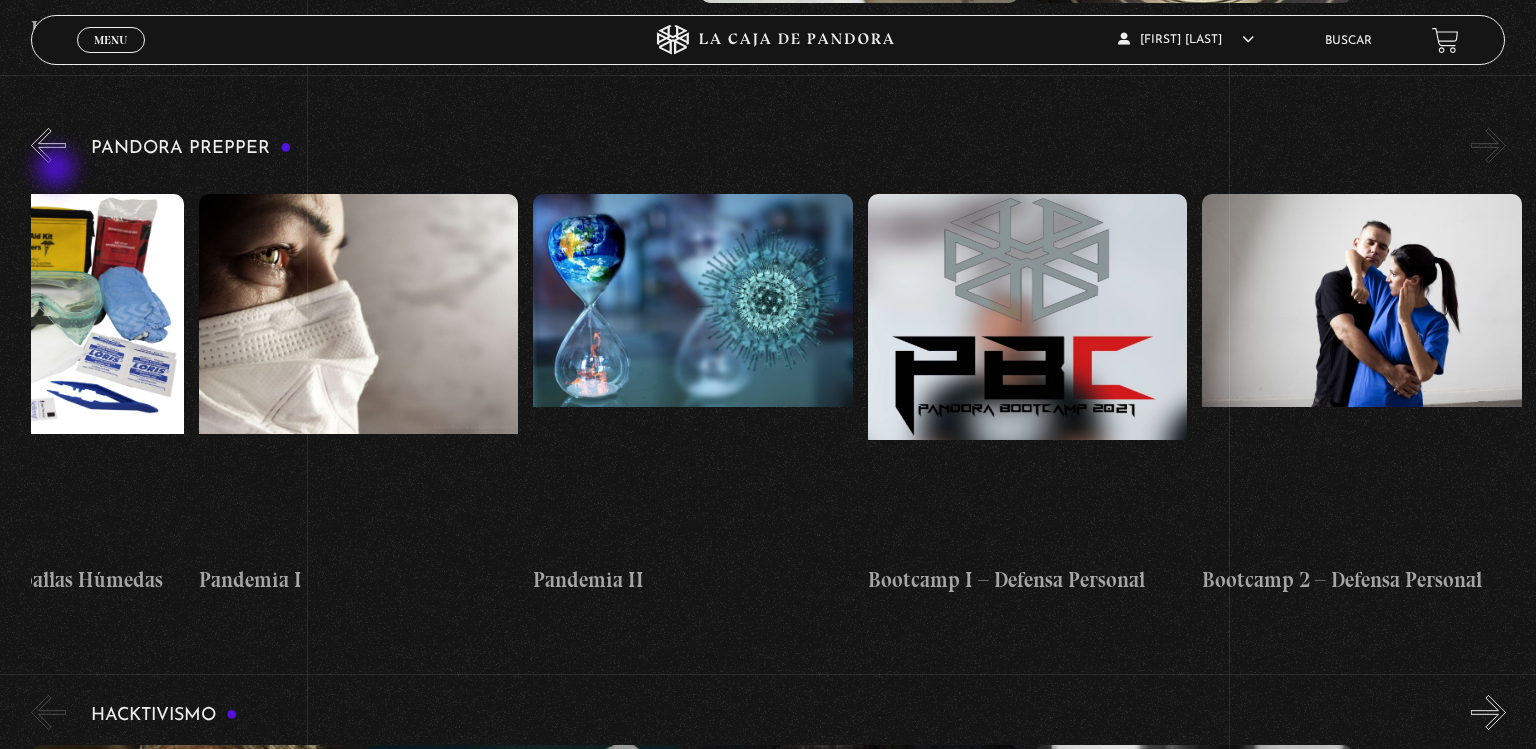 click on "«" at bounding box center (48, 145) 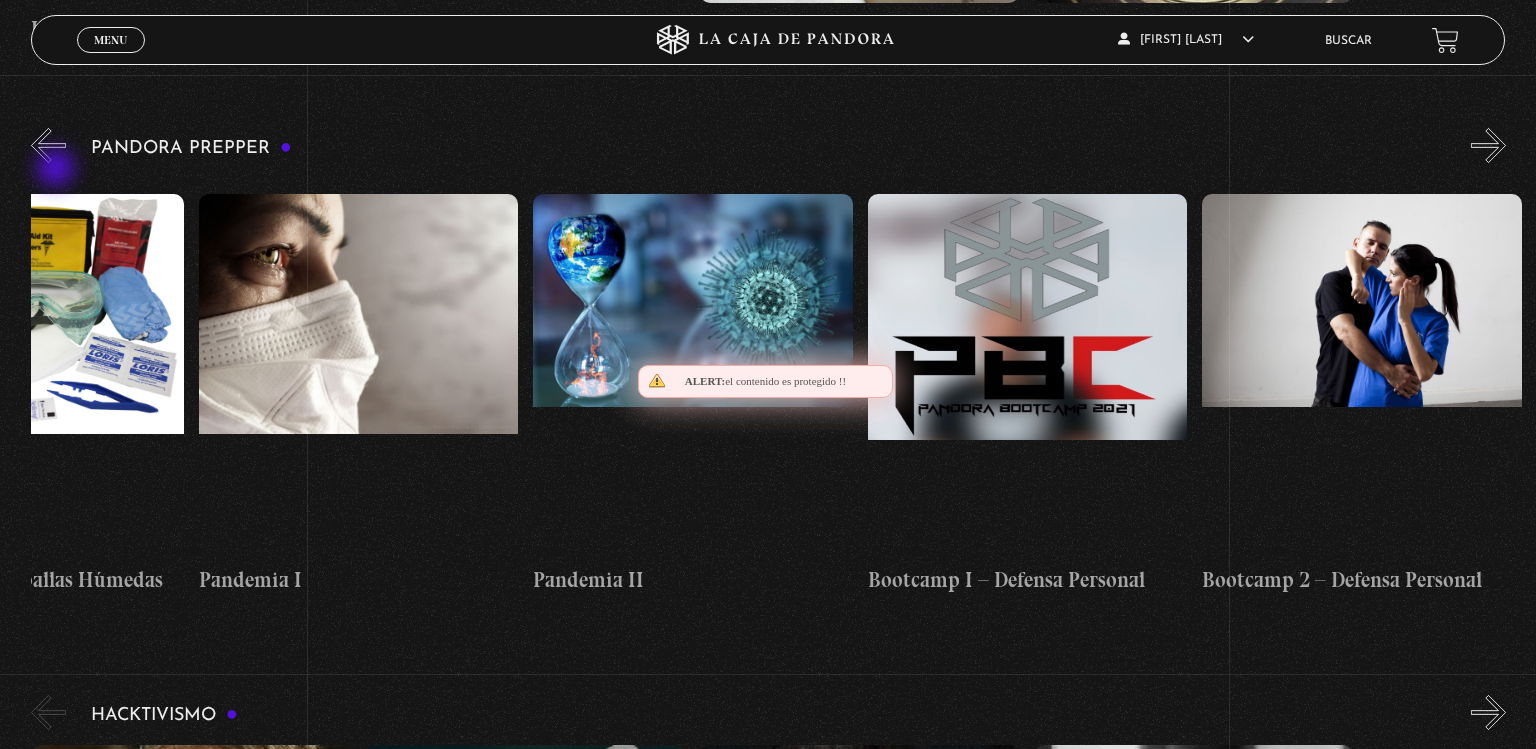 click on "«" at bounding box center (48, 145) 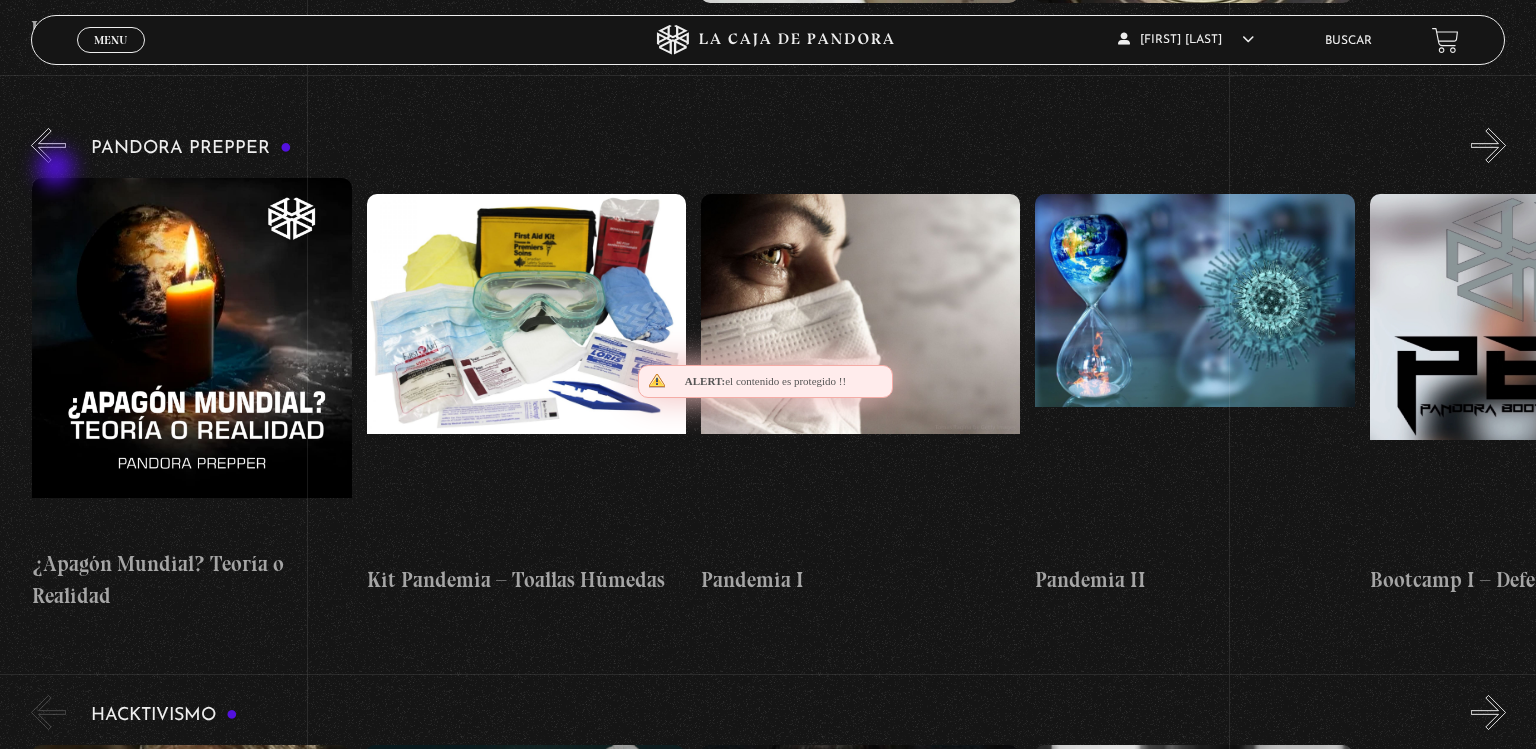 click on "«" at bounding box center [48, 145] 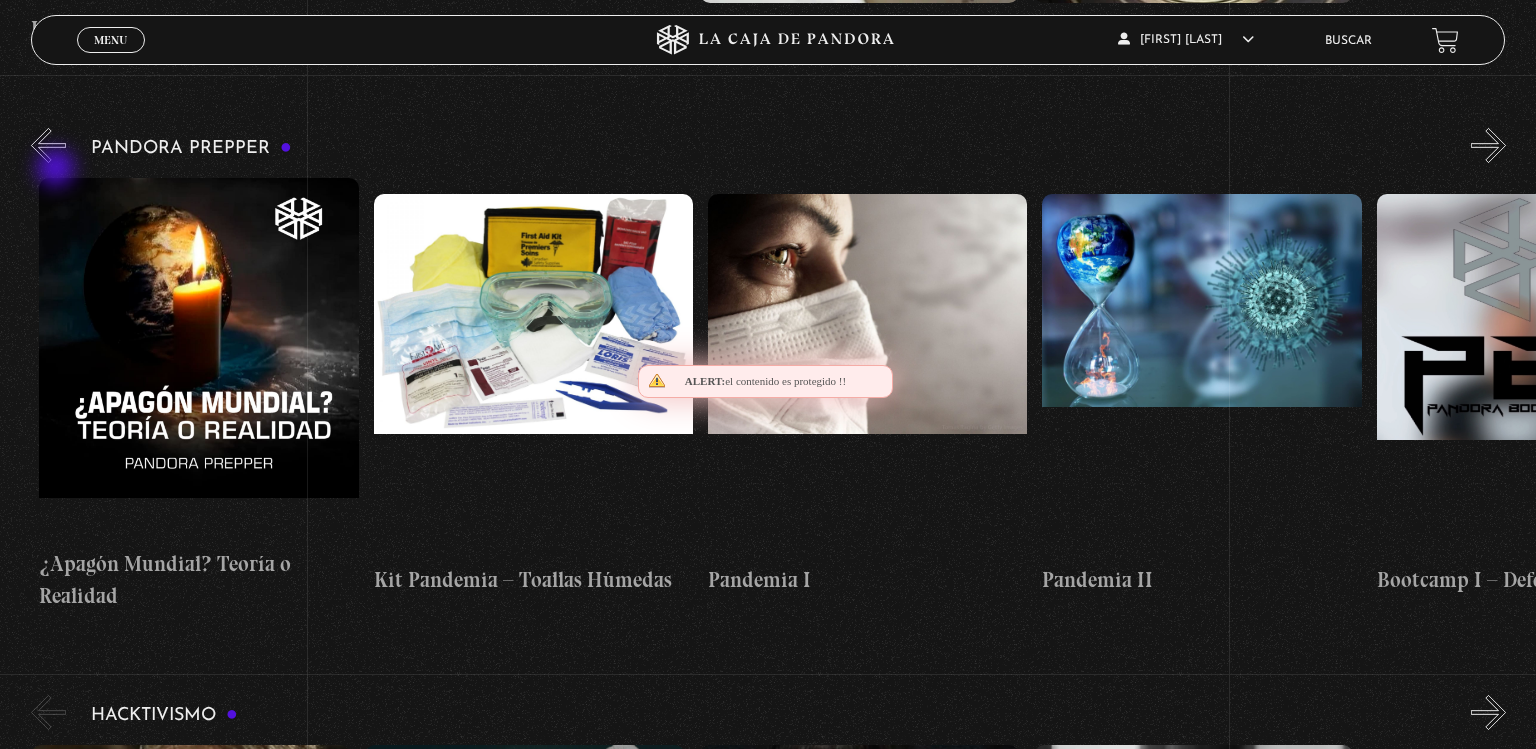 click on "«" at bounding box center (48, 145) 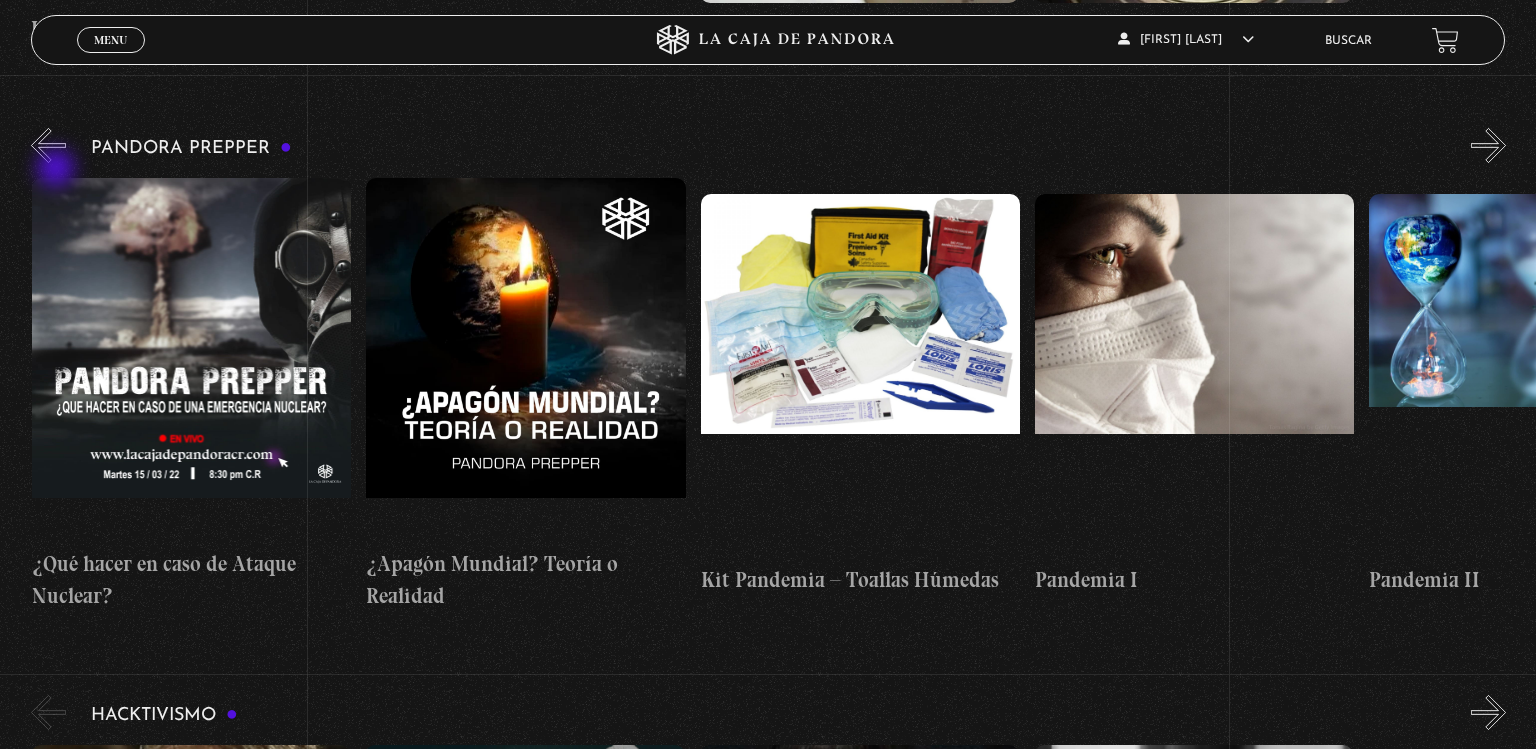 click on "«" at bounding box center (48, 145) 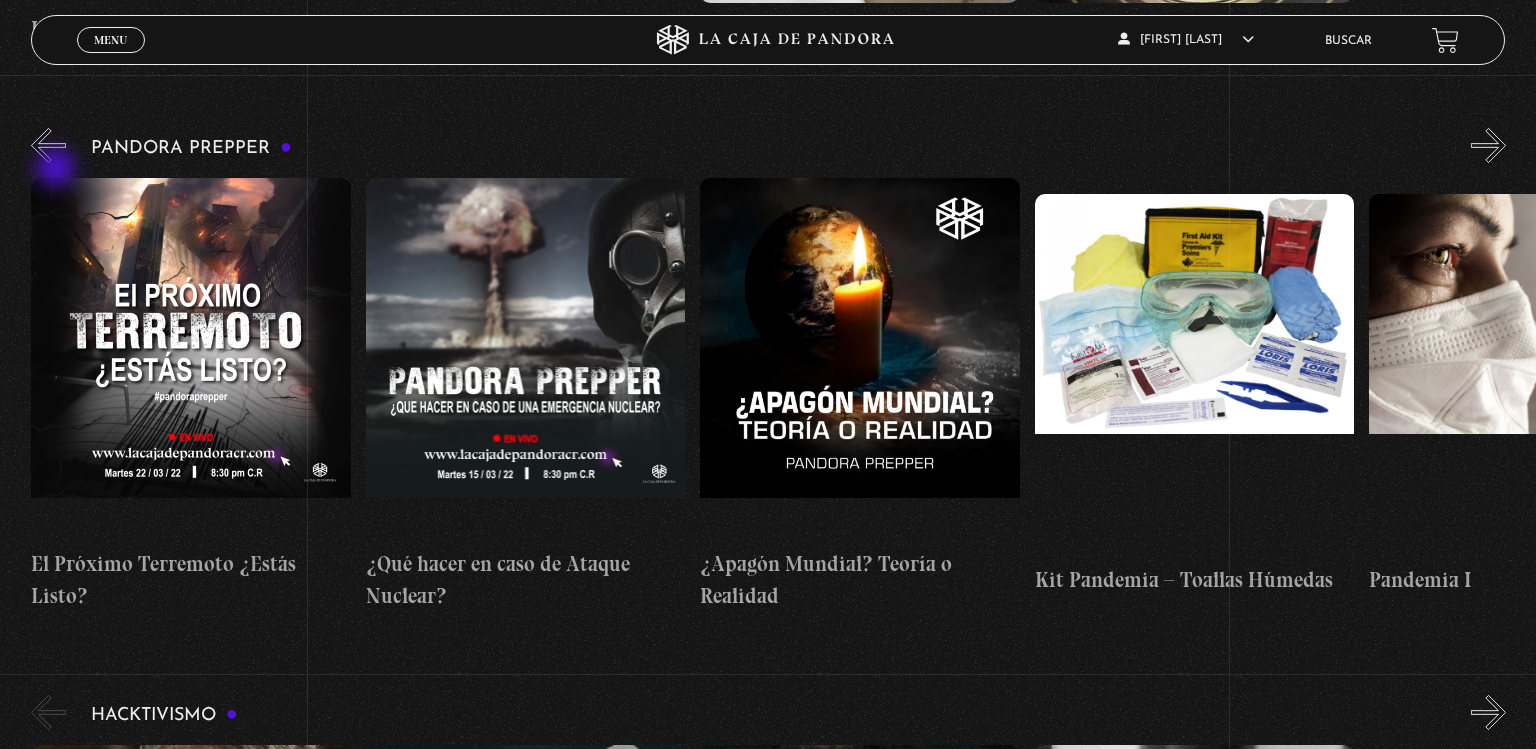 click on "«" at bounding box center (48, 145) 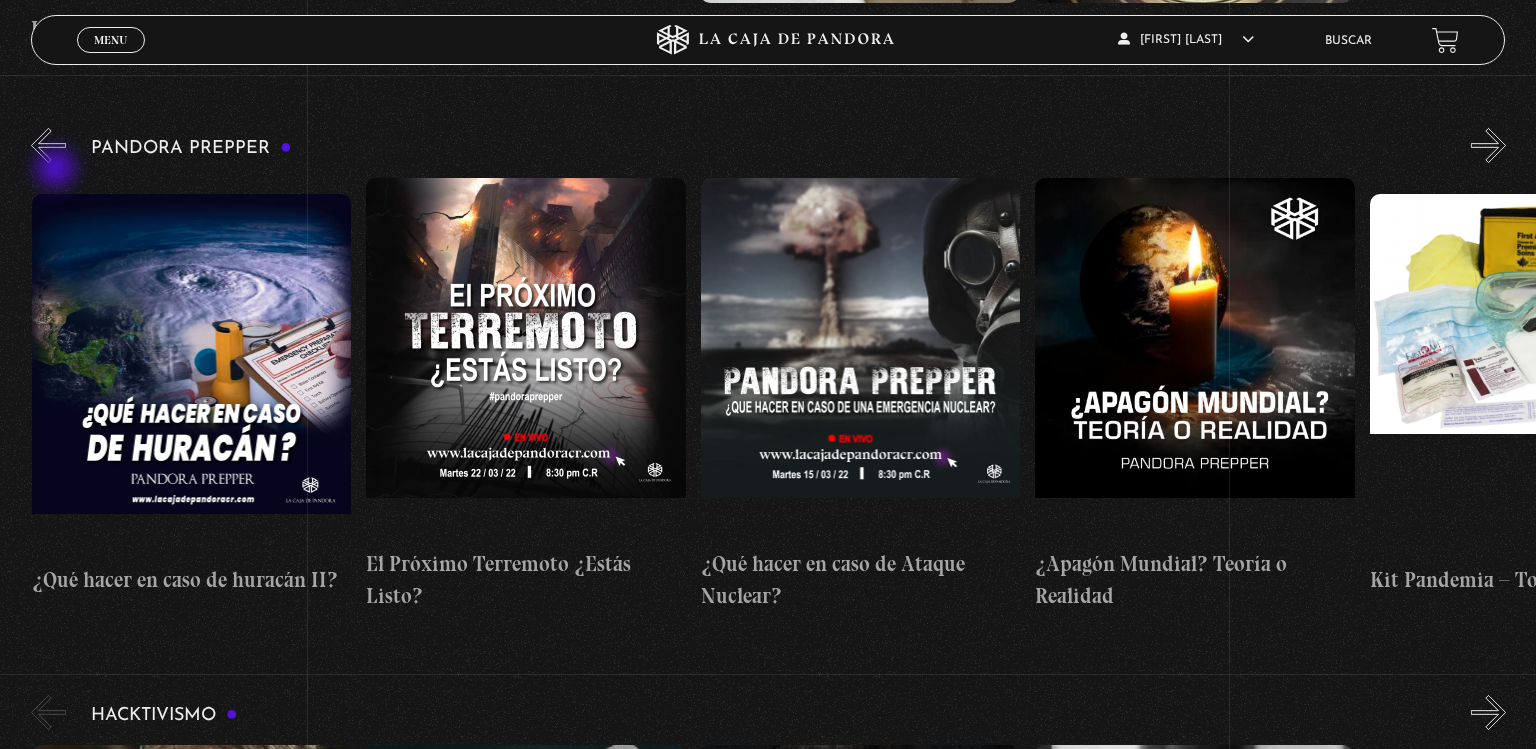 click on "«" at bounding box center (48, 145) 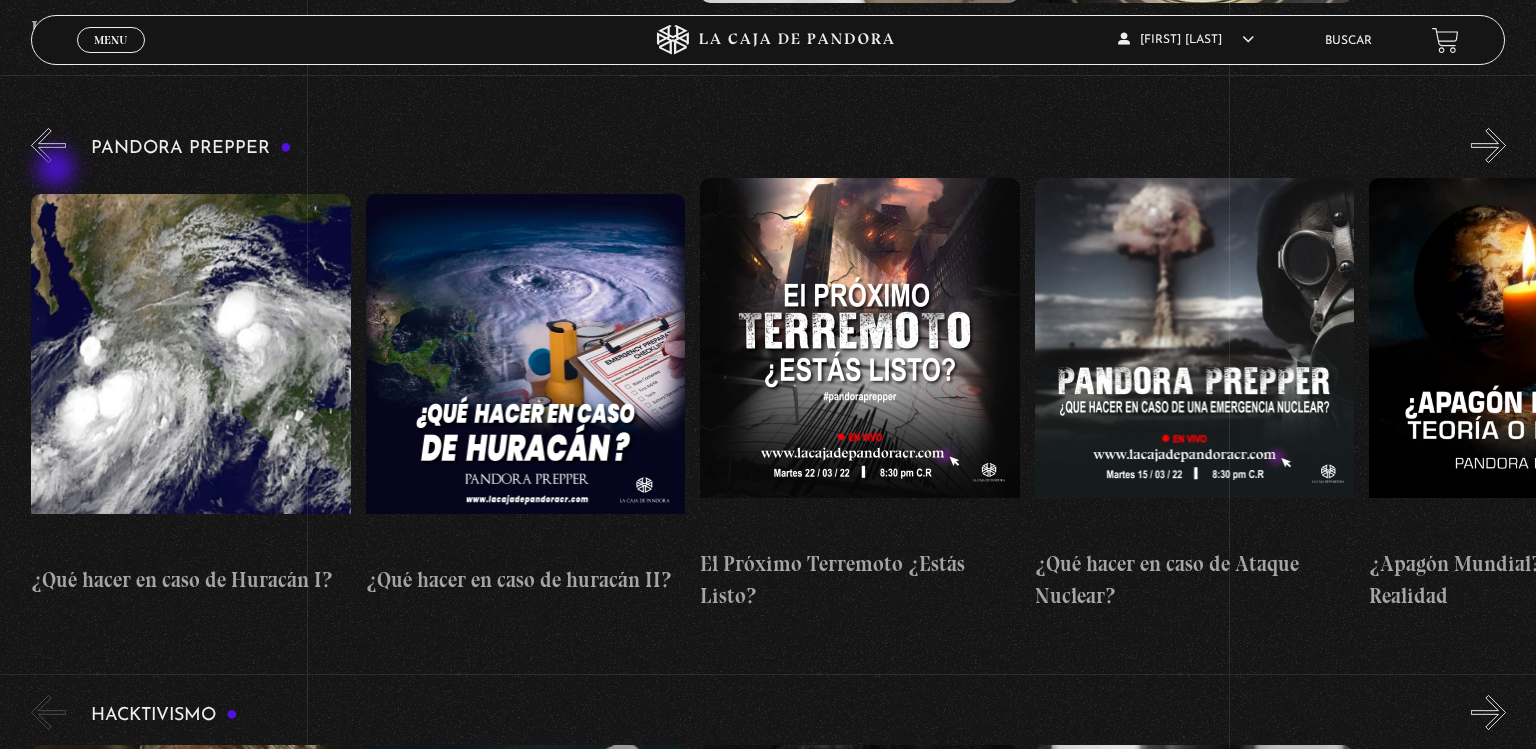 click on "«" at bounding box center (48, 145) 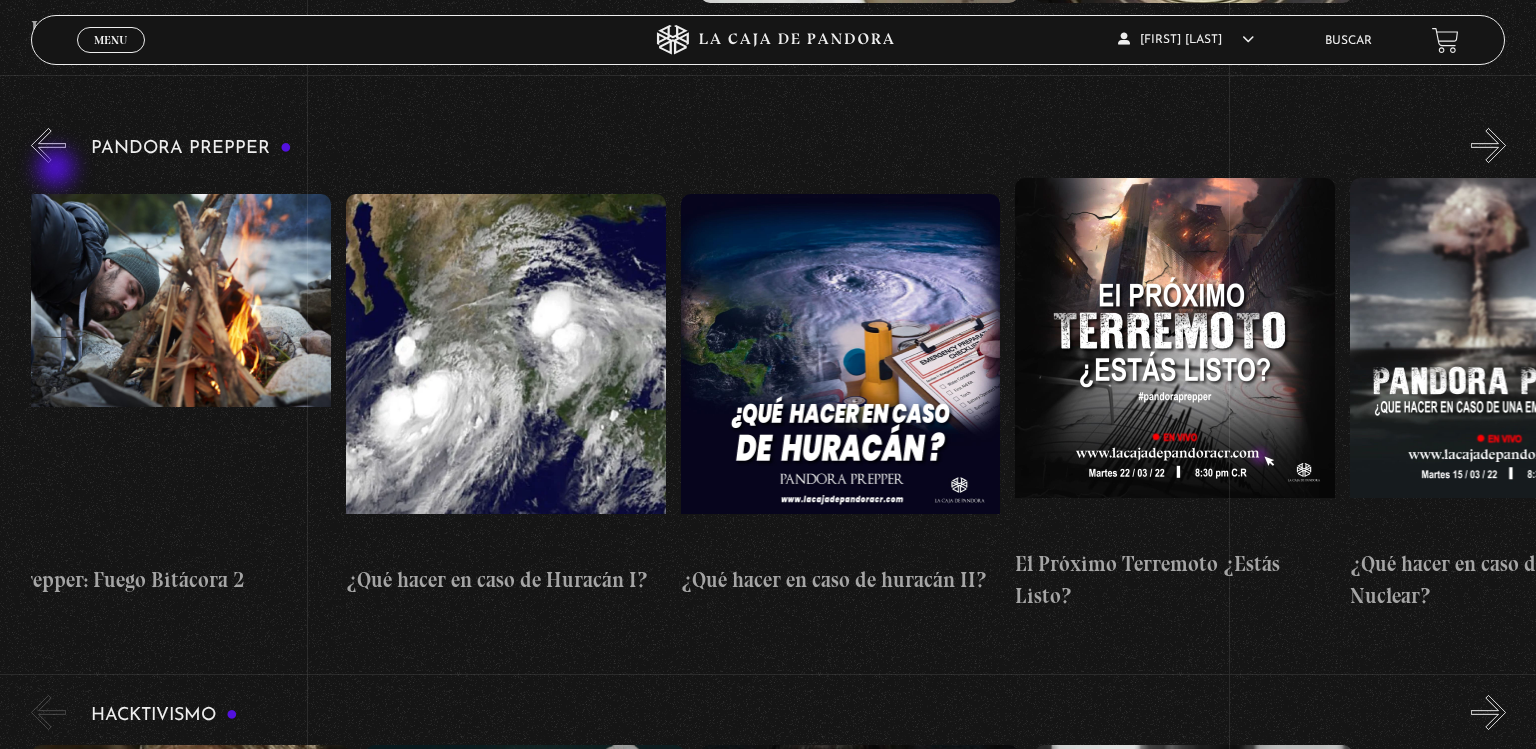 scroll, scrollTop: 0, scrollLeft: 4012, axis: horizontal 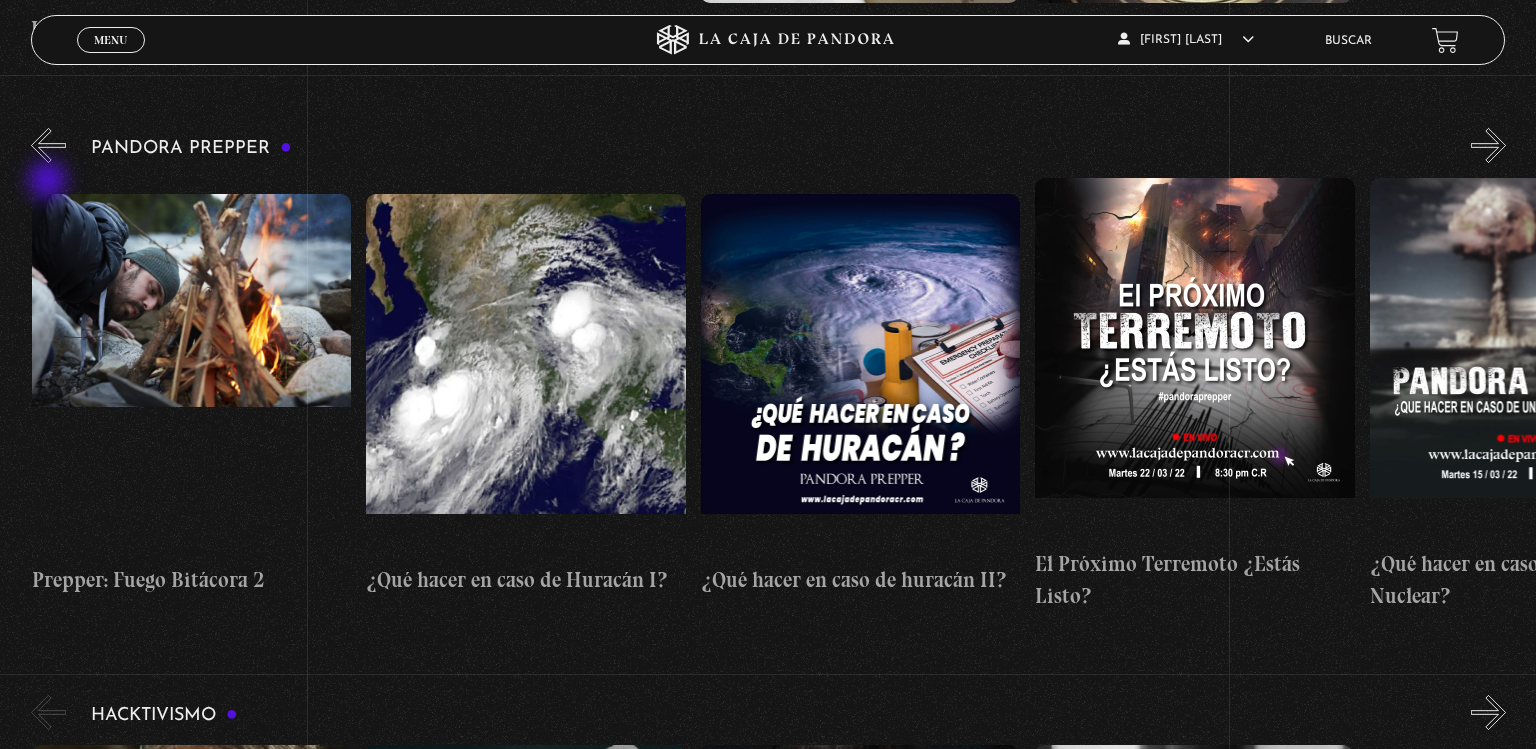 click on "«" at bounding box center [48, 145] 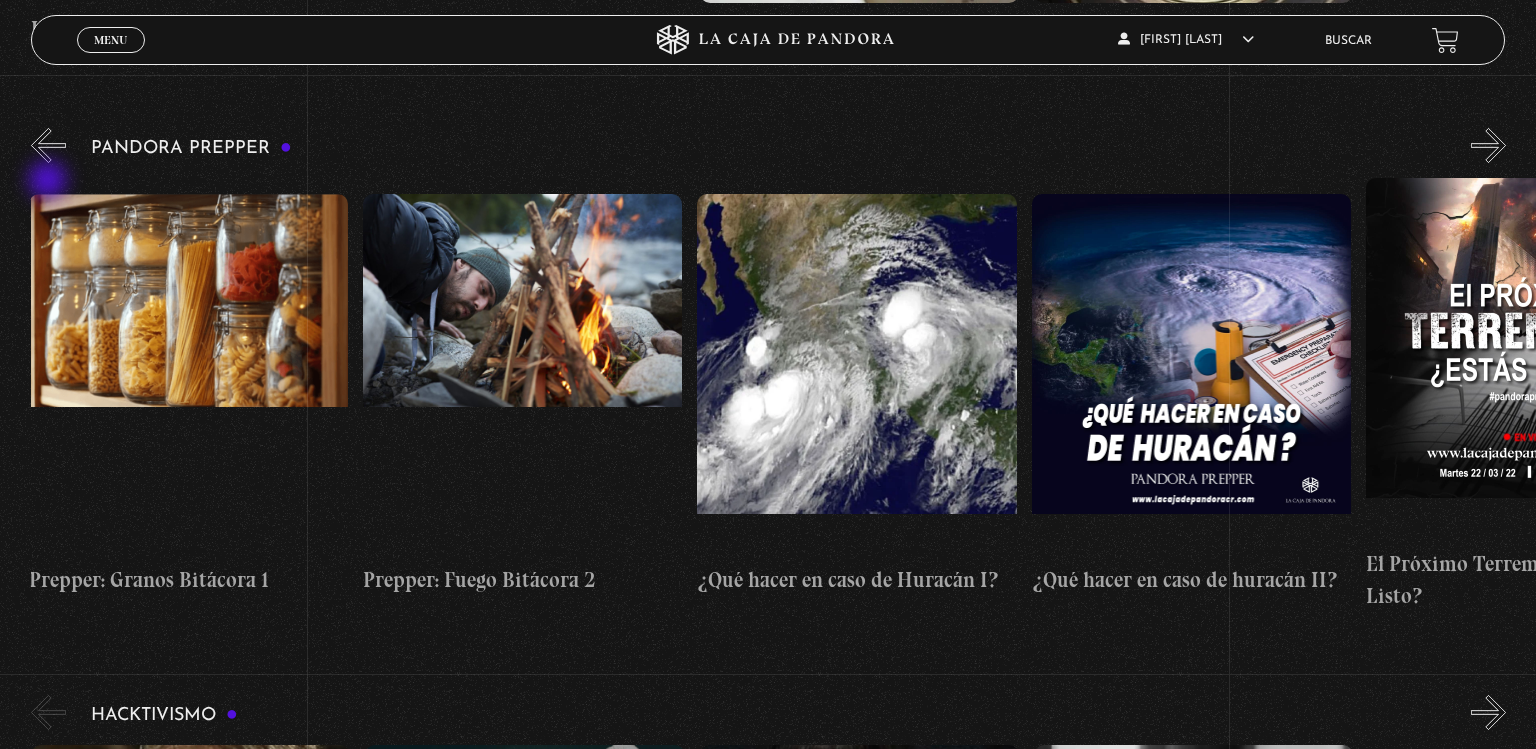 scroll, scrollTop: 0, scrollLeft: 3678, axis: horizontal 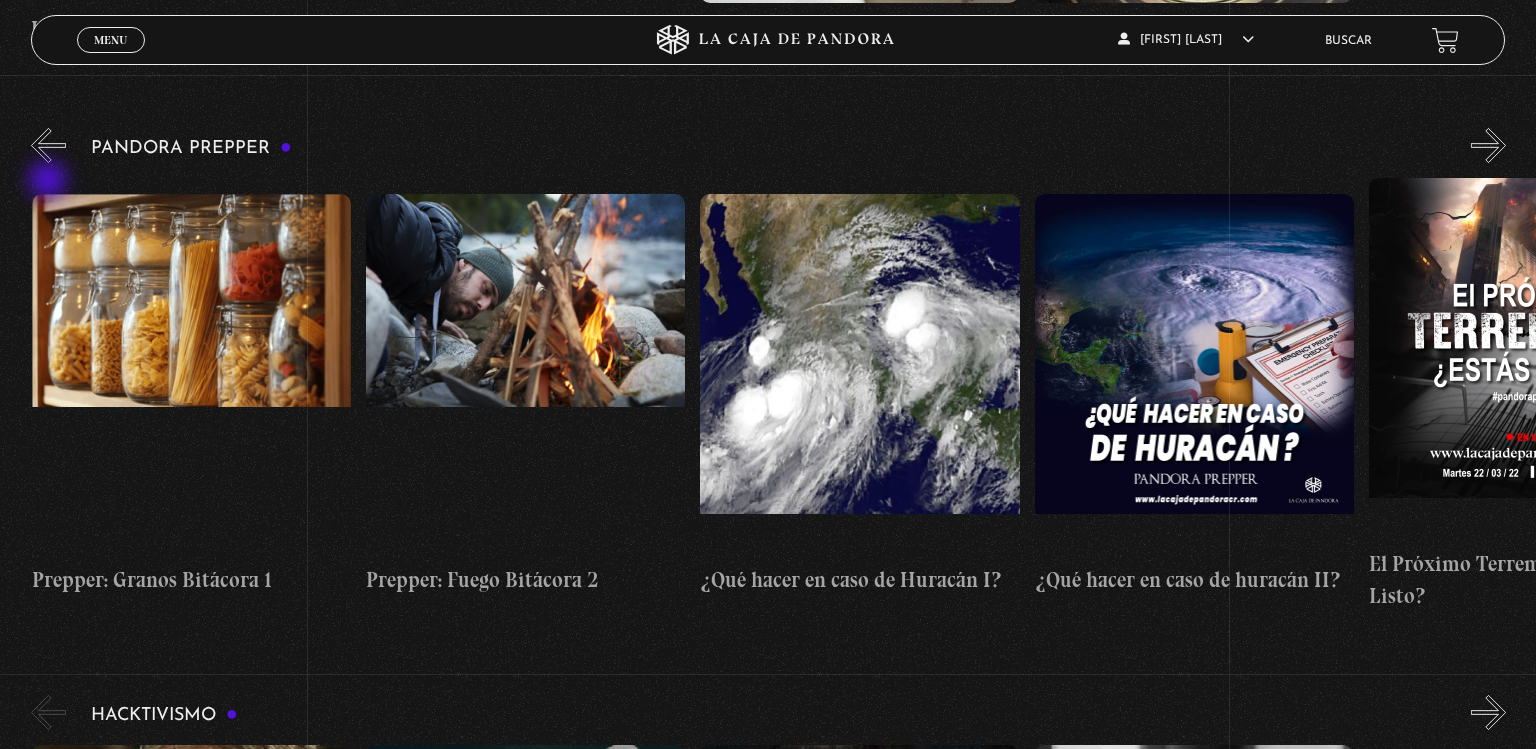 click on "«" at bounding box center [48, 145] 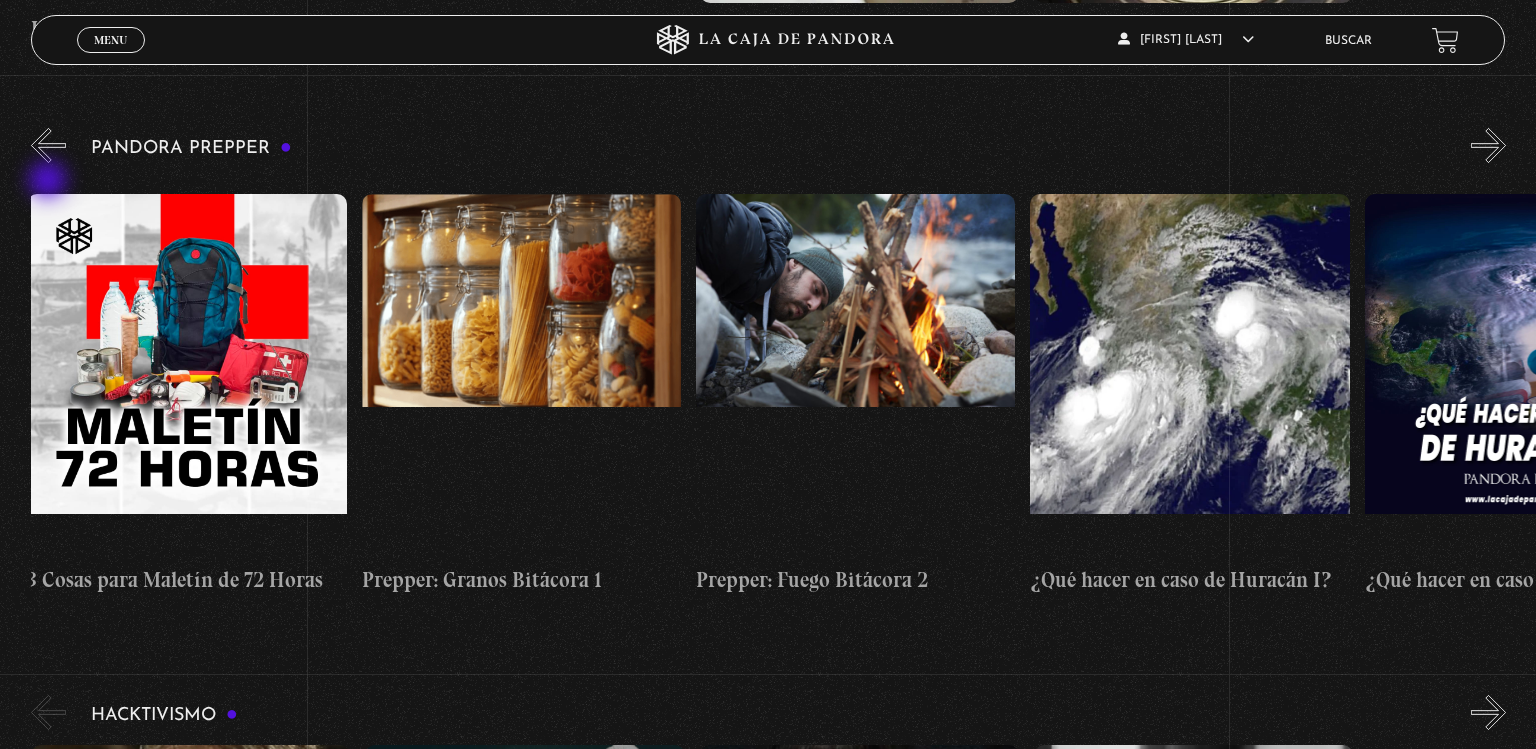 scroll, scrollTop: 0, scrollLeft: 3344, axis: horizontal 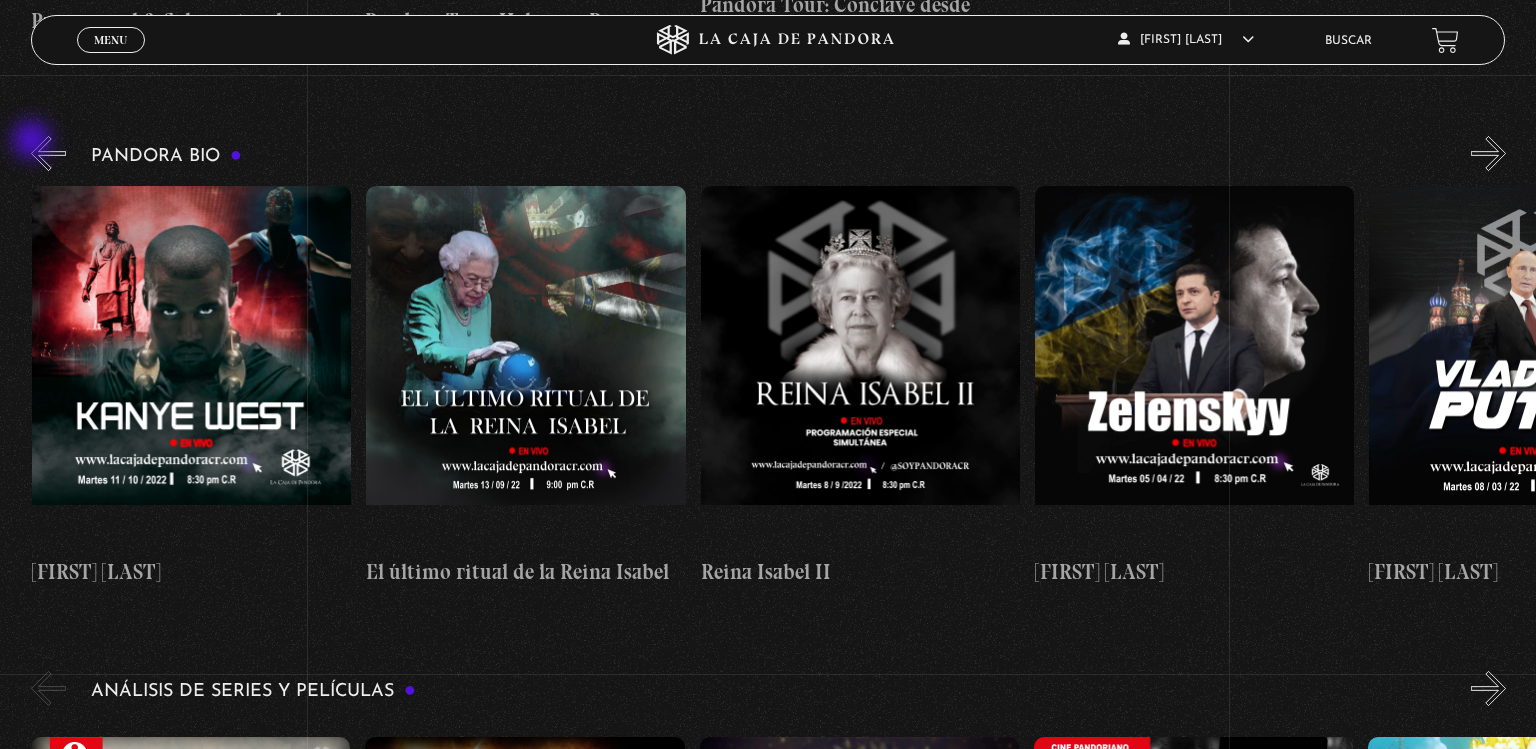 click on "«" at bounding box center (48, 153) 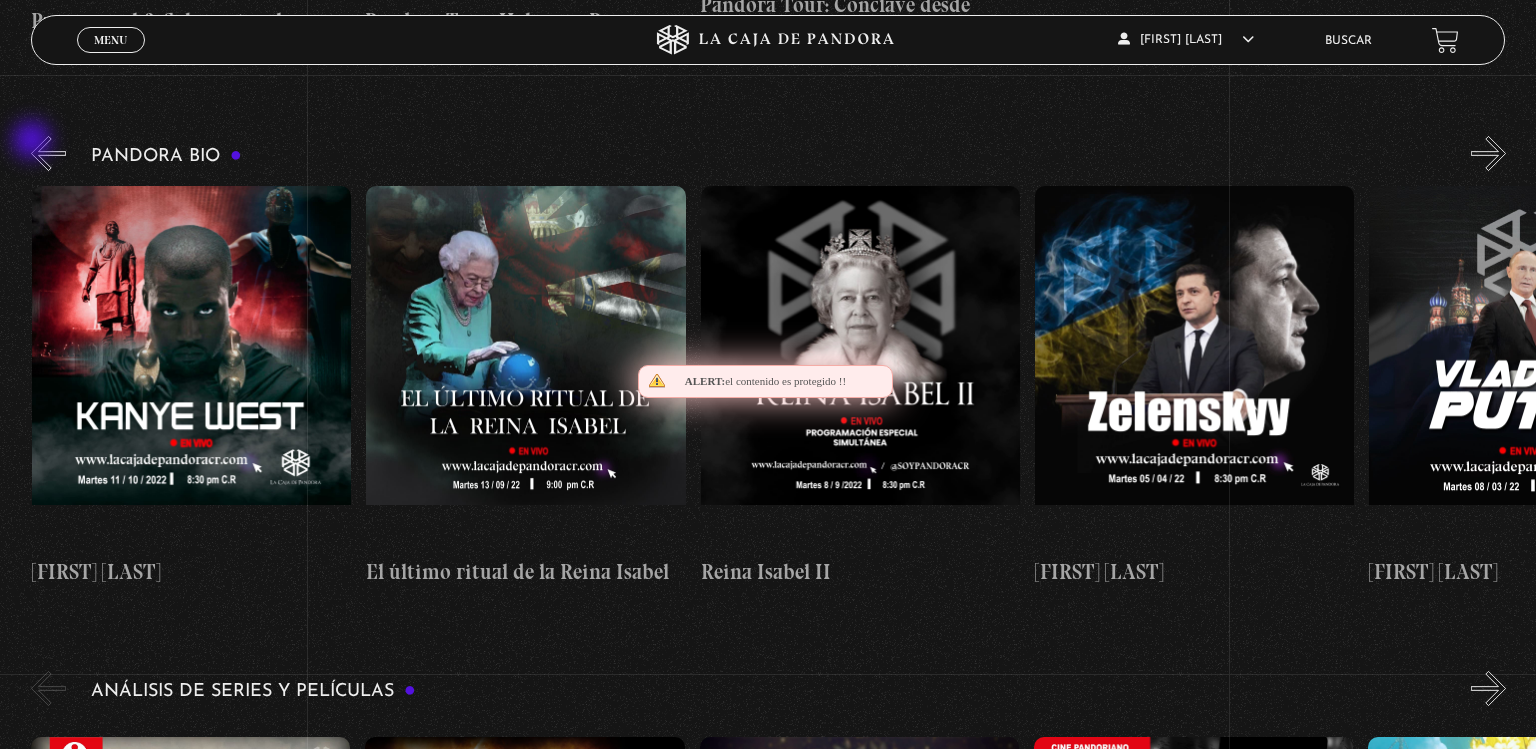 click on "«" at bounding box center (48, 153) 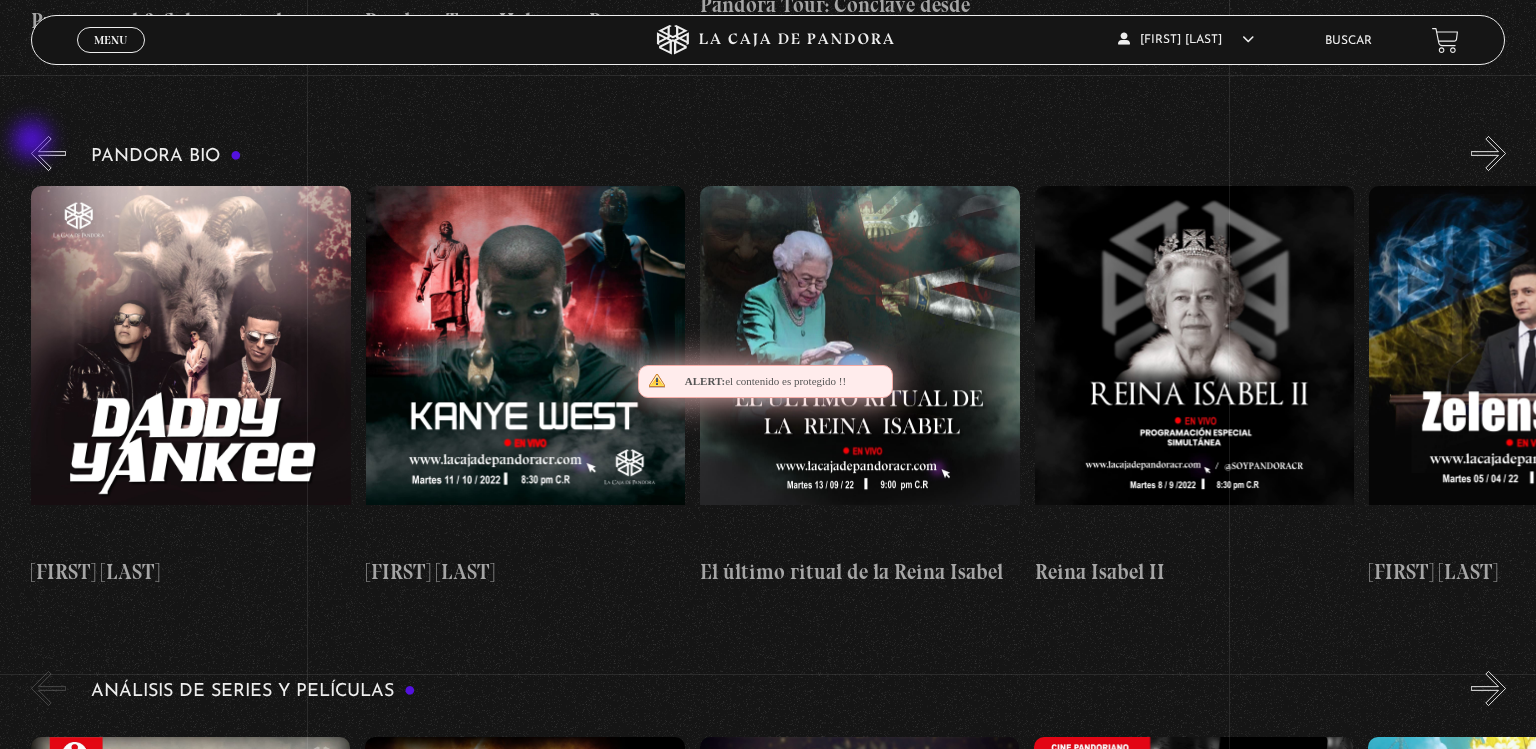 click on "«" at bounding box center (48, 153) 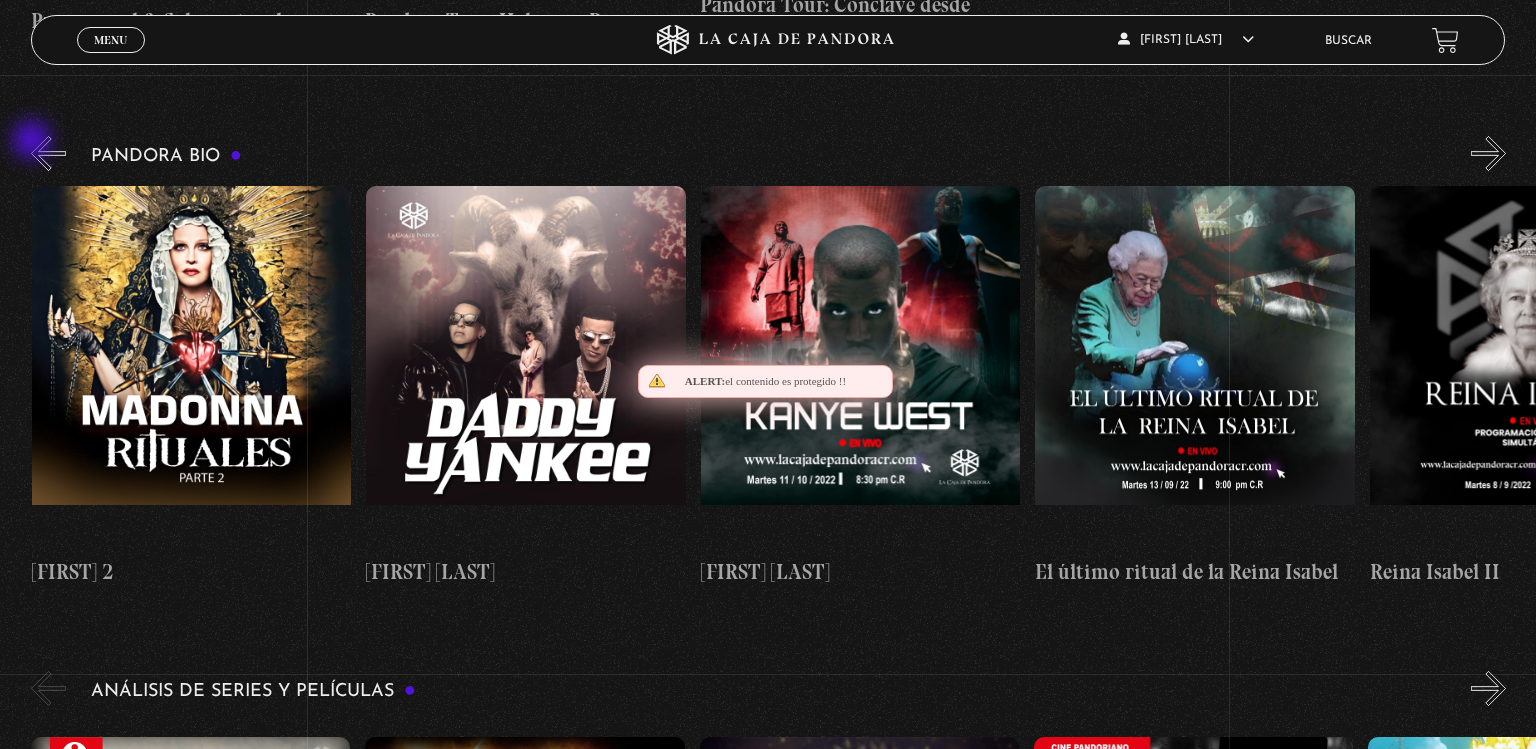click on "«" at bounding box center [48, 153] 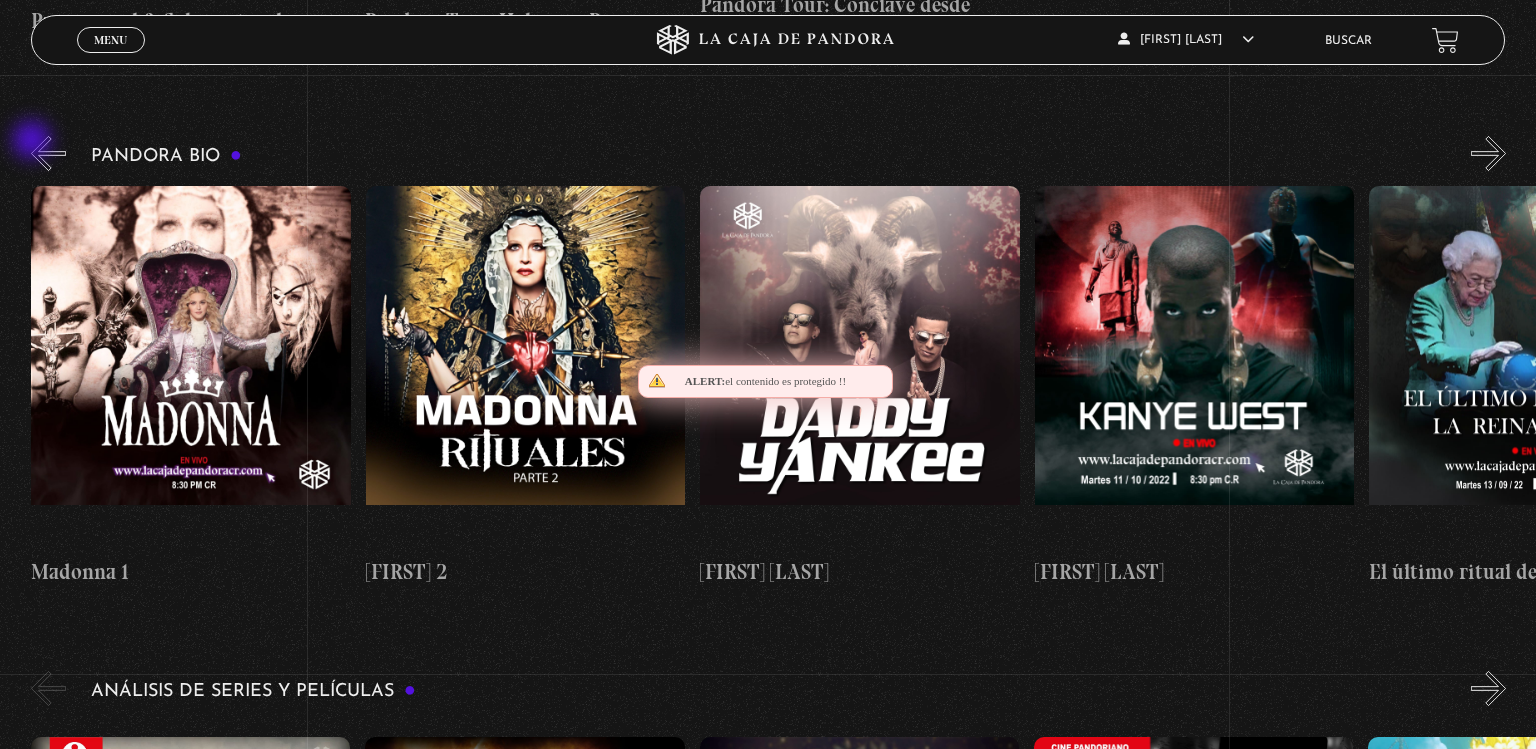 scroll, scrollTop: 0, scrollLeft: 2006, axis: horizontal 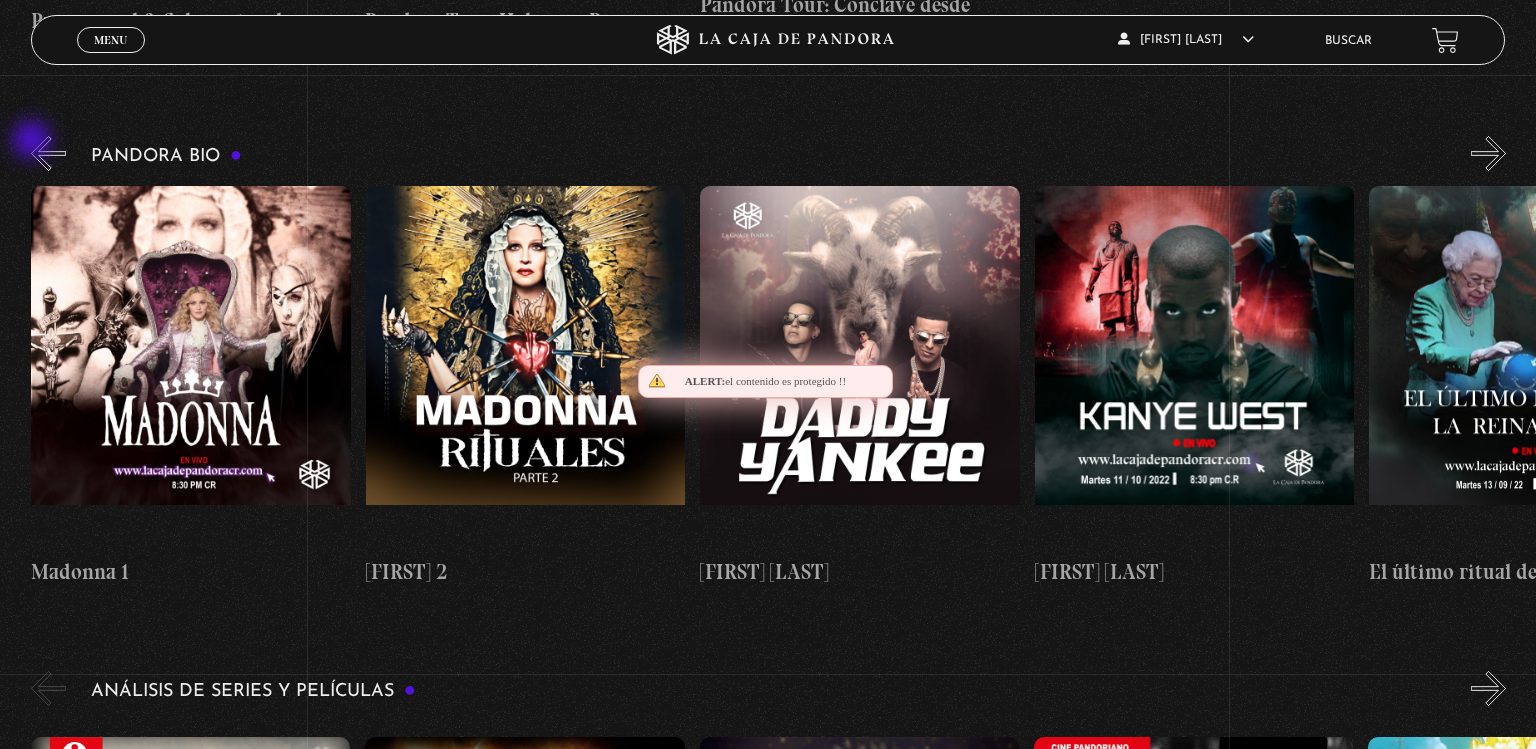 click on "«" at bounding box center [48, 153] 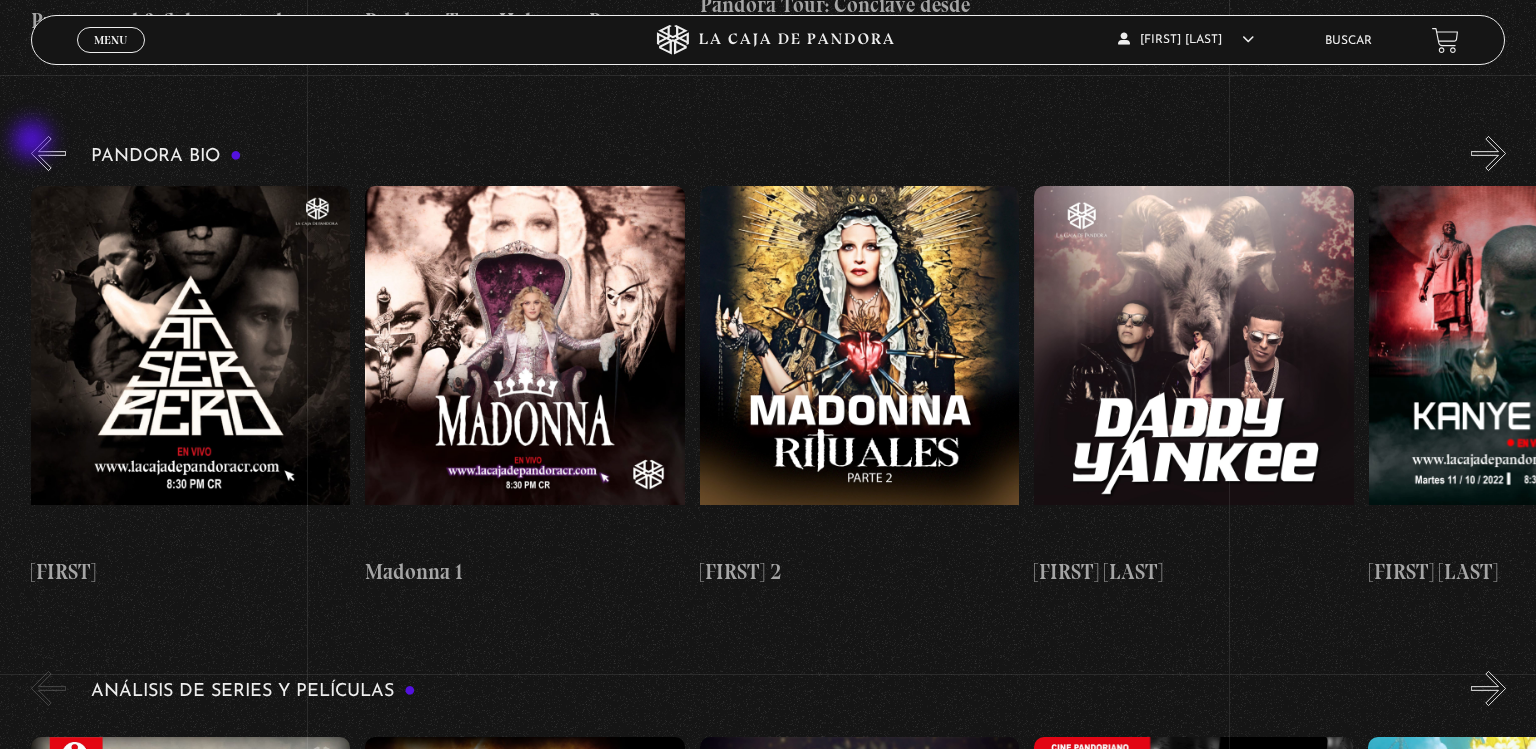 scroll, scrollTop: 0, scrollLeft: 1672, axis: horizontal 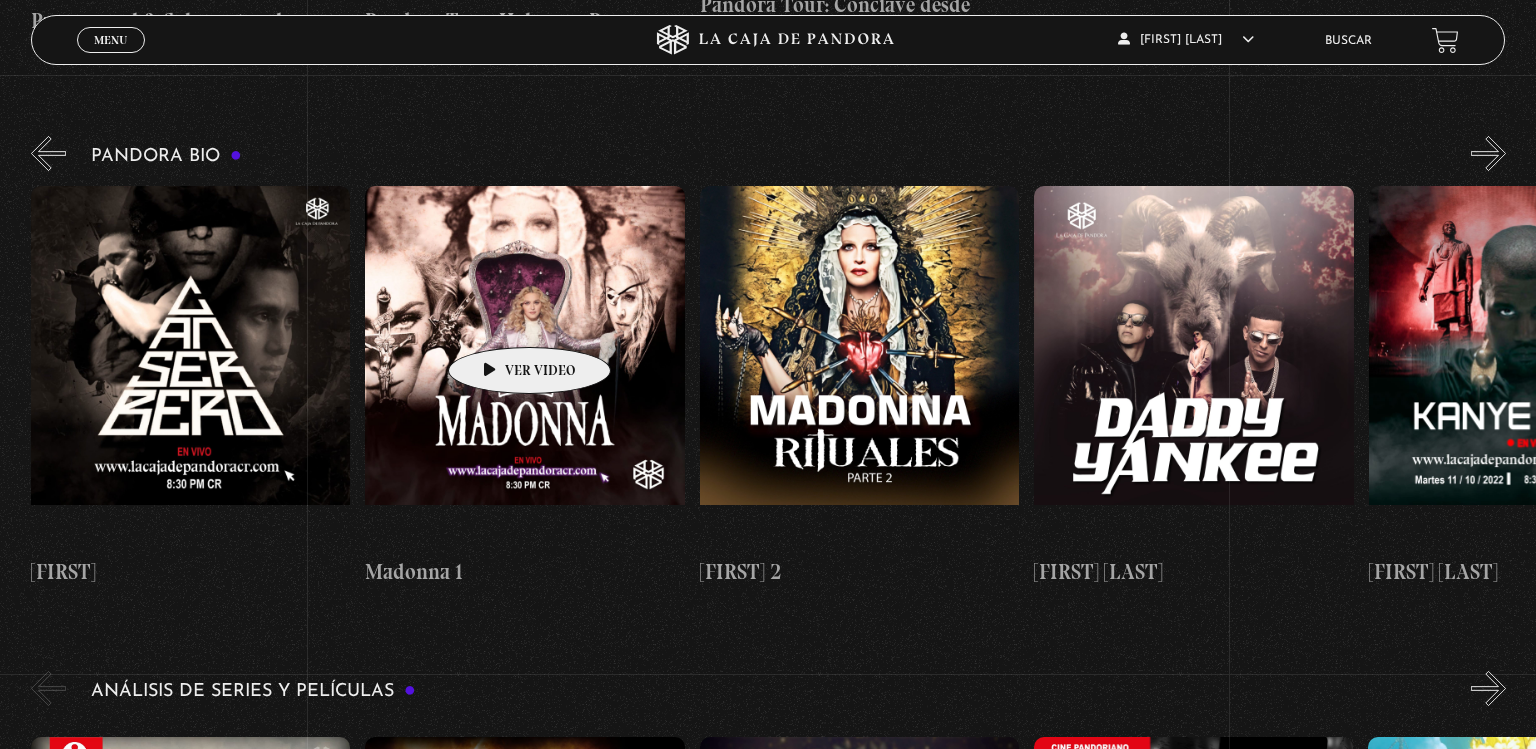 click at bounding box center (524, 366) 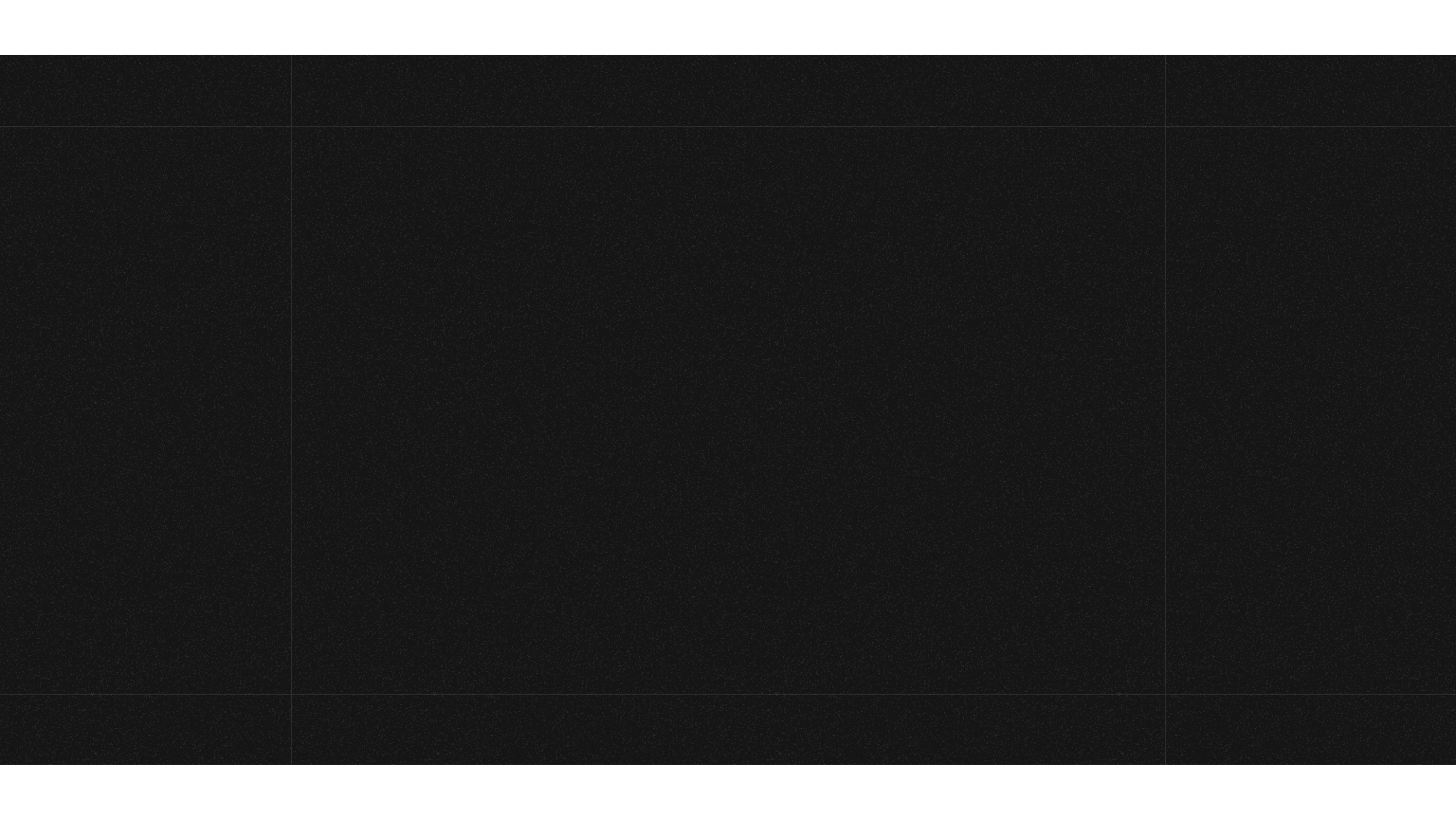 scroll, scrollTop: 0, scrollLeft: 0, axis: both 